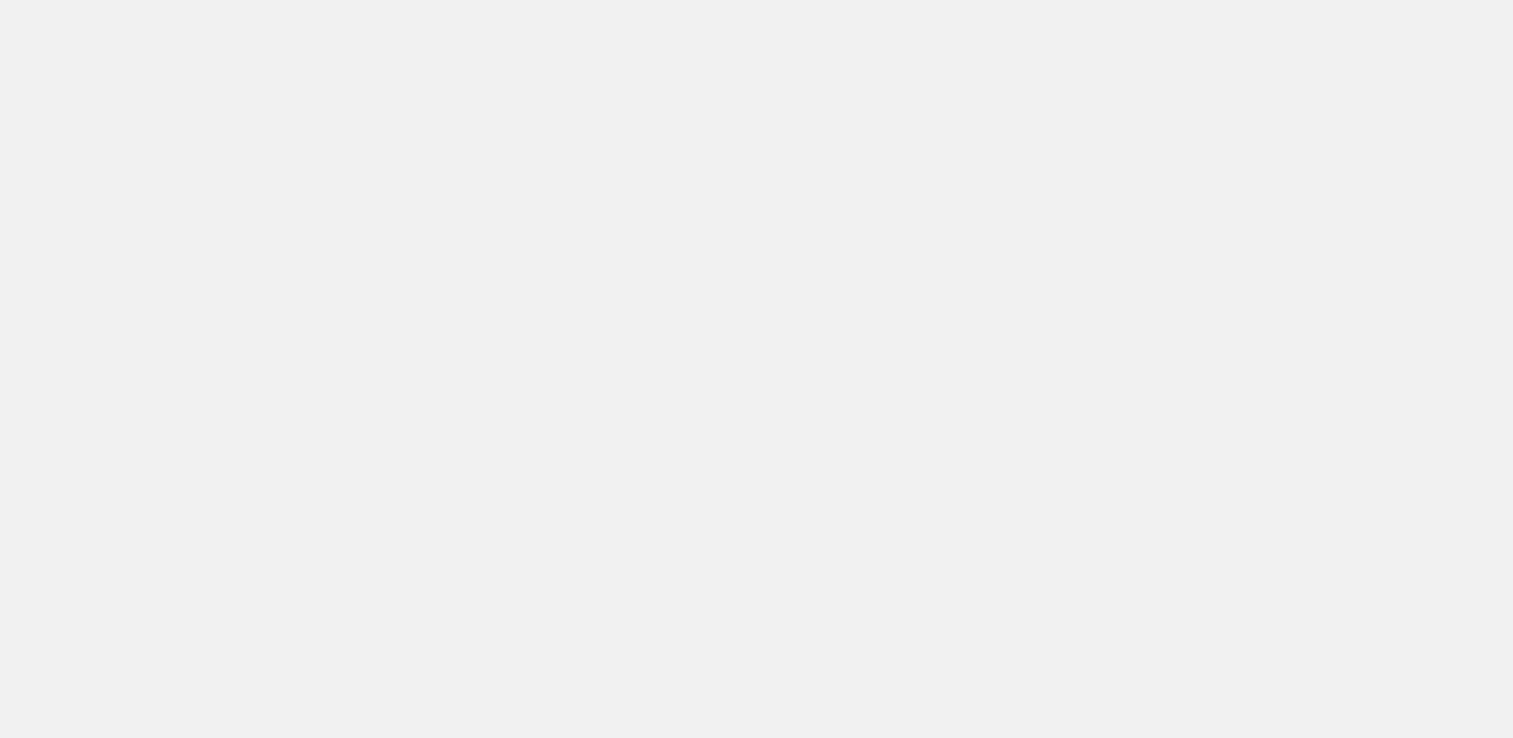 scroll, scrollTop: 0, scrollLeft: 0, axis: both 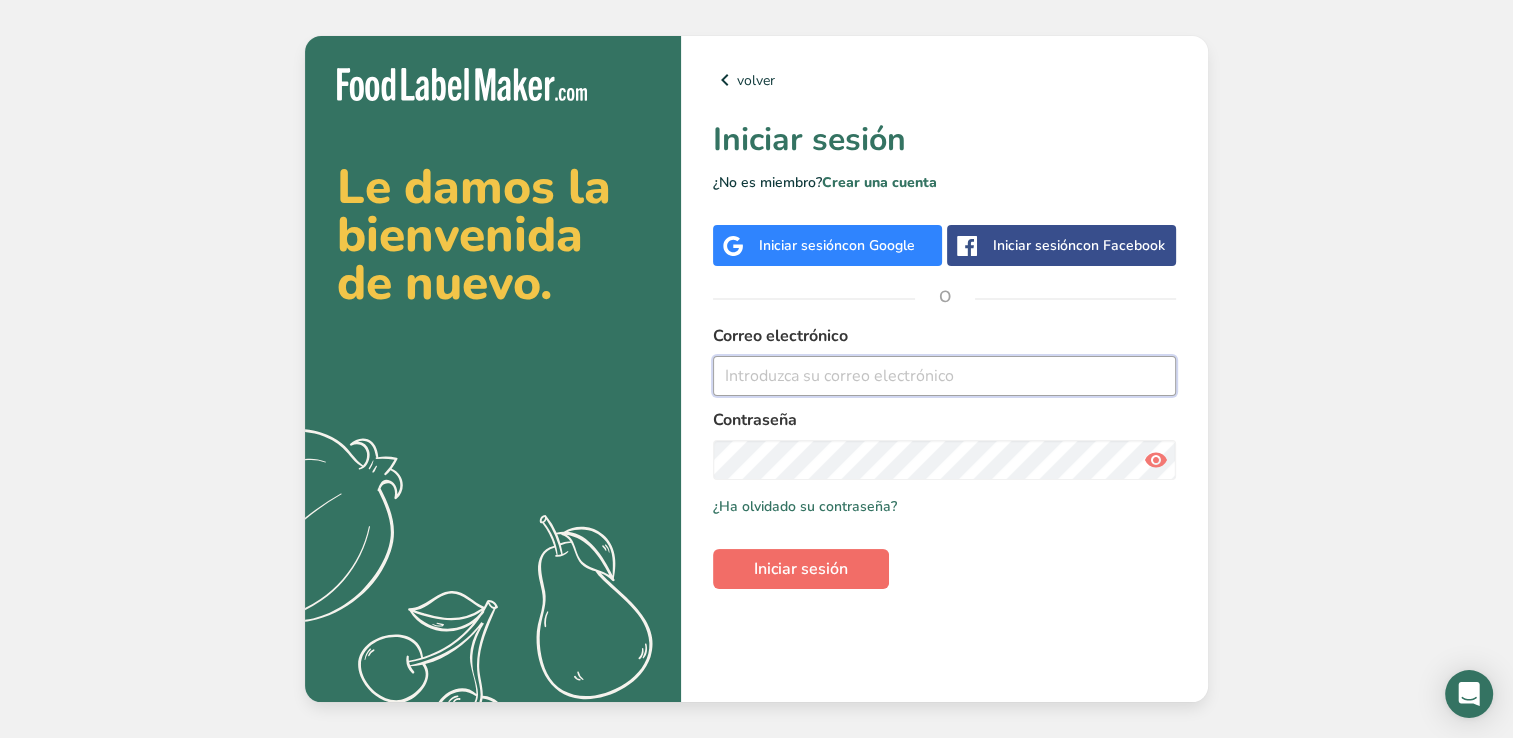 type on "angelolivera05@[EXAMPLE.COM]" 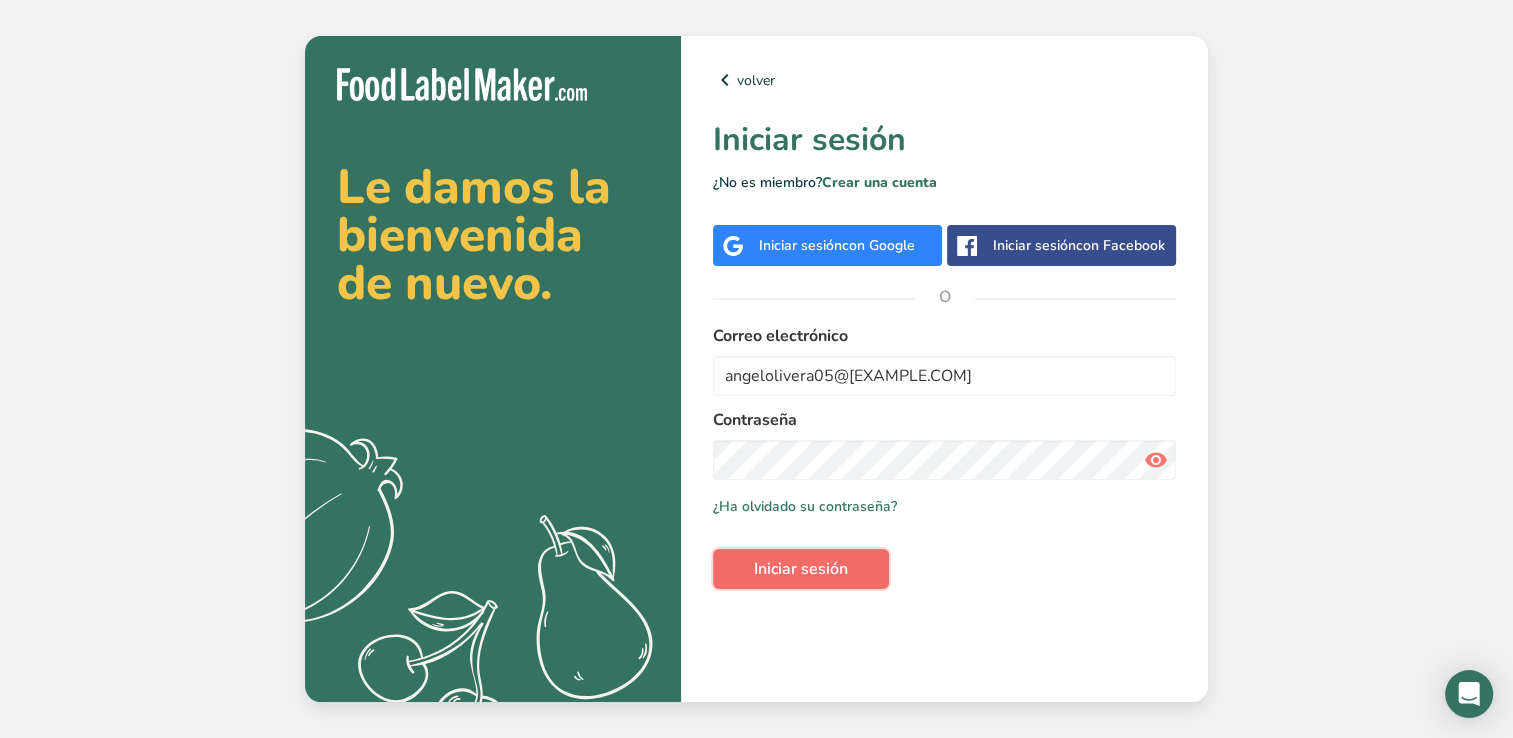 click on "Iniciar sesión" at bounding box center (801, 569) 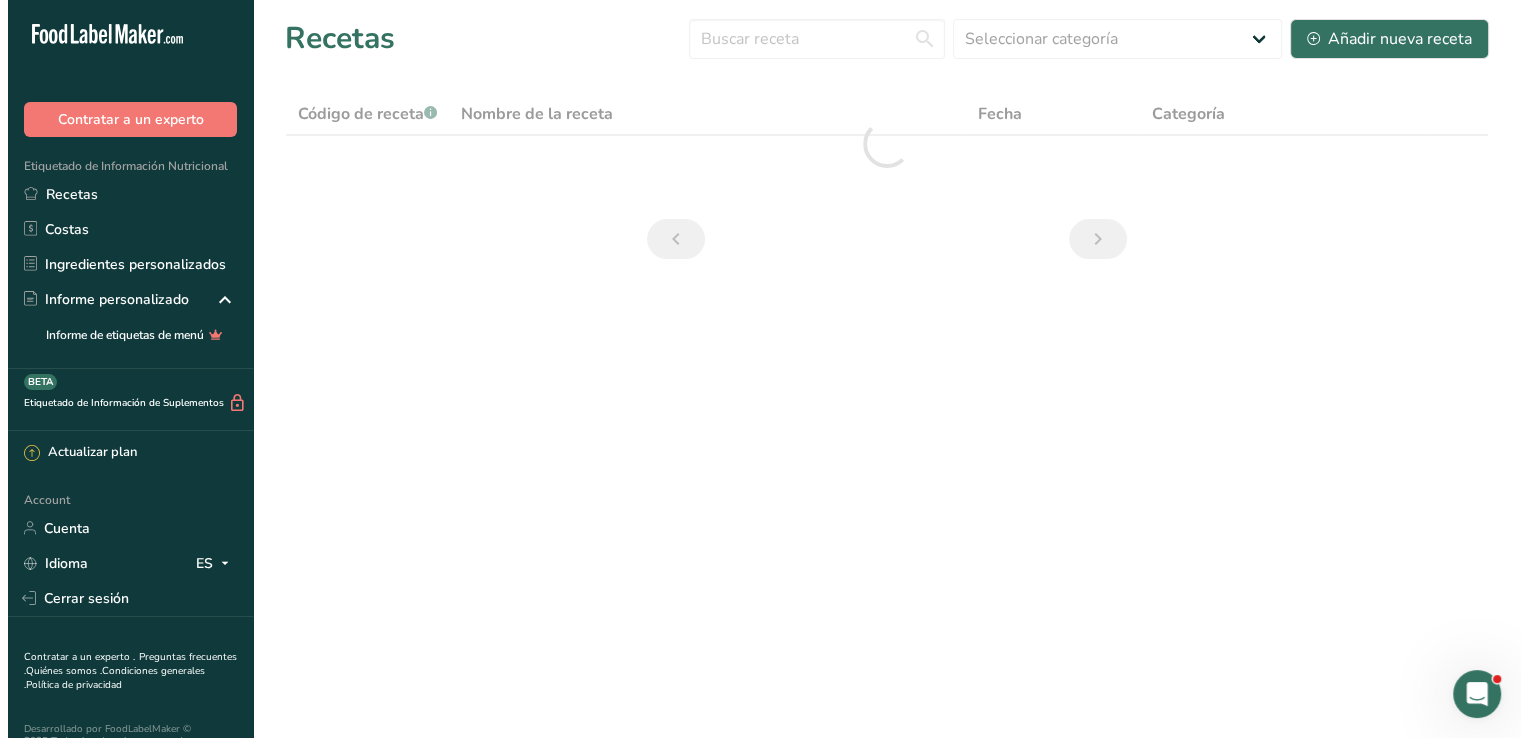 scroll, scrollTop: 0, scrollLeft: 0, axis: both 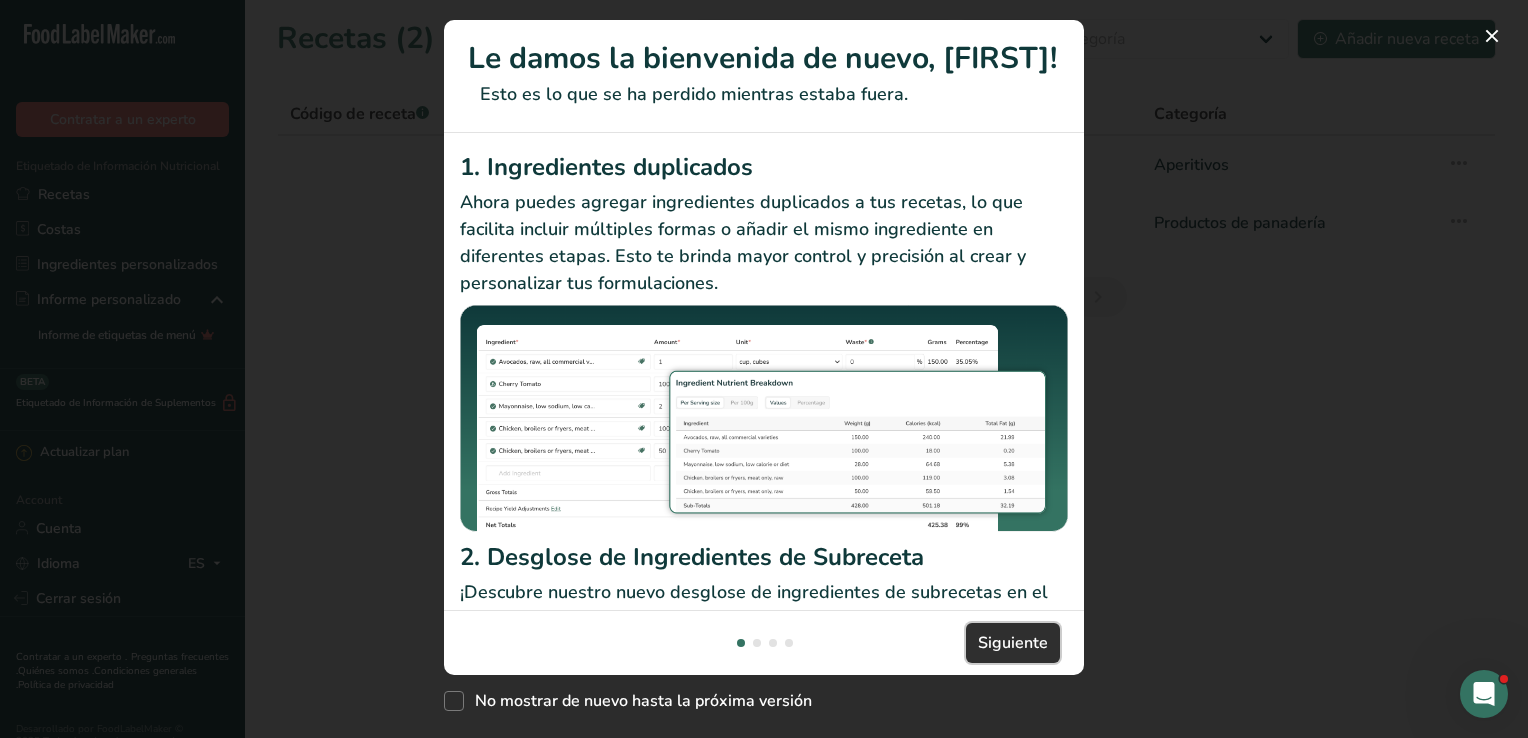 click on "Siguiente" at bounding box center (1013, 643) 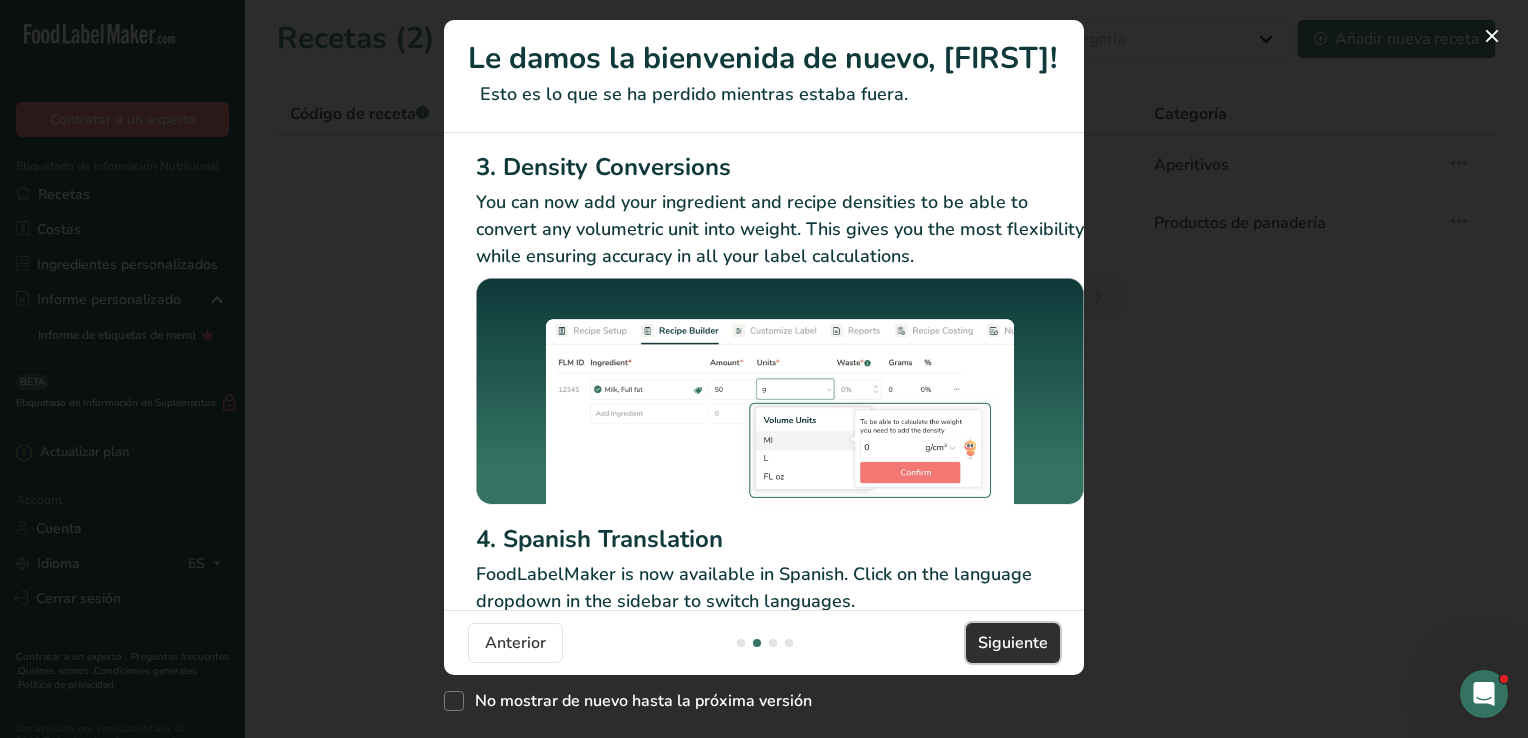 click on "Siguiente" at bounding box center [1013, 643] 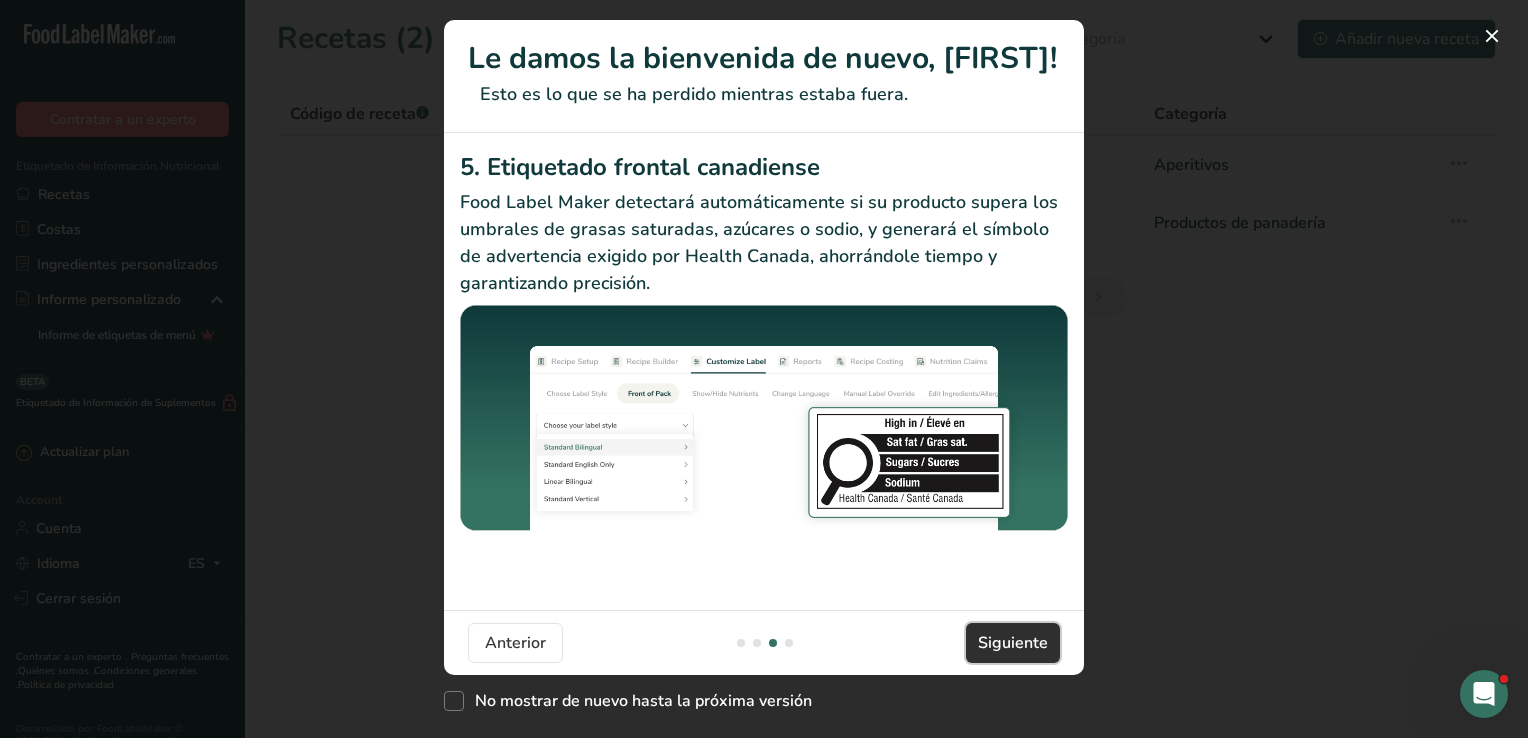 click on "Siguiente" at bounding box center [1013, 643] 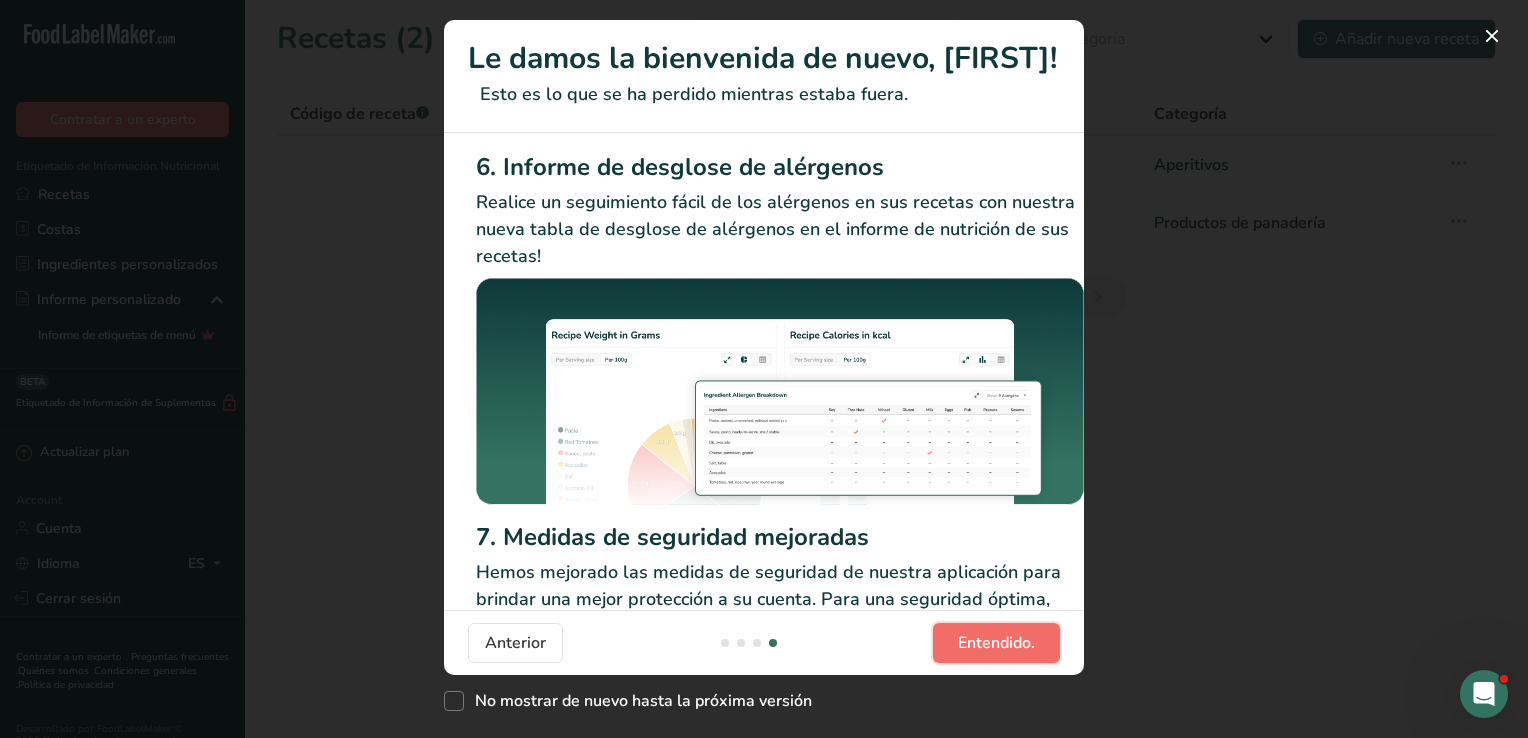 click on "Entendido." at bounding box center [996, 643] 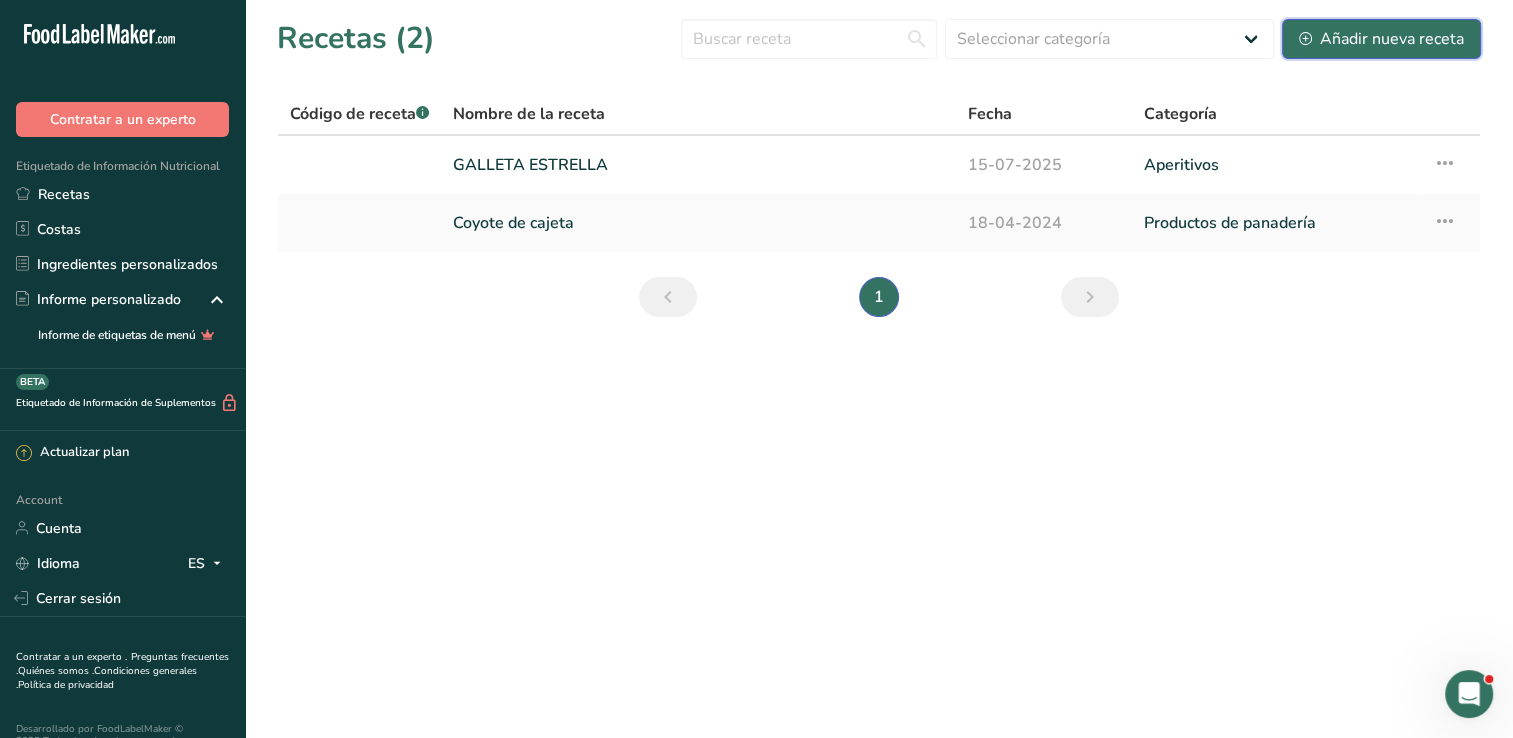 click on "Añadir nueva receta" at bounding box center (1381, 39) 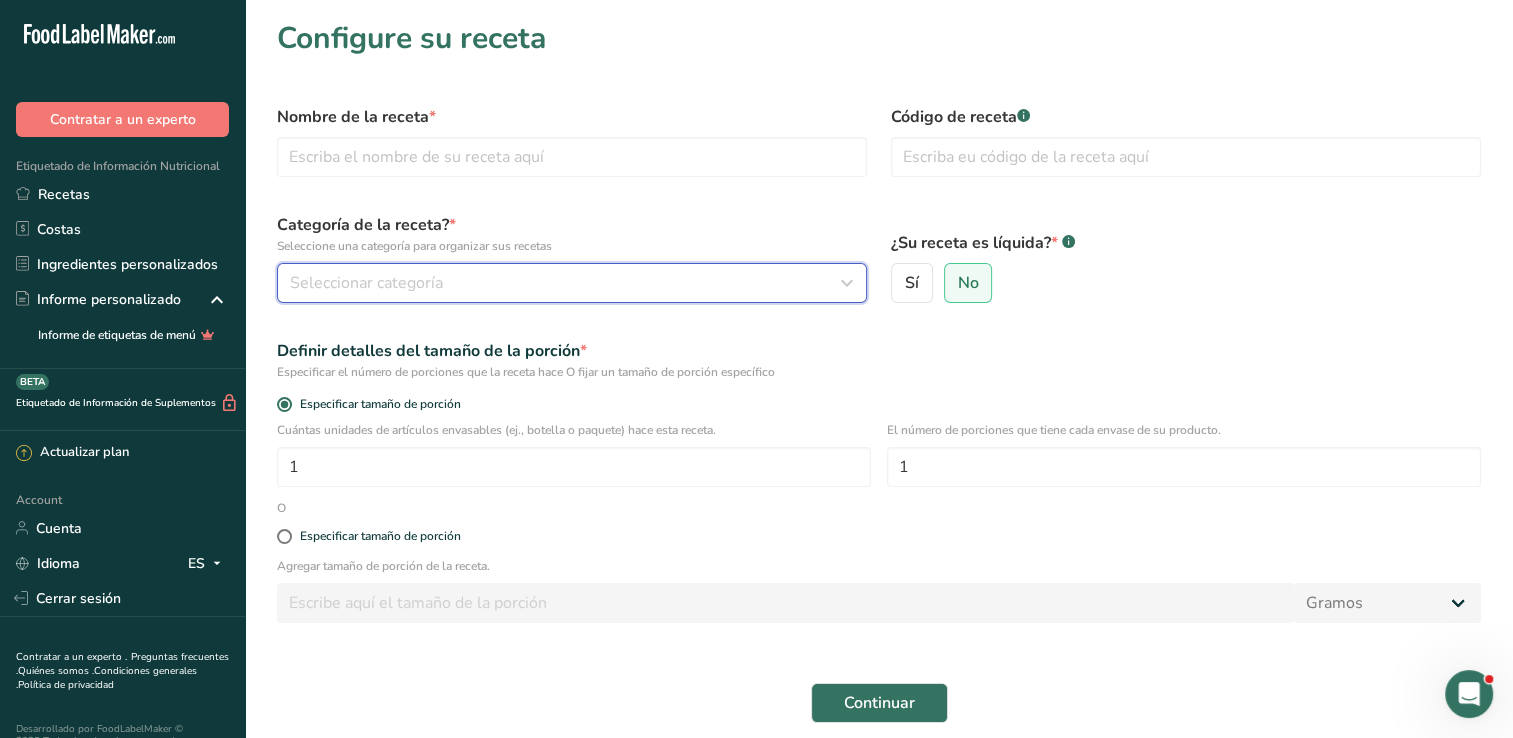 click on "Seleccionar categoría" at bounding box center [366, 283] 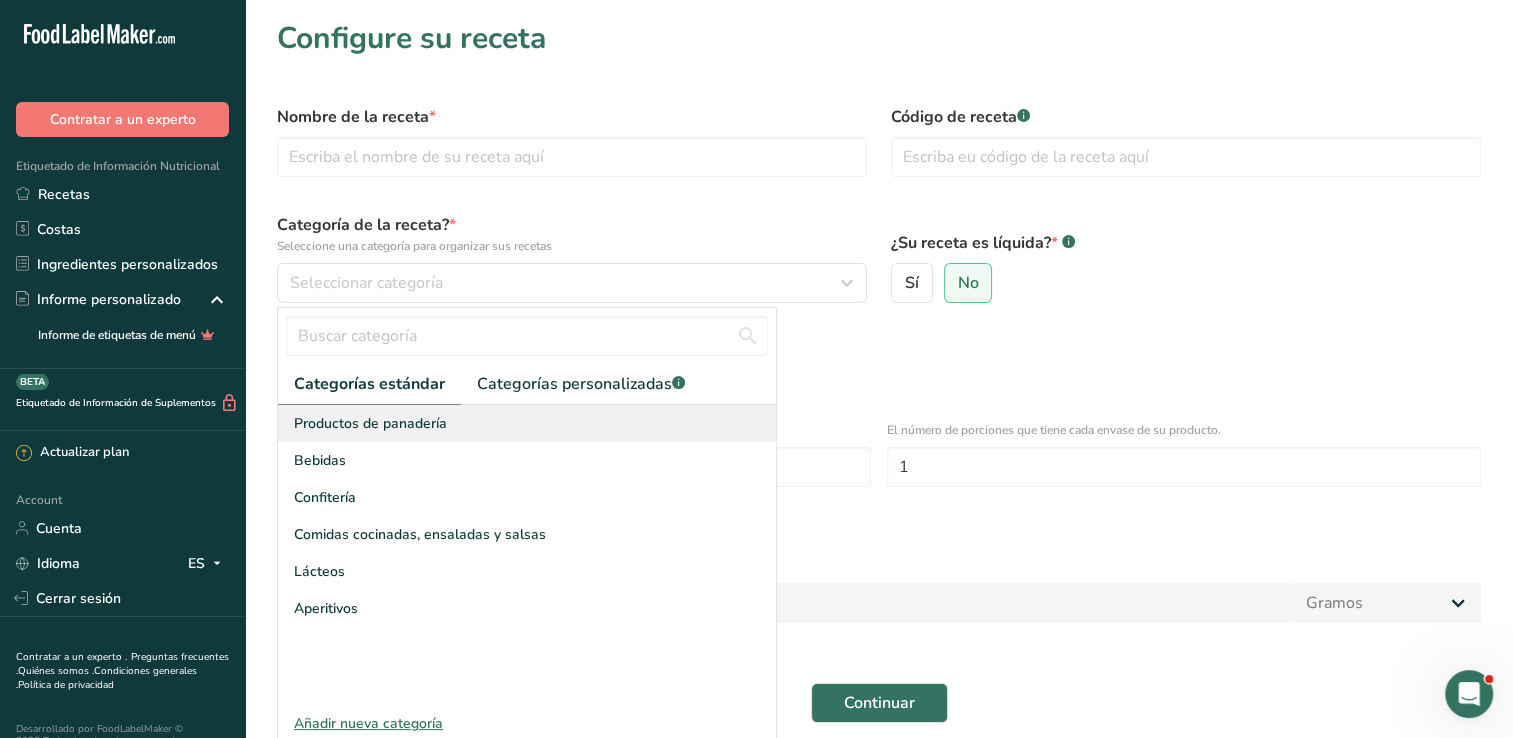 click on "Productos de panadería" at bounding box center [370, 423] 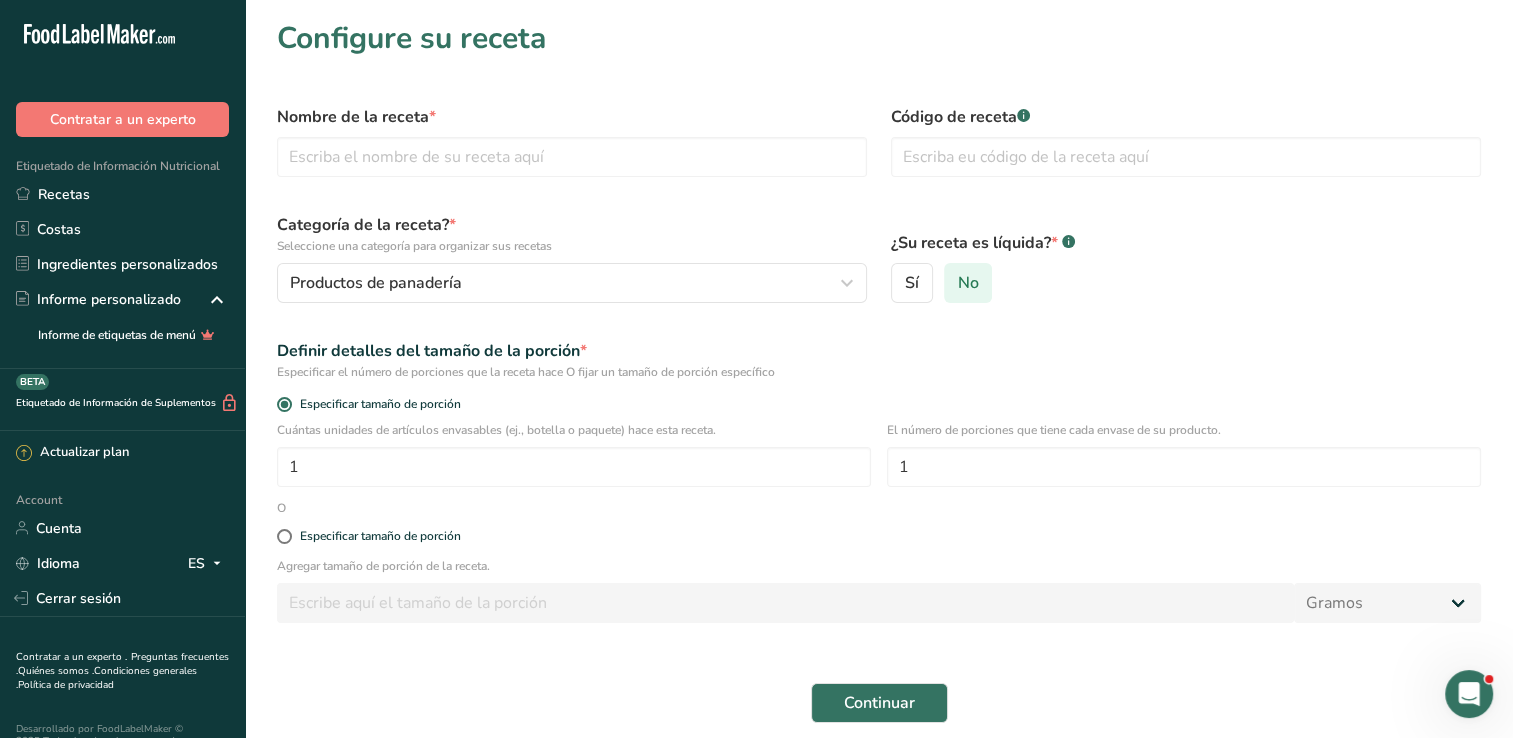 click on "No" at bounding box center (967, 283) 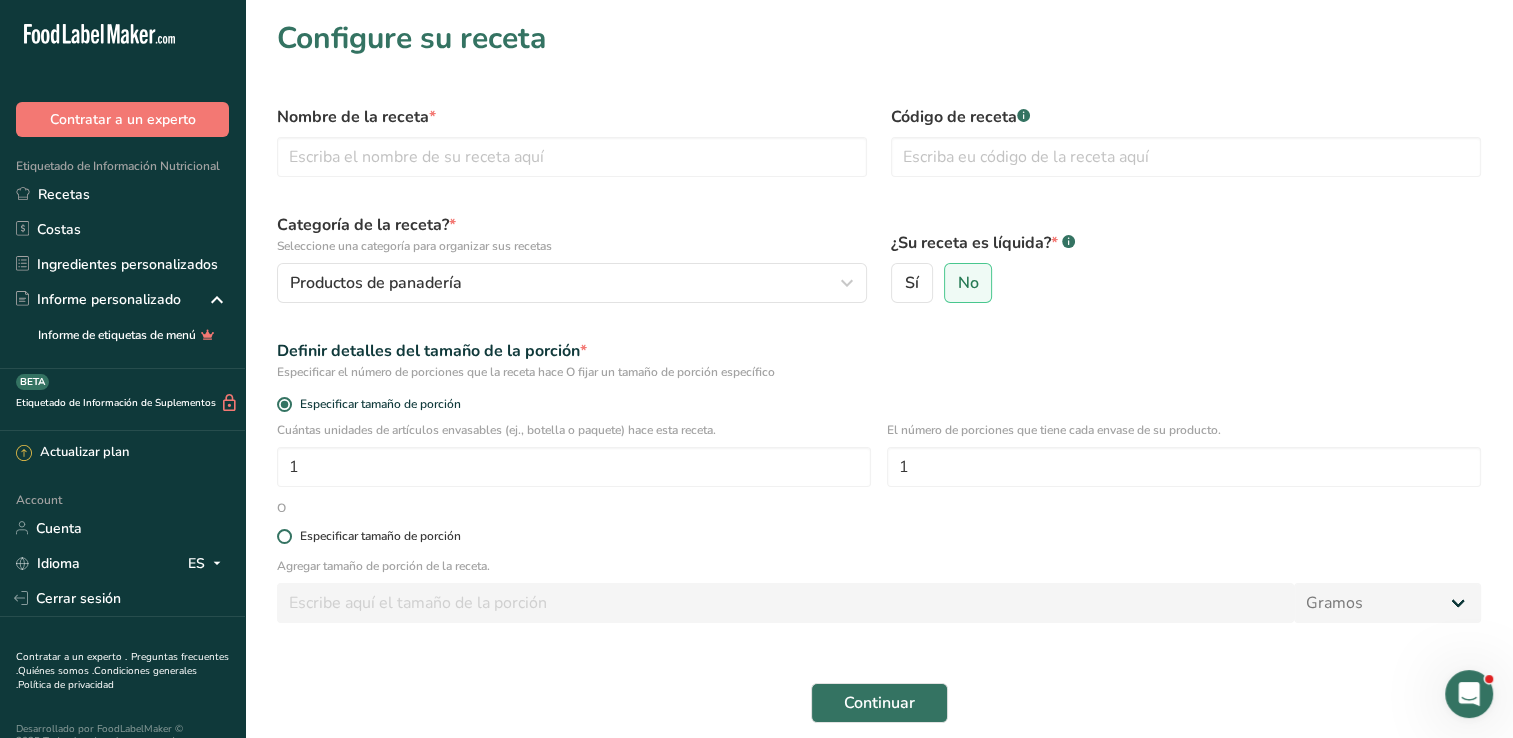 click at bounding box center (284, 536) 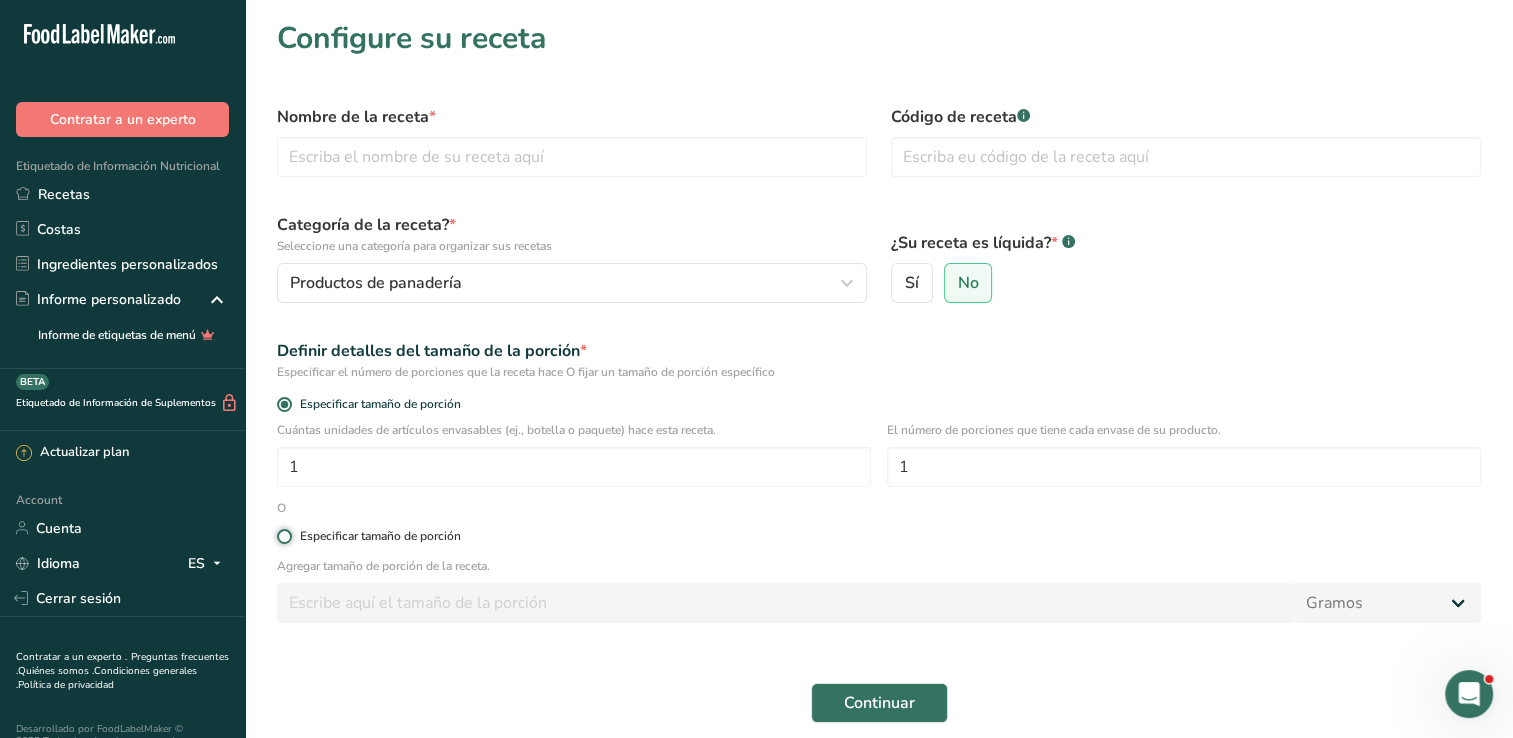 click on "Especificar tamaño de porción" at bounding box center (283, 536) 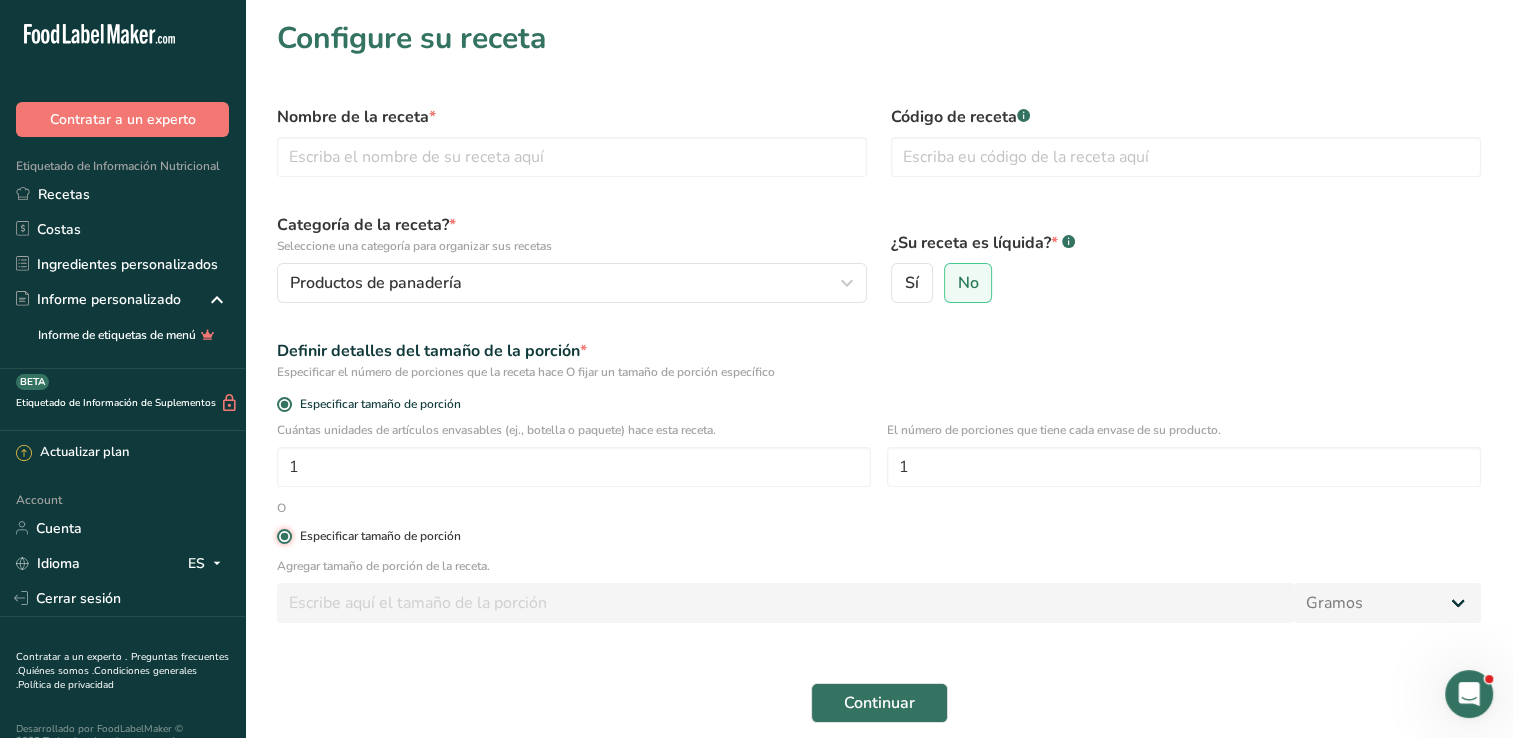 radio on "false" 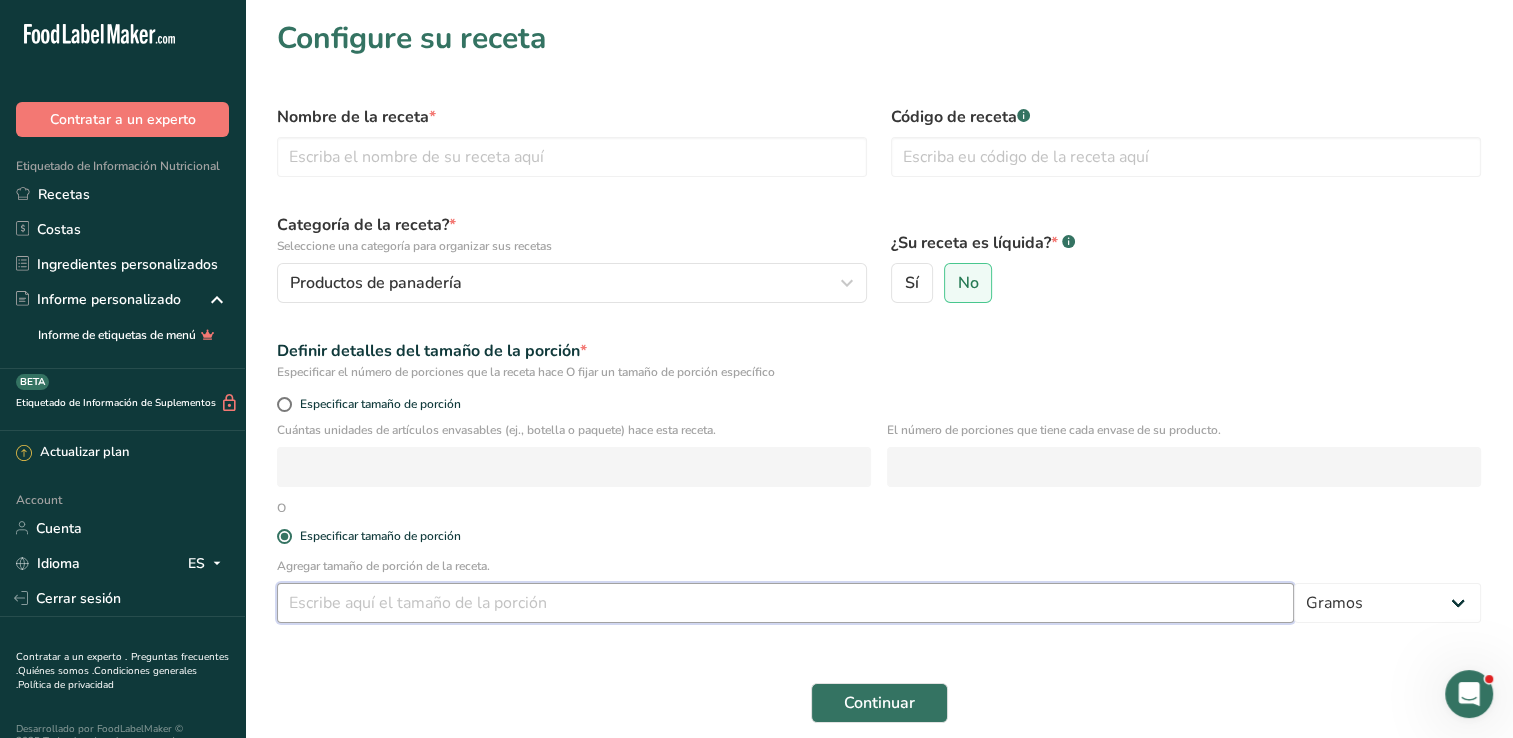 click at bounding box center [785, 603] 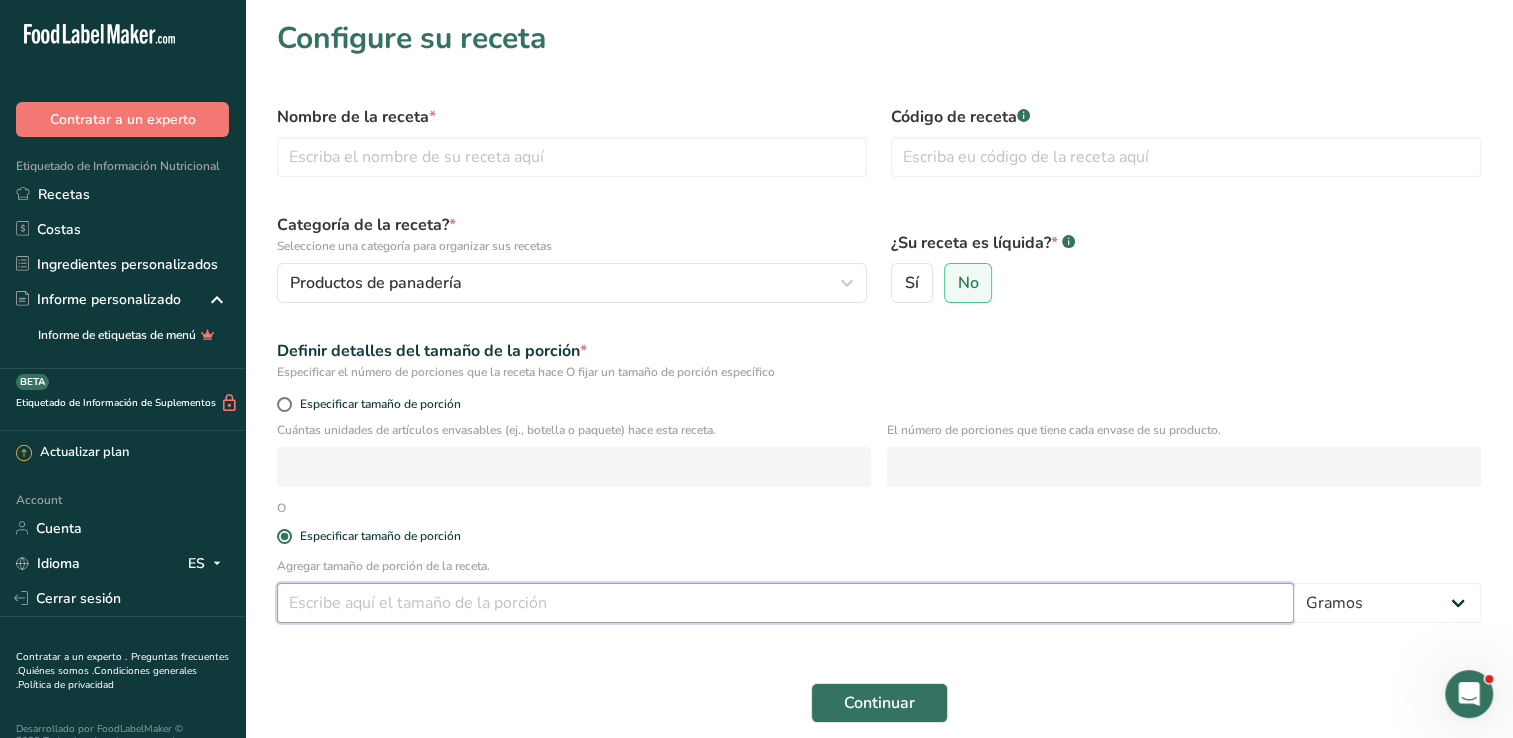 type on "1" 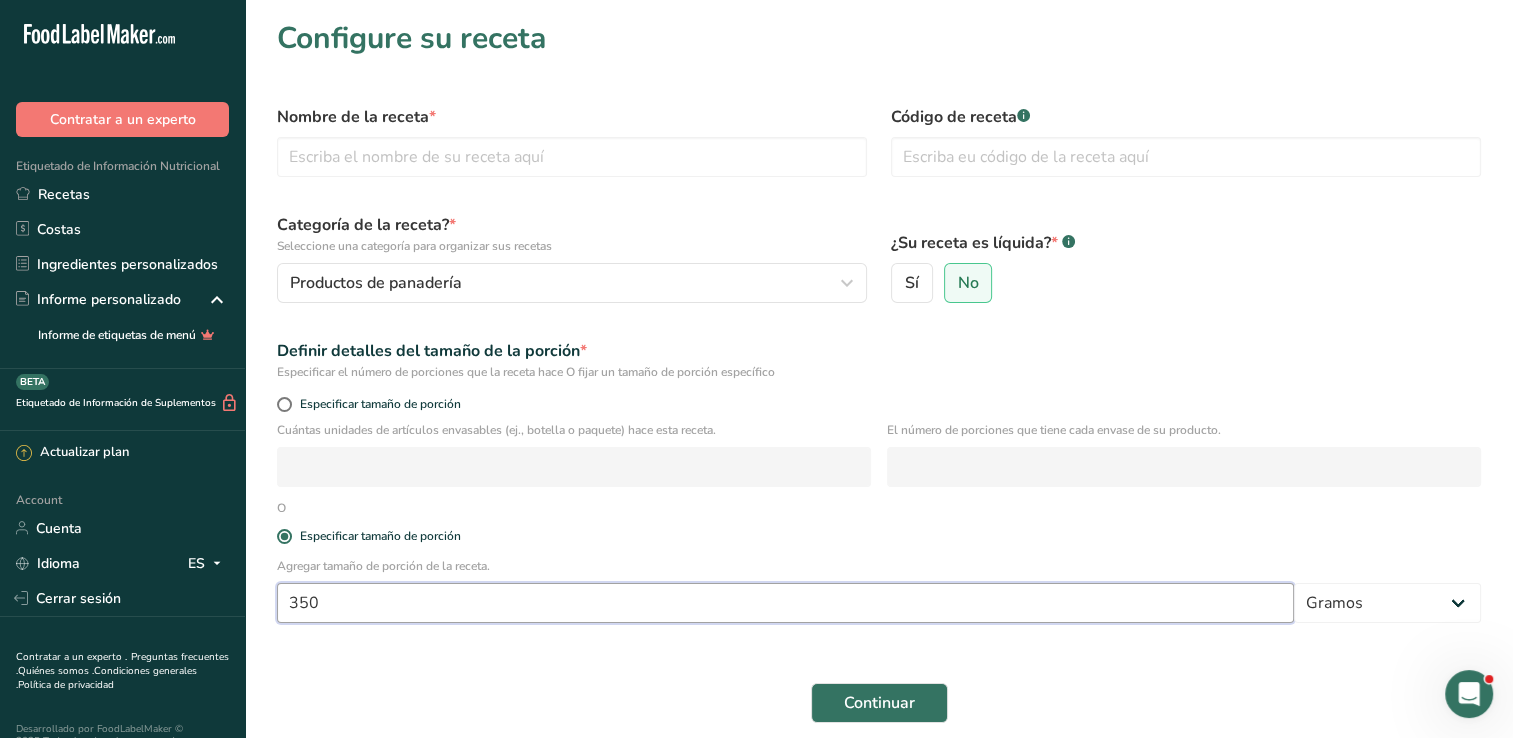 type on "350" 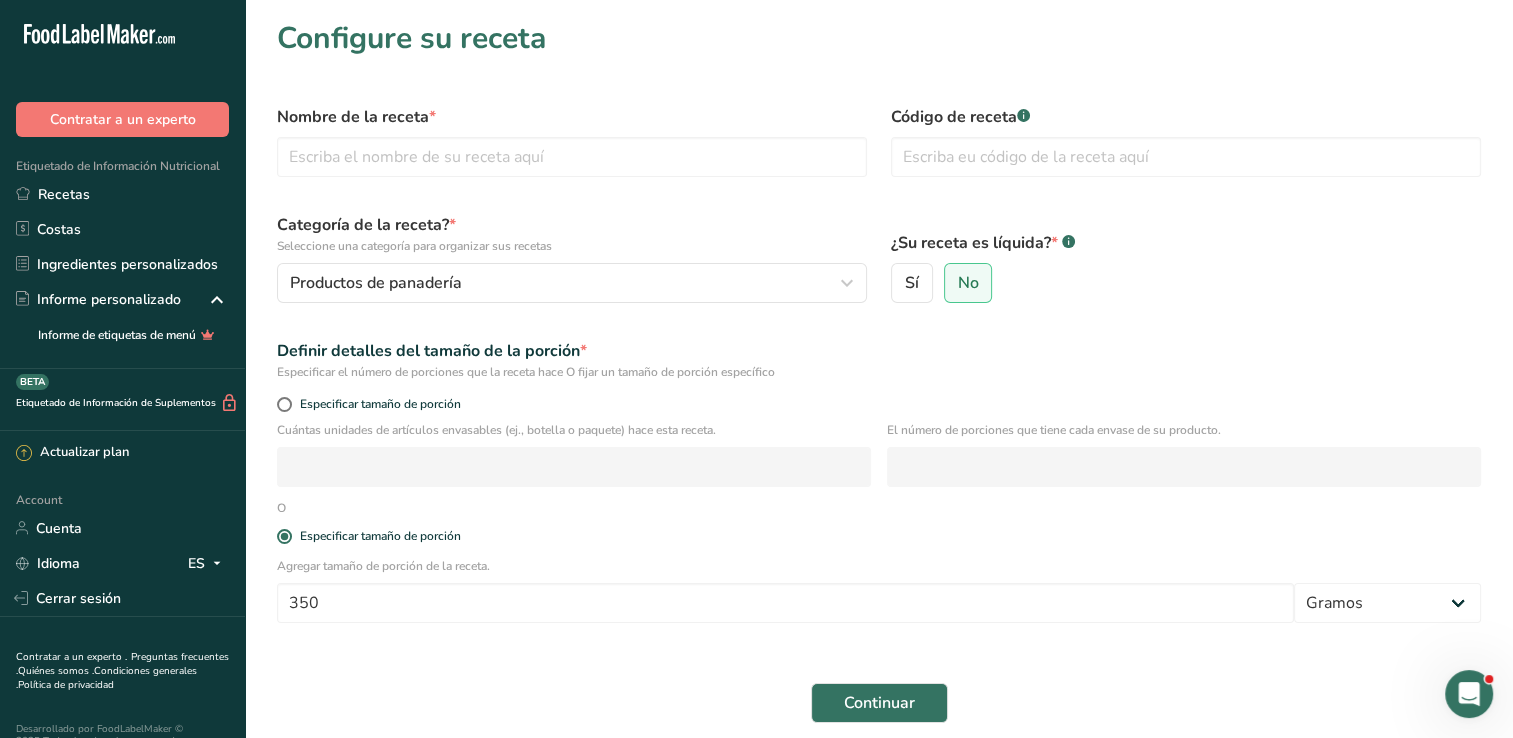 click on "Continuar" at bounding box center (879, 703) 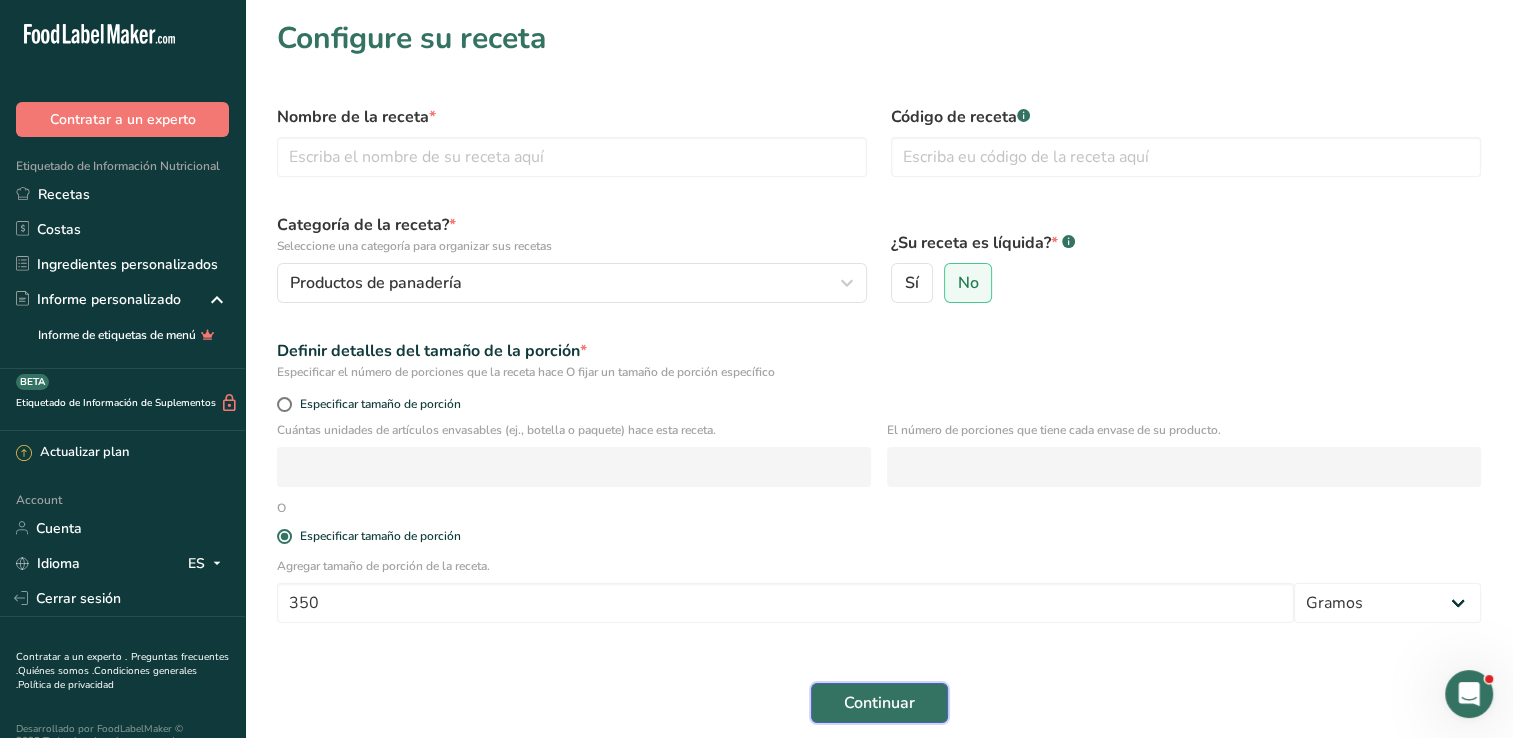 click on "Continuar" at bounding box center (879, 703) 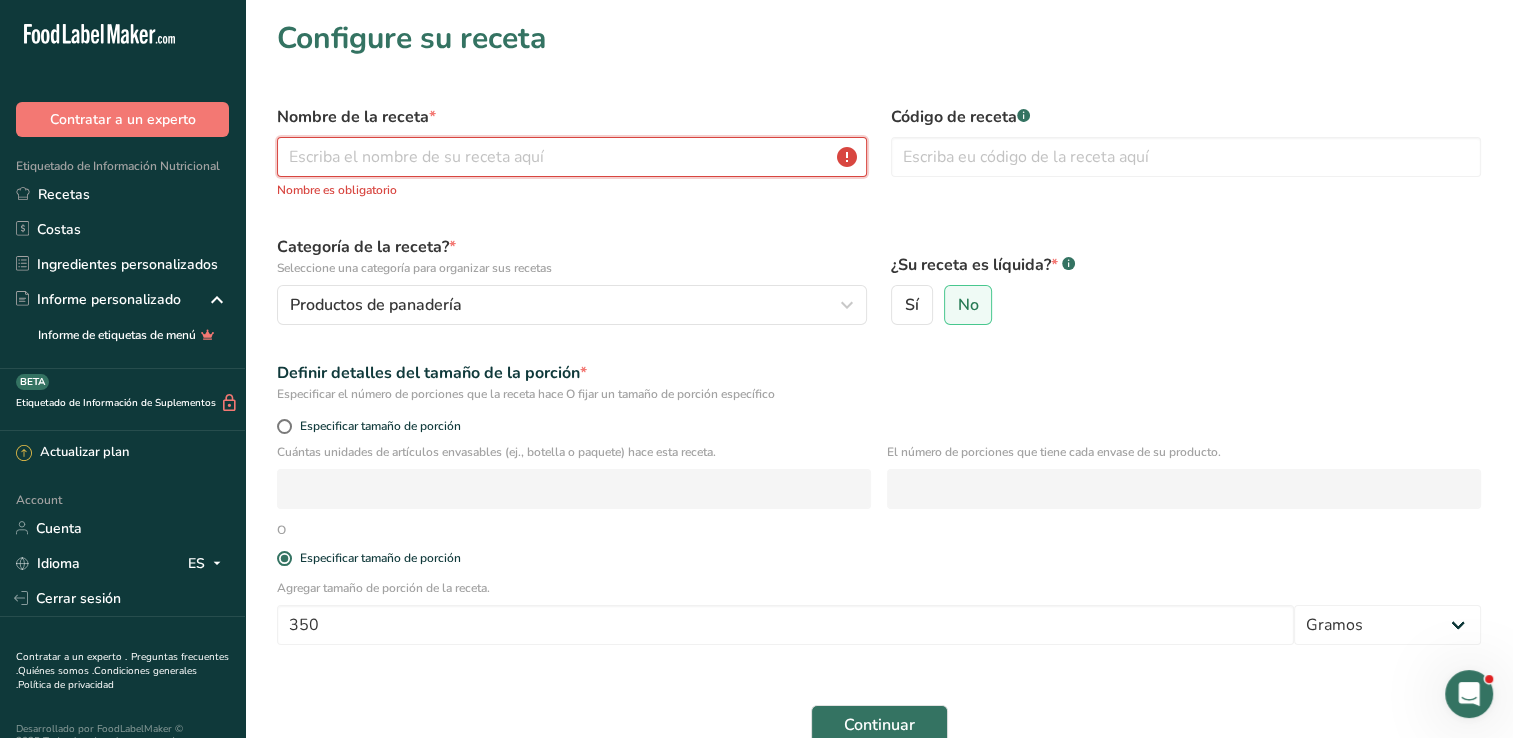 click at bounding box center [572, 157] 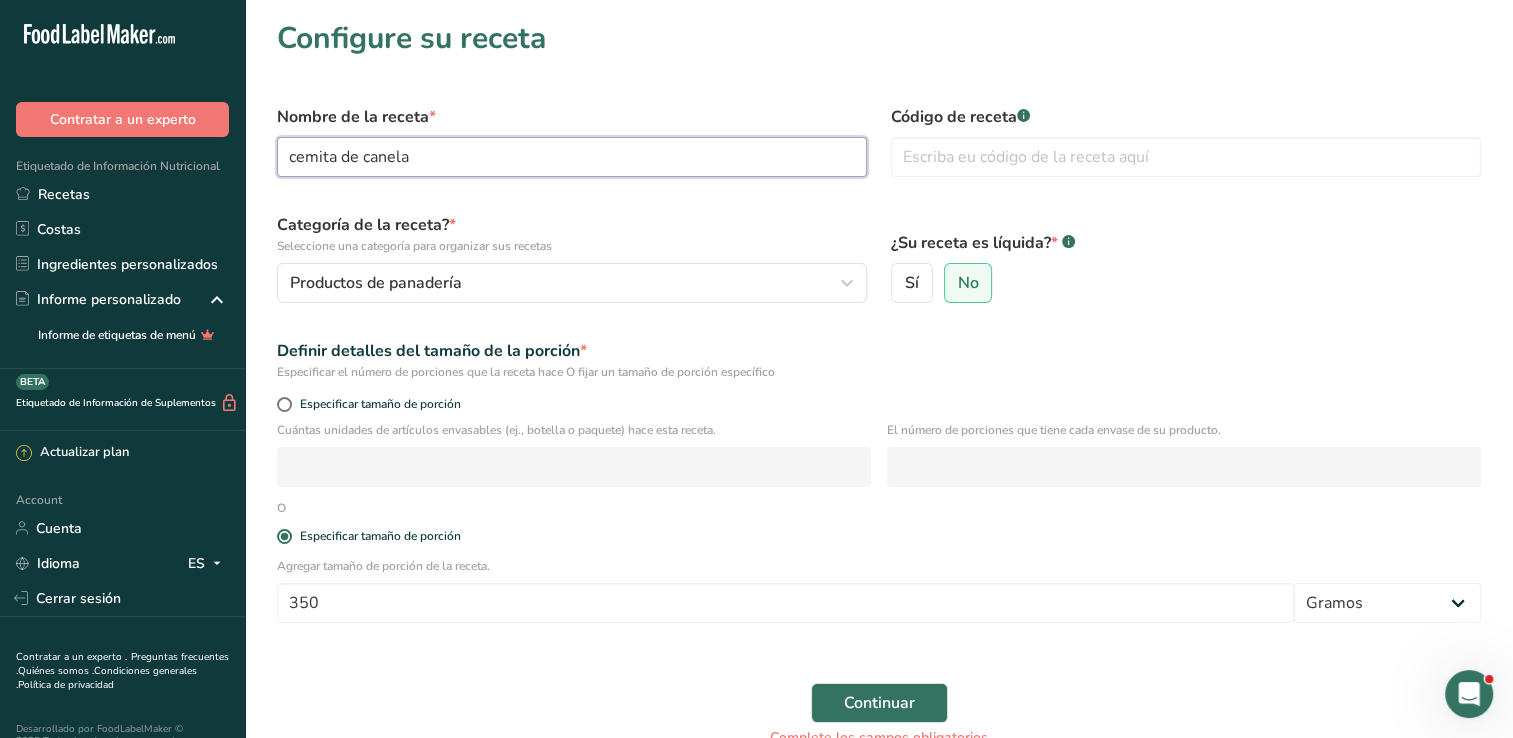 type on "cemita de canela" 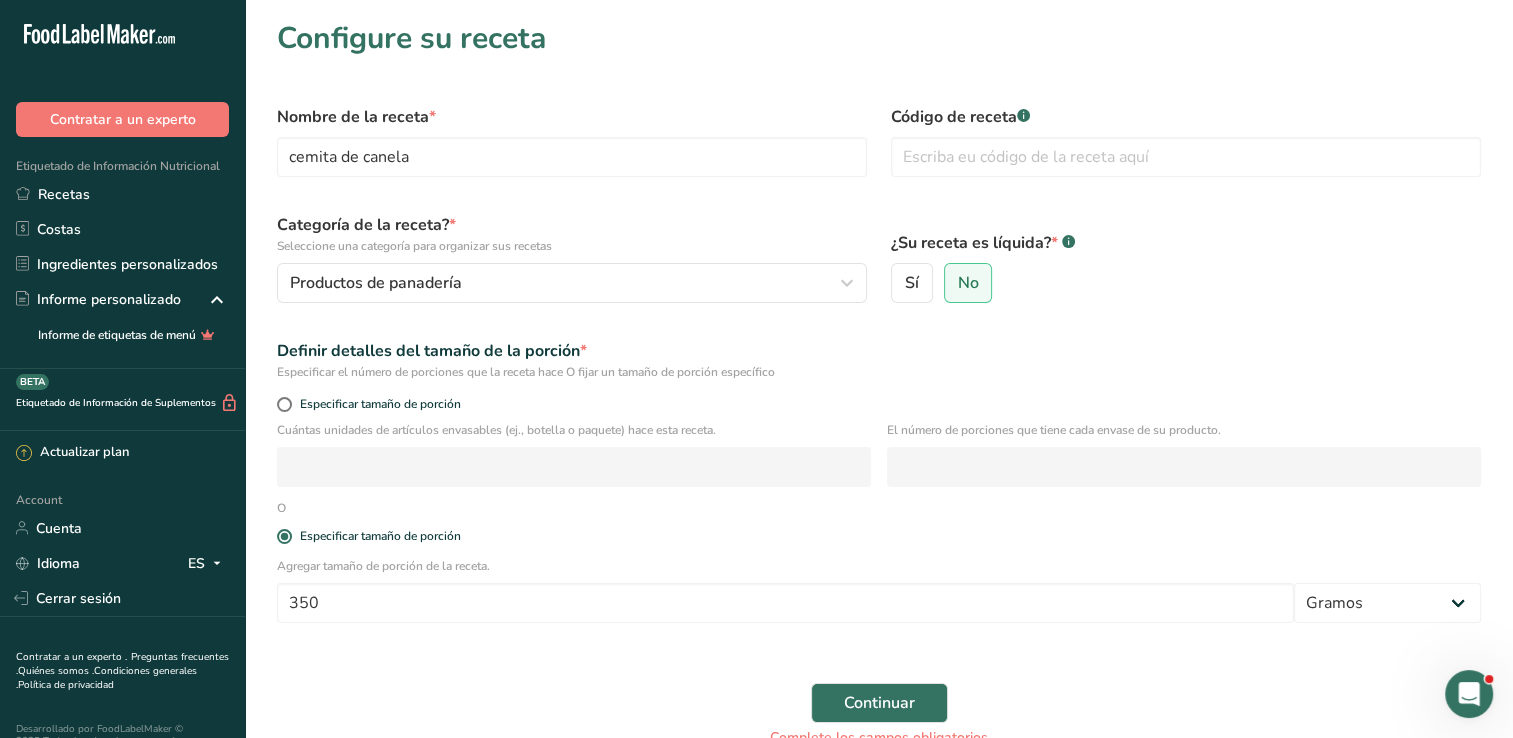 click on "¿Su receta es líquida? *   .a-a{fill:#347362;}.b-a{fill:#fff;}           Sí   No" at bounding box center (1186, 258) 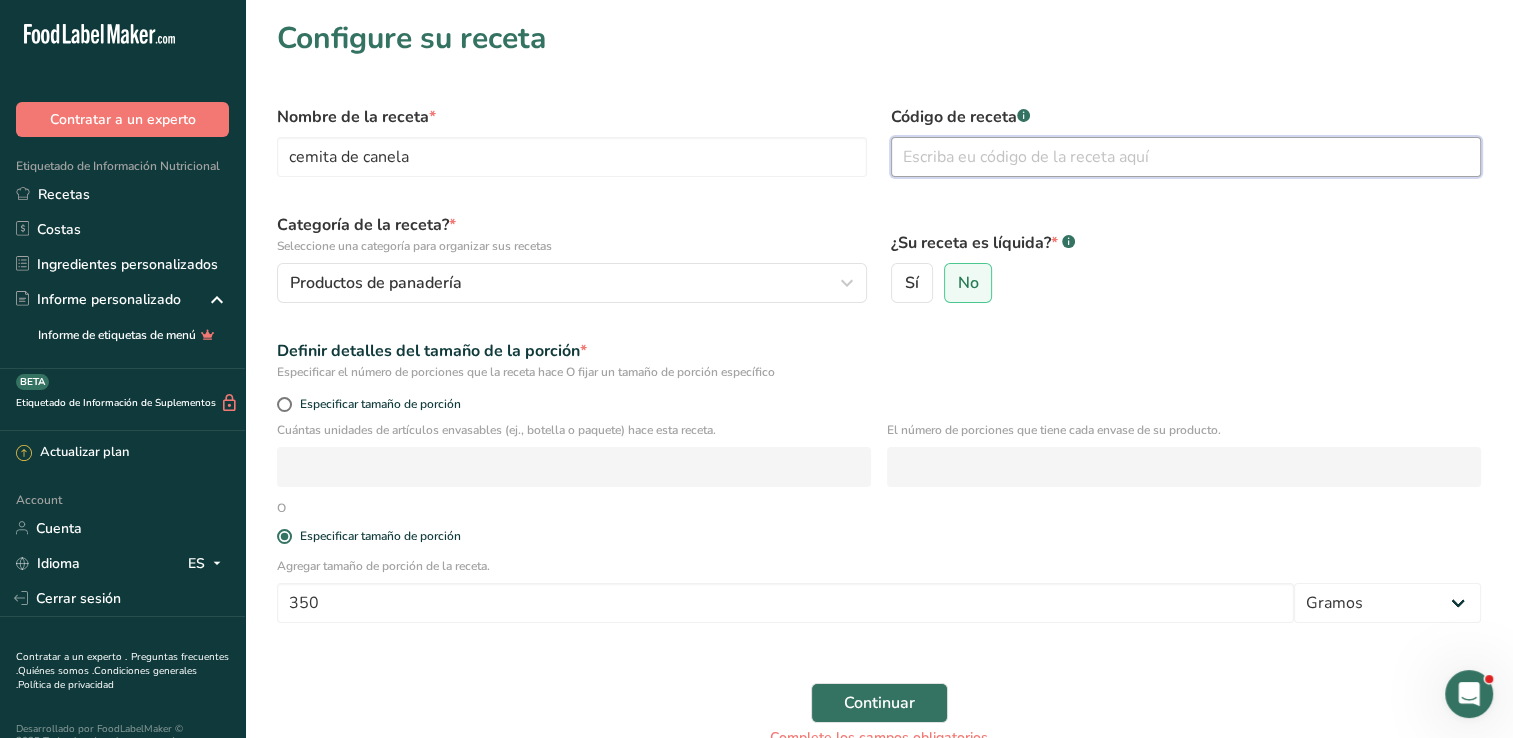 click at bounding box center [1186, 157] 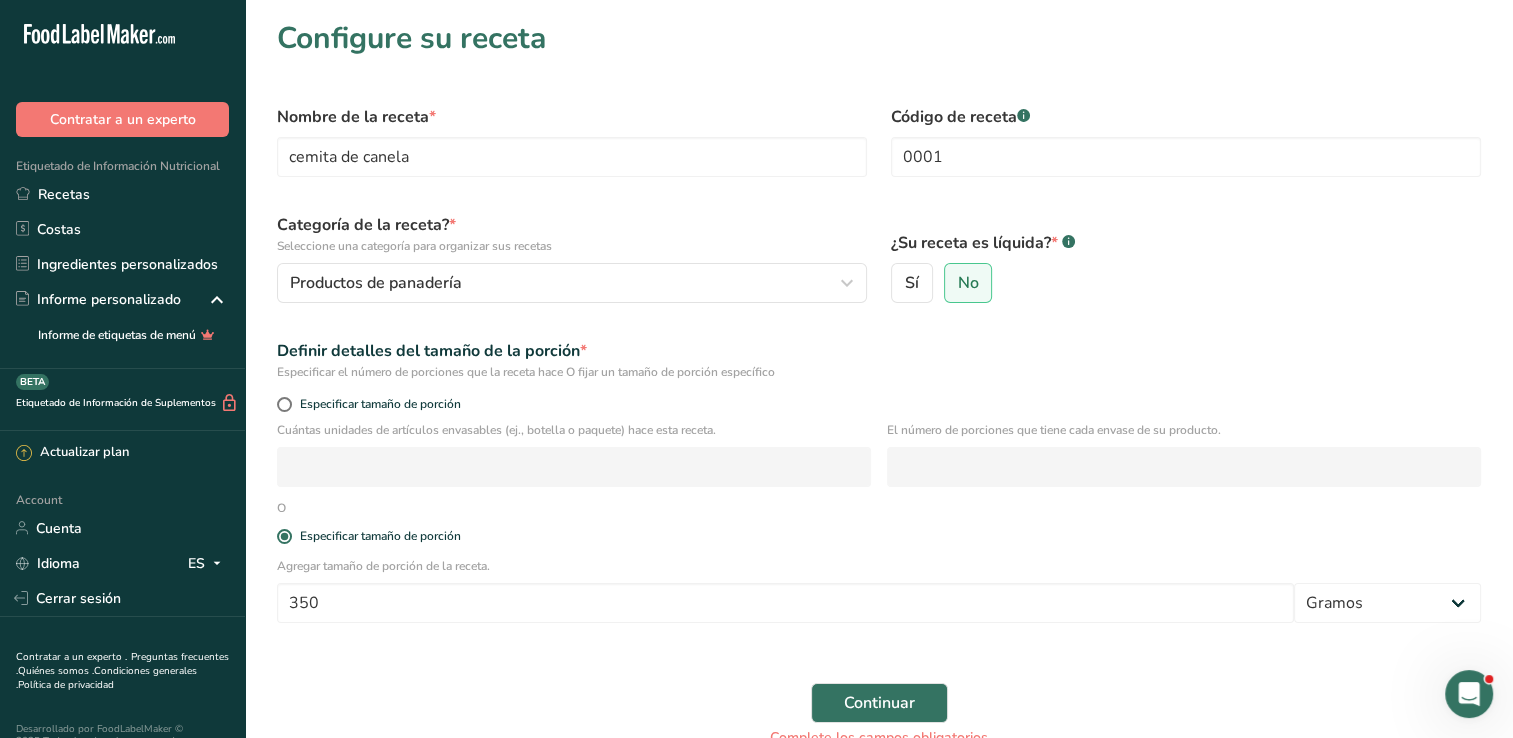 click on "Sí   No" at bounding box center (1186, 283) 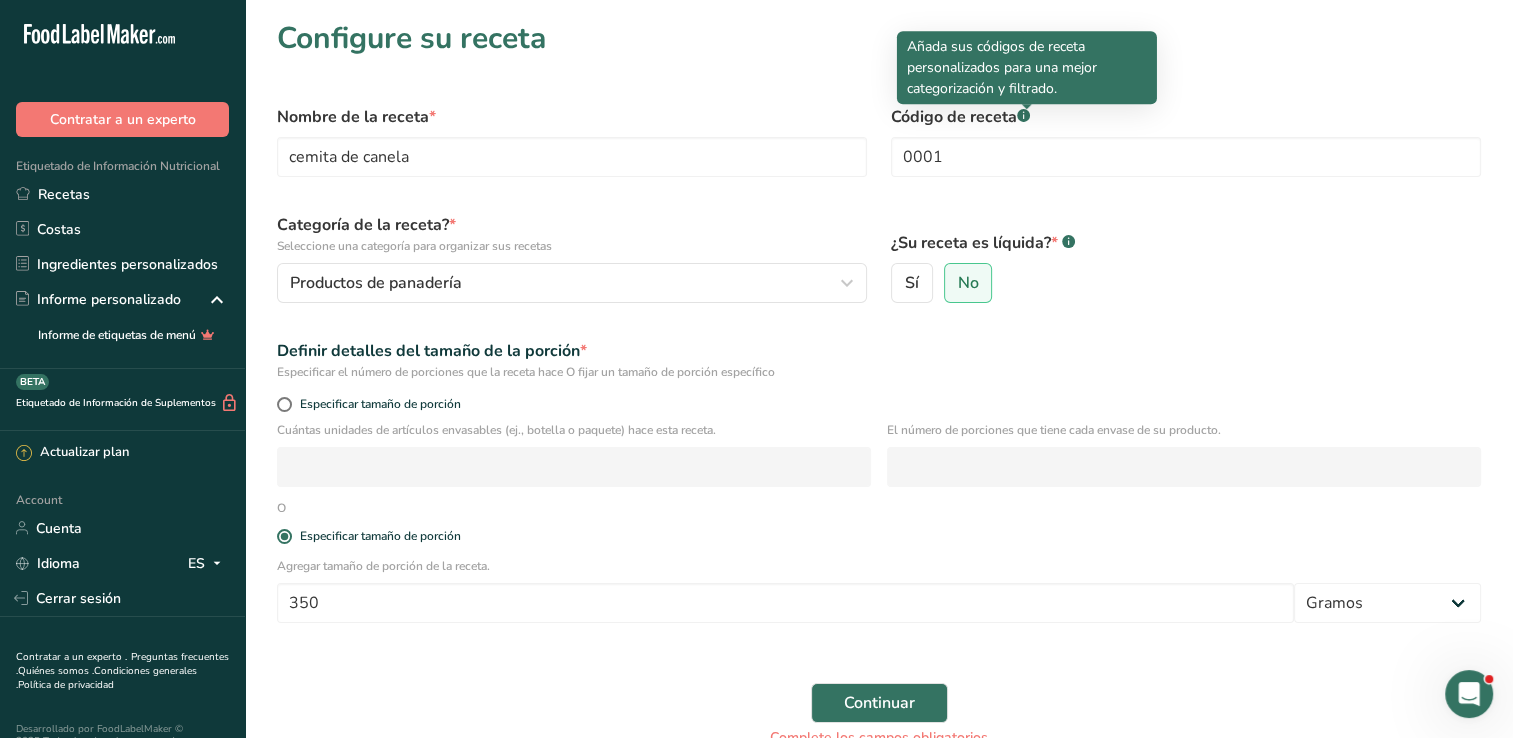 click at bounding box center [1027, 109] 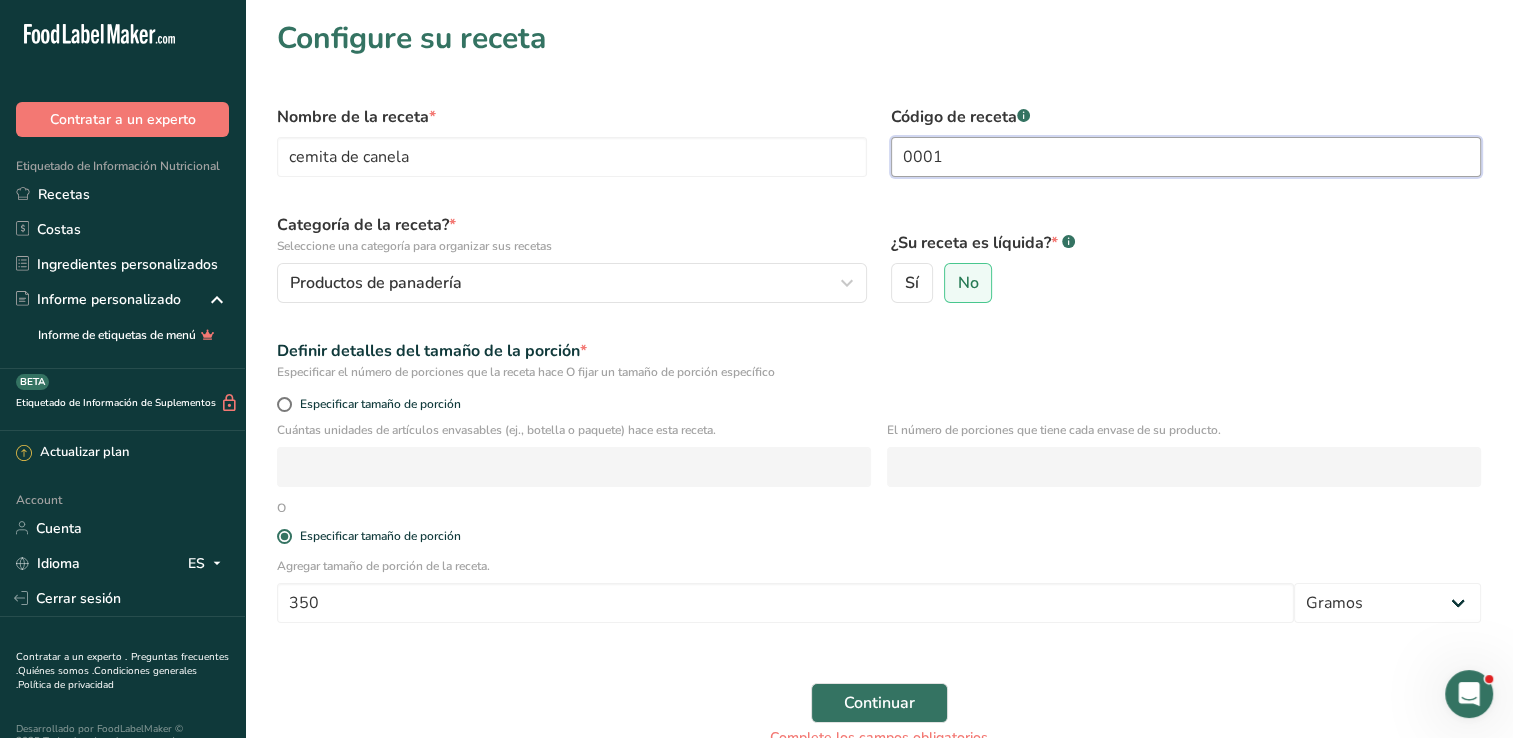 click on "0001" at bounding box center [1186, 157] 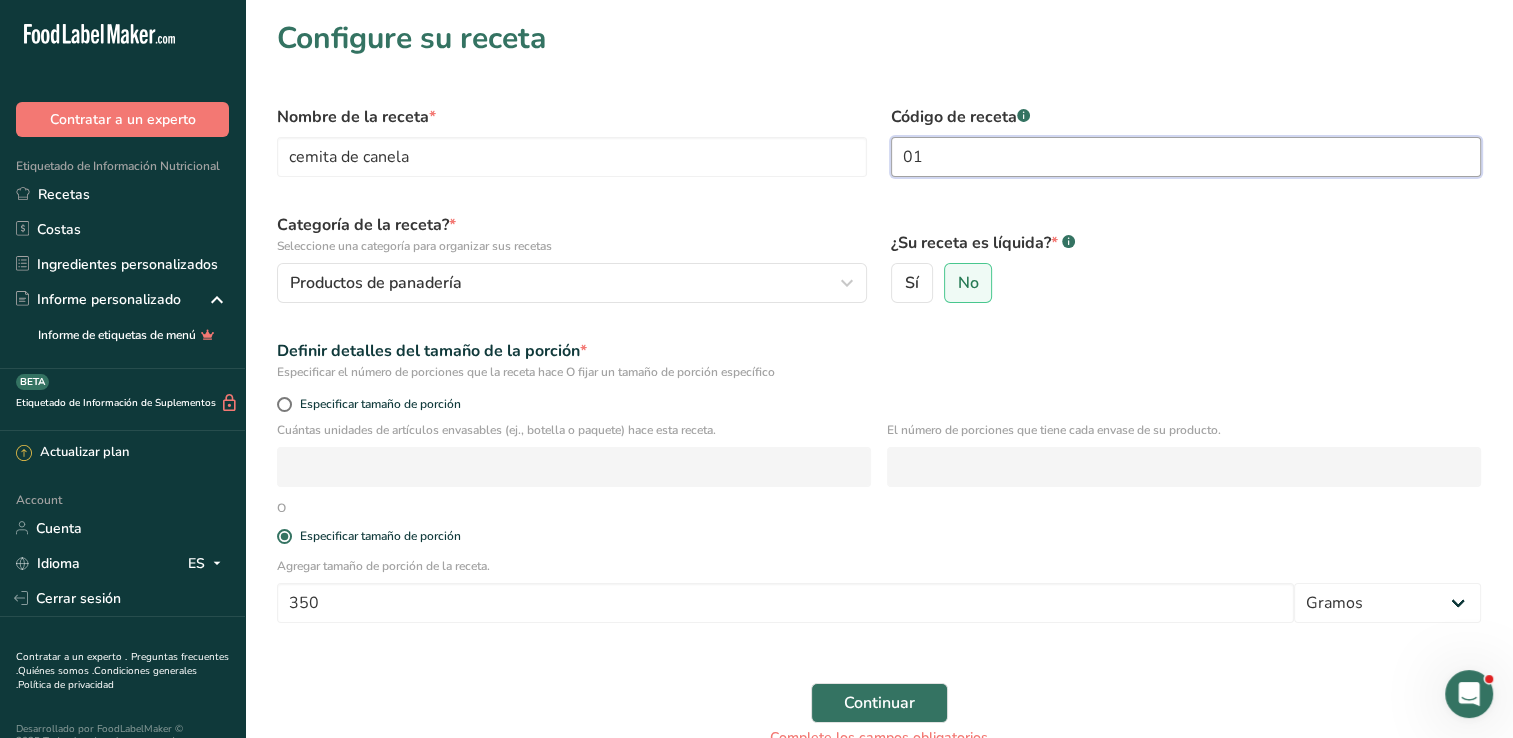 type on "01" 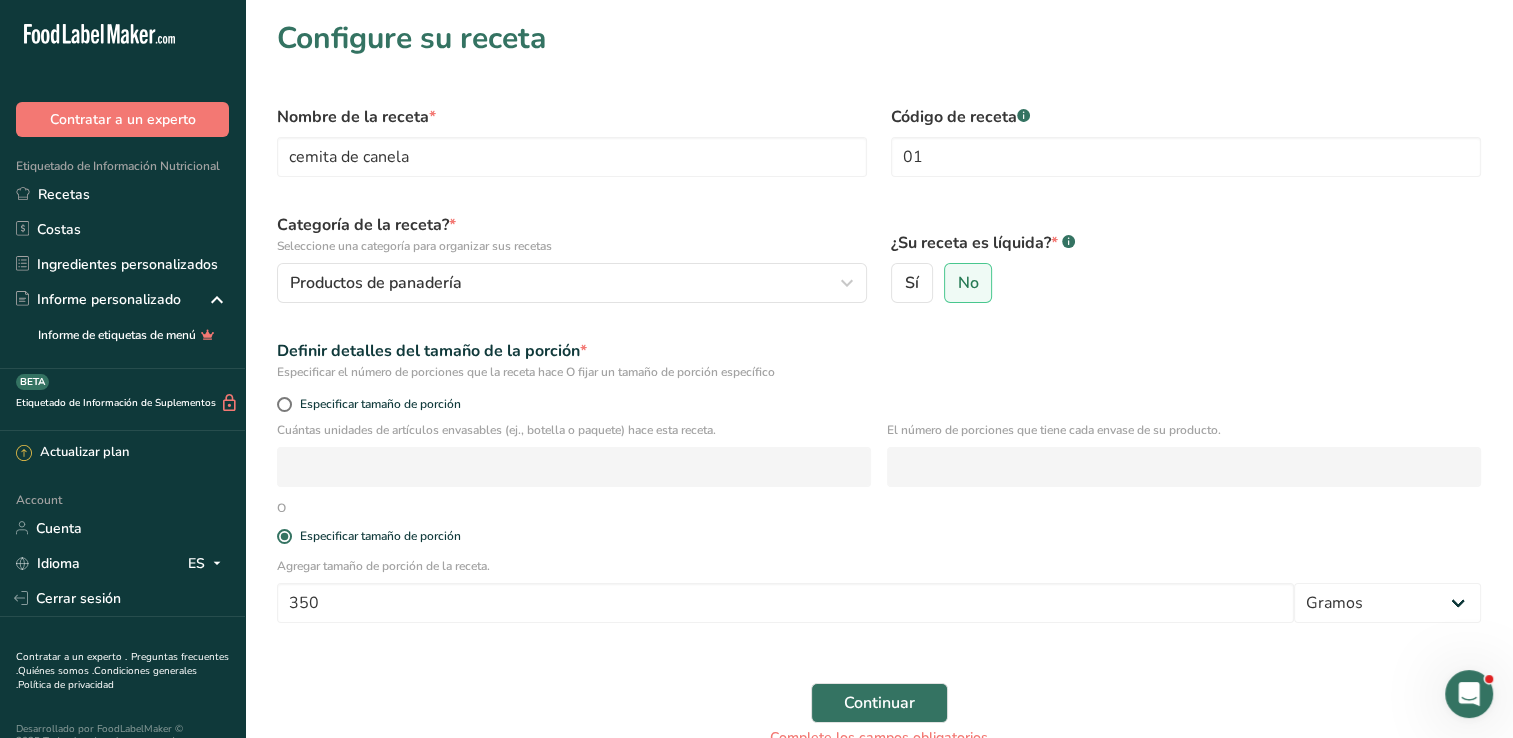 drag, startPoint x: 1256, startPoint y: 234, endPoint x: 1264, endPoint y: 248, distance: 16.124516 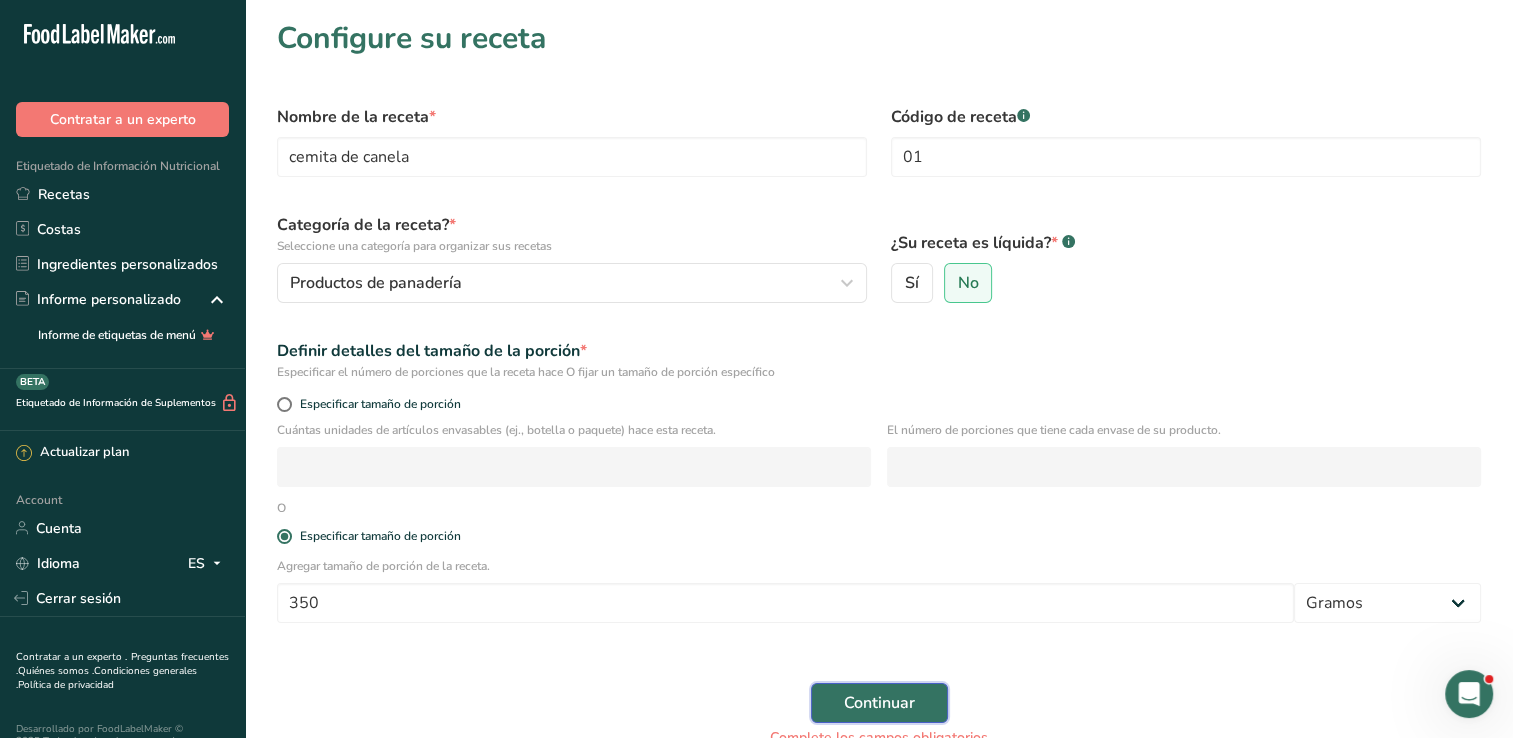 click on "Continuar" at bounding box center [879, 703] 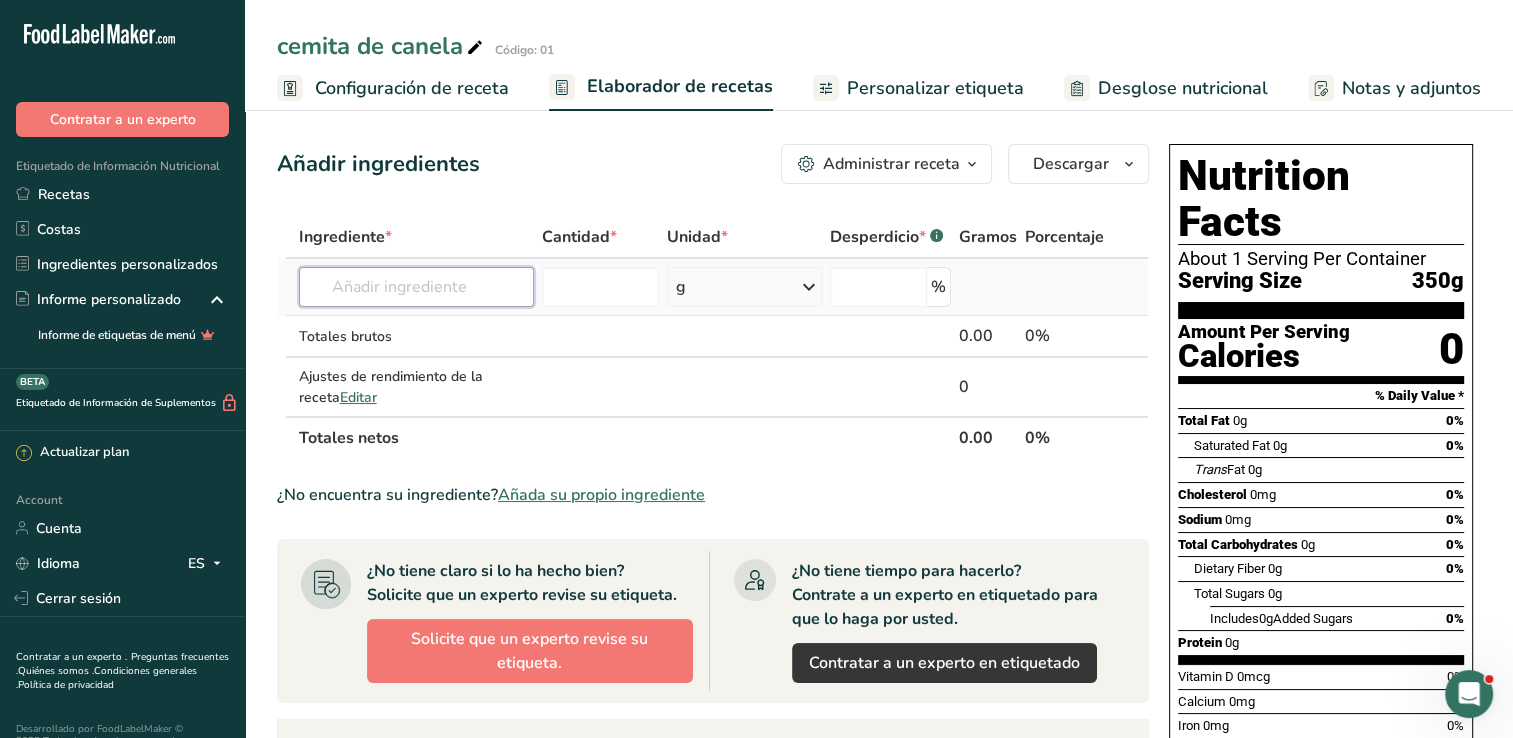 click at bounding box center (416, 287) 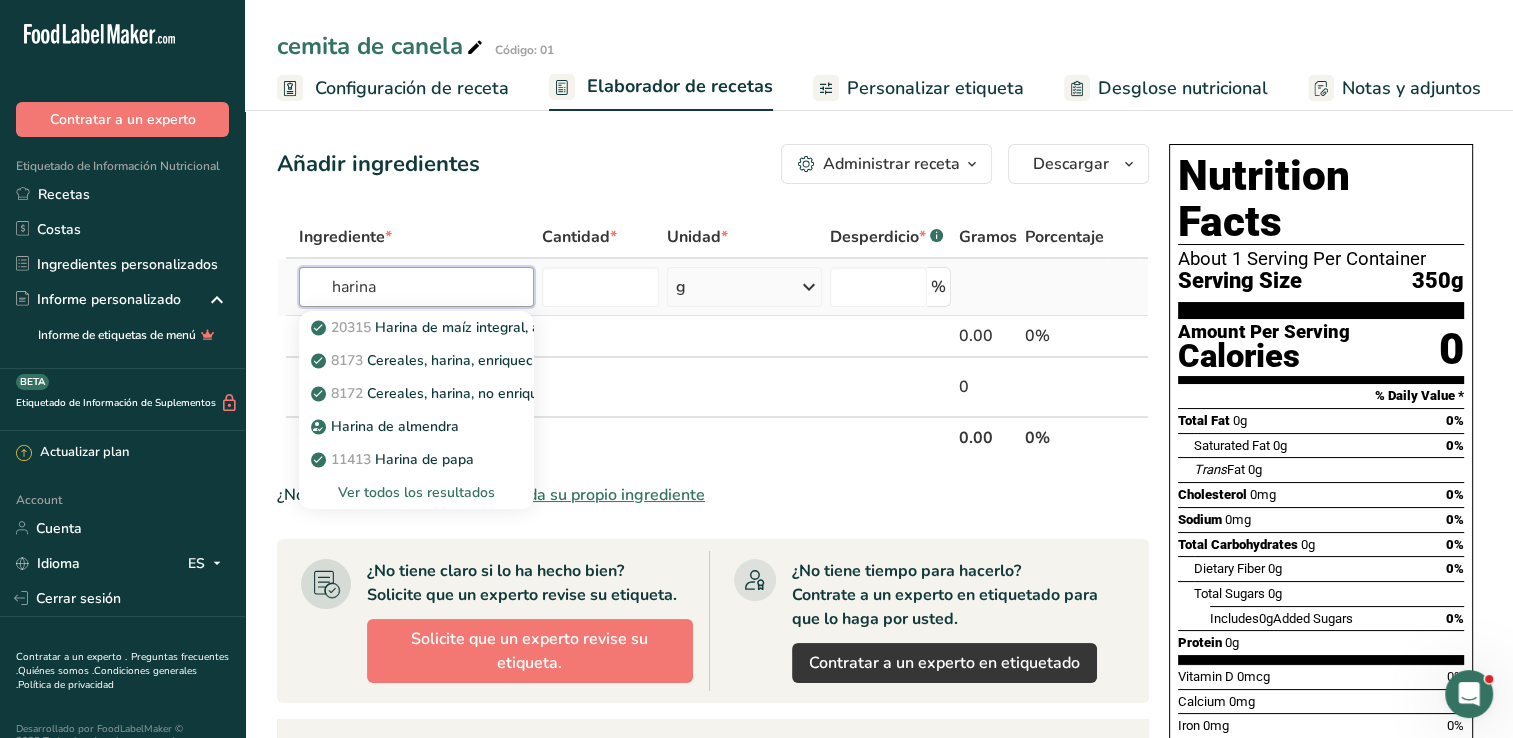type on "harina" 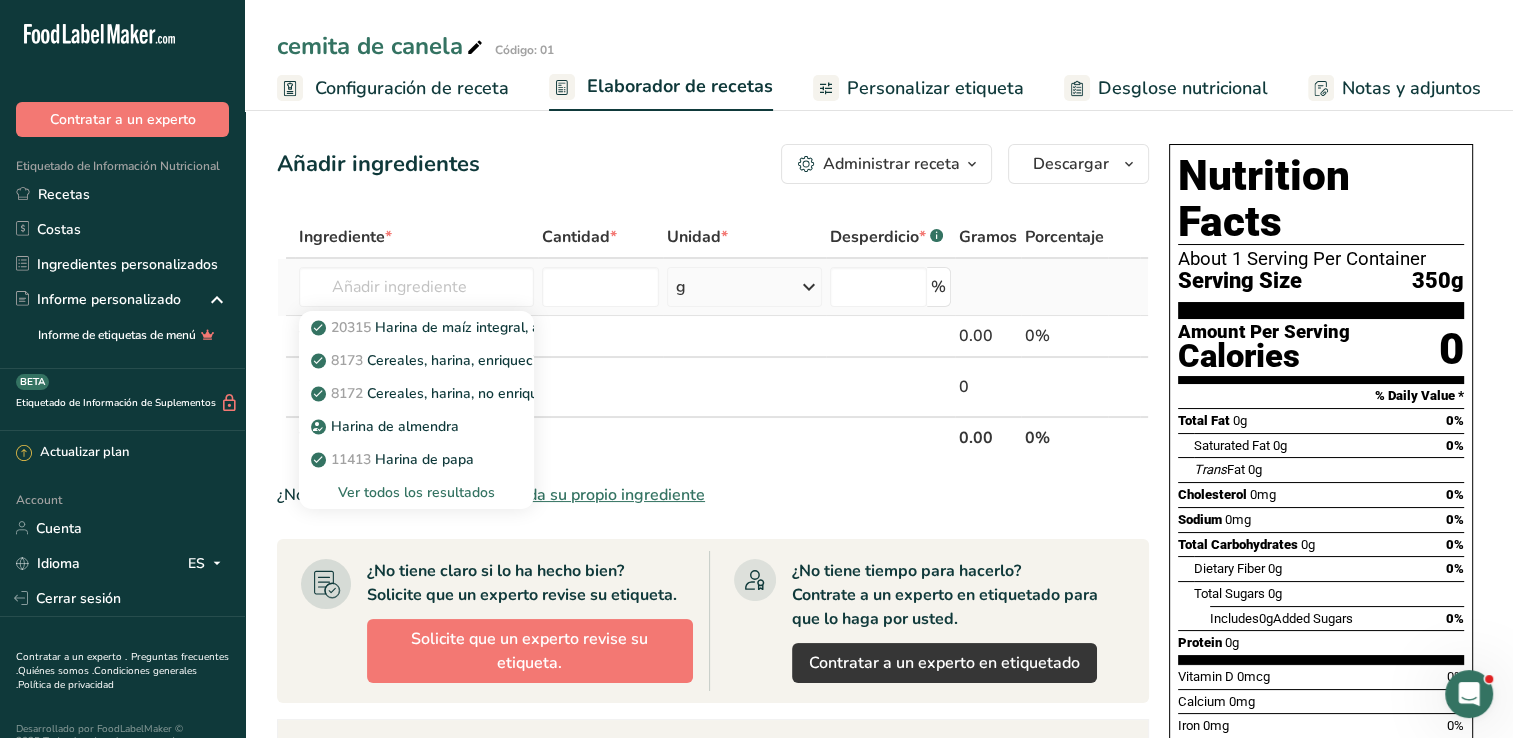 click on "Ver todos los resultados" at bounding box center (416, 492) 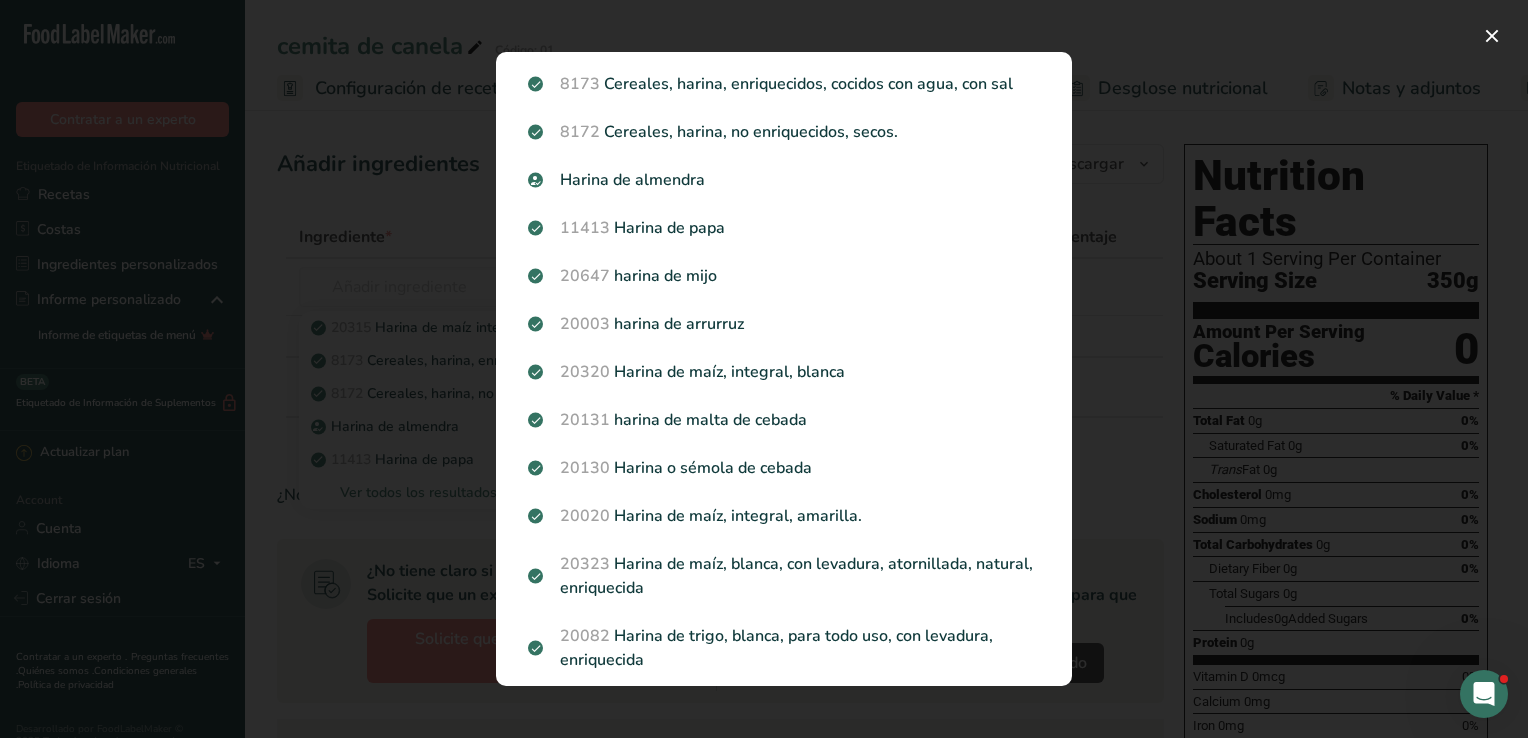 scroll, scrollTop: 0, scrollLeft: 0, axis: both 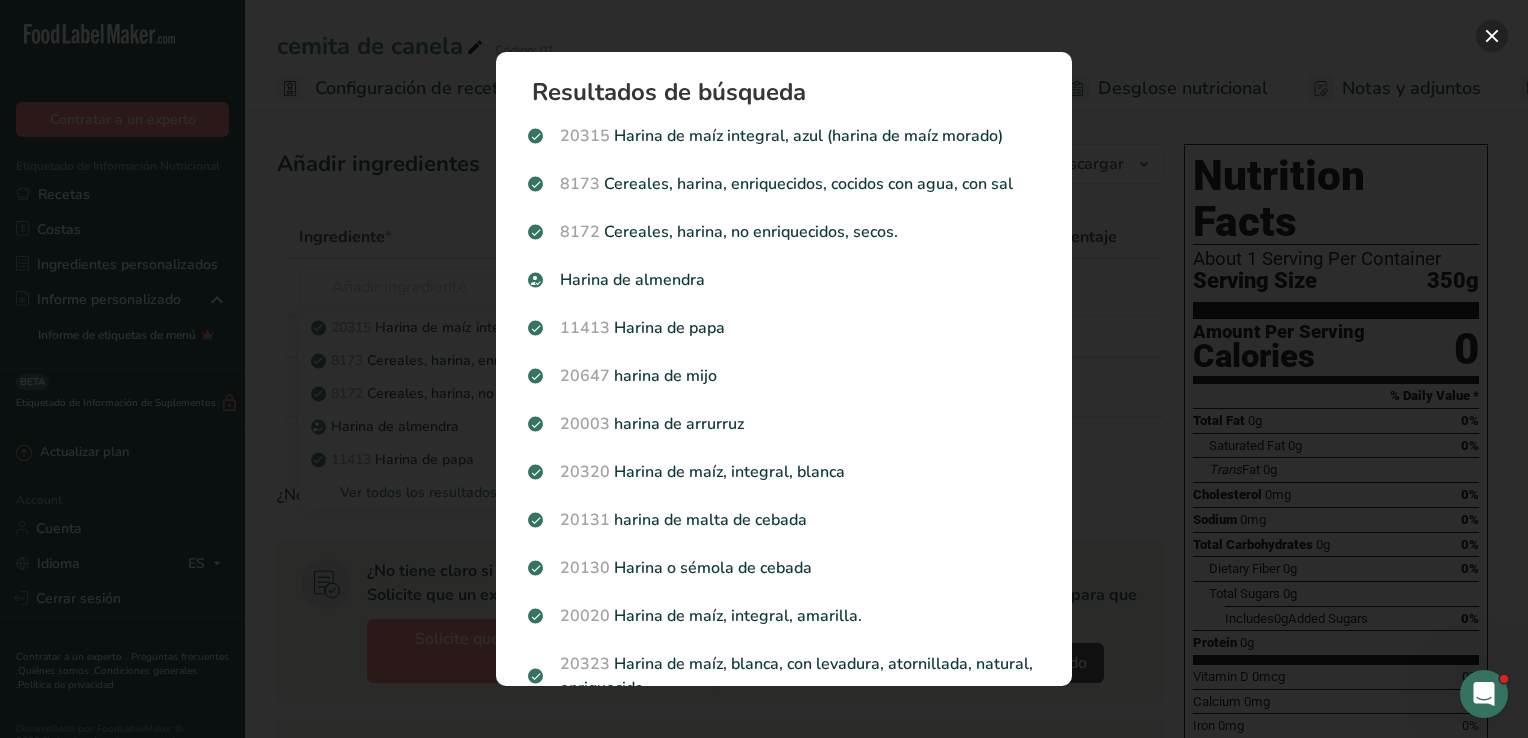 click at bounding box center (1492, 36) 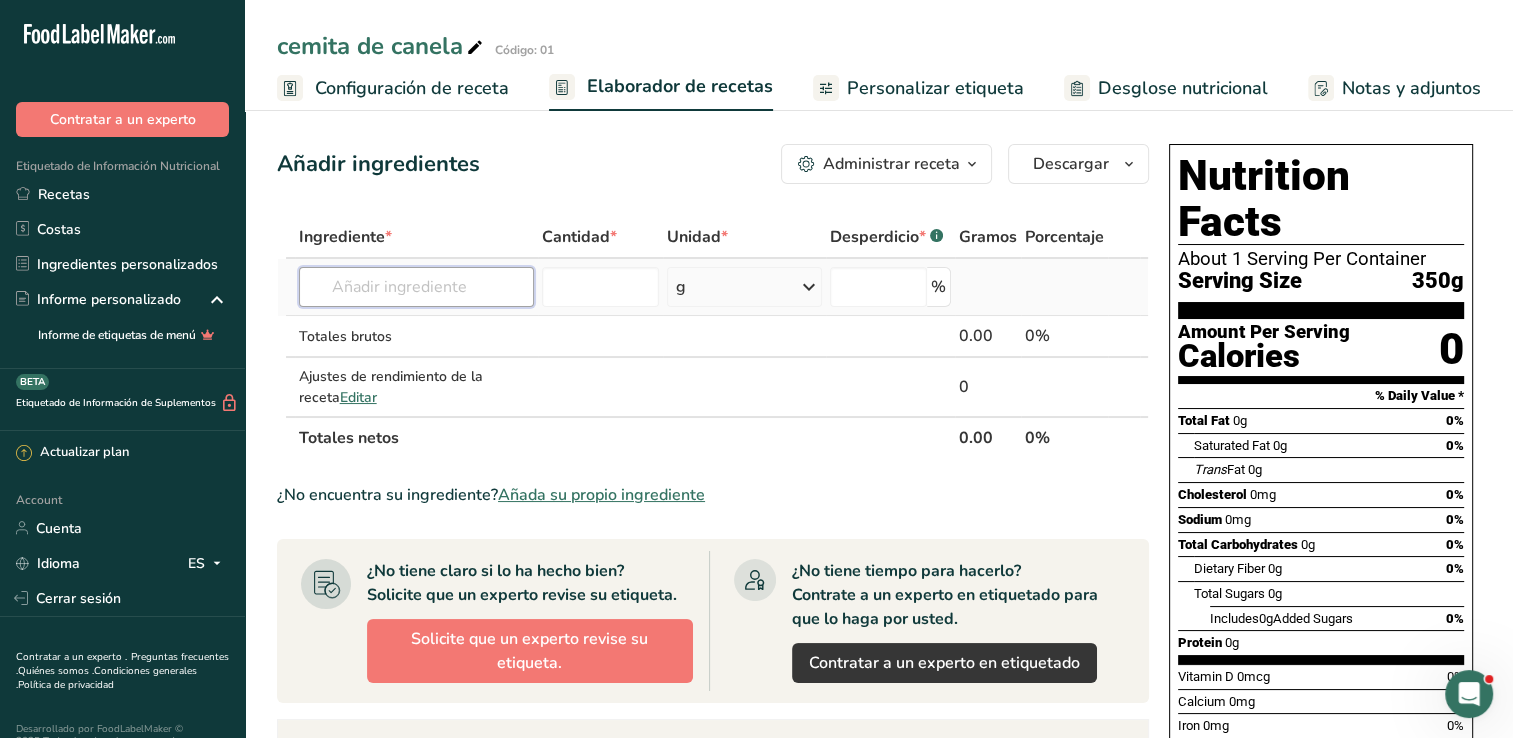click at bounding box center [416, 287] 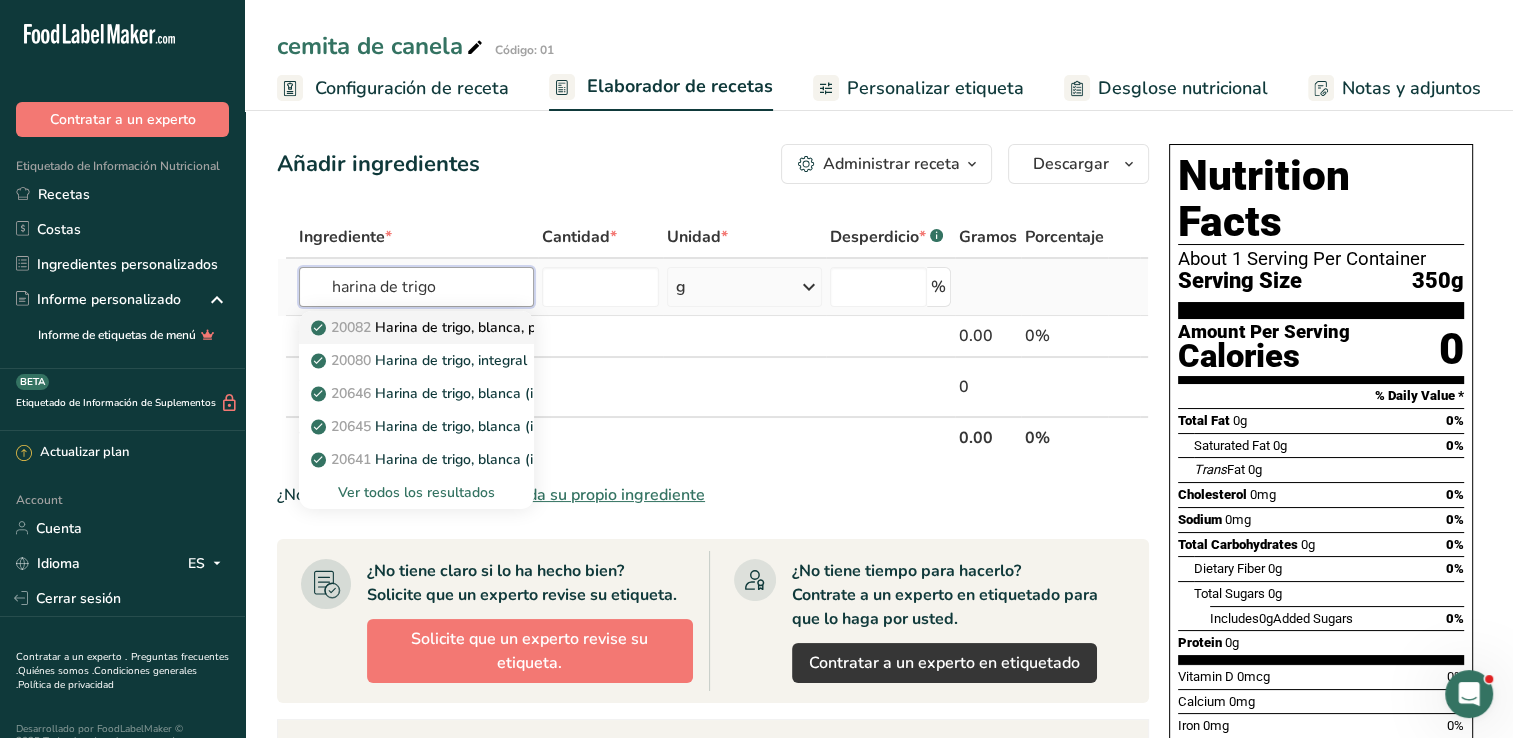 type on "harina de trigo" 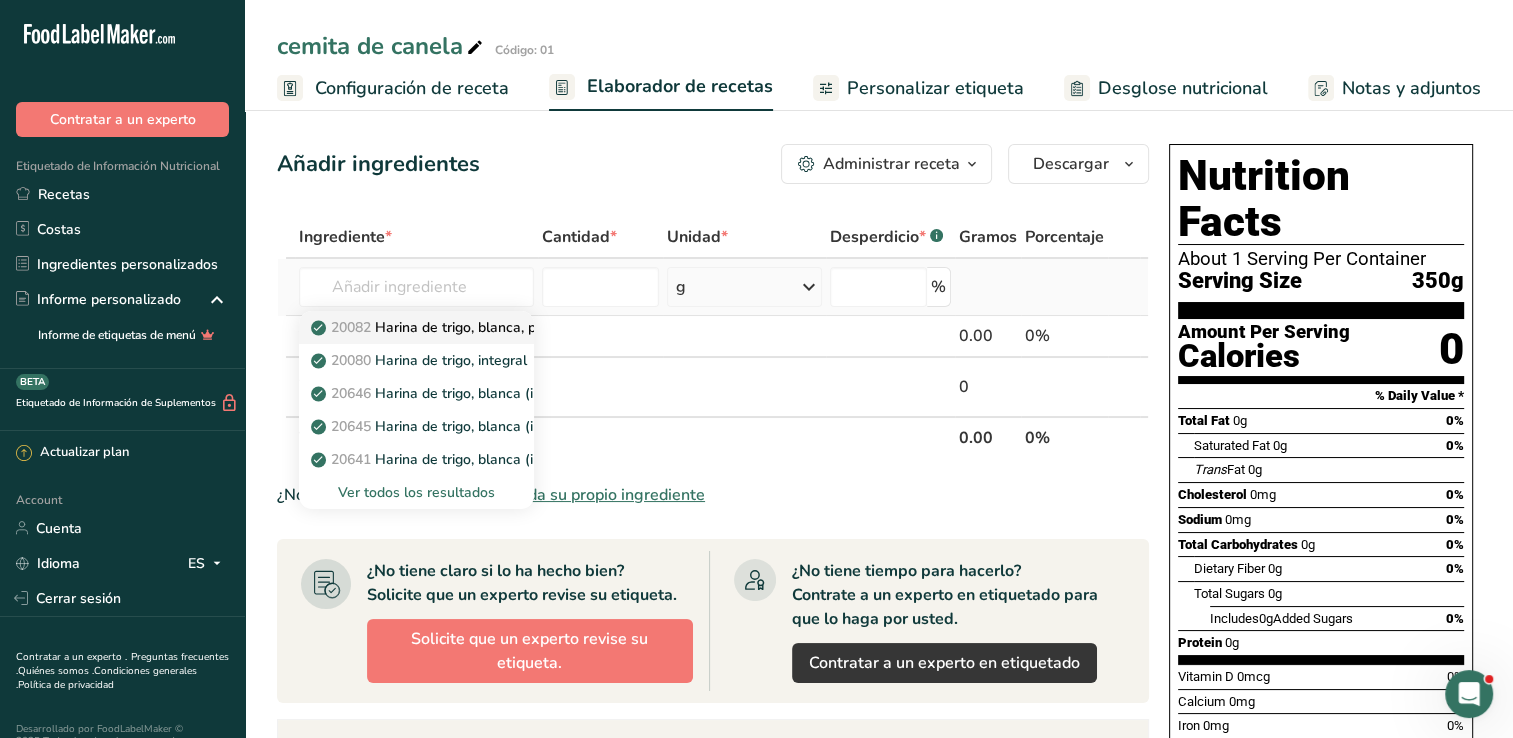 click on "20082
Harina de trigo, blanca, para todo uso, con levadura, enriquecida" at bounding box center (551, 327) 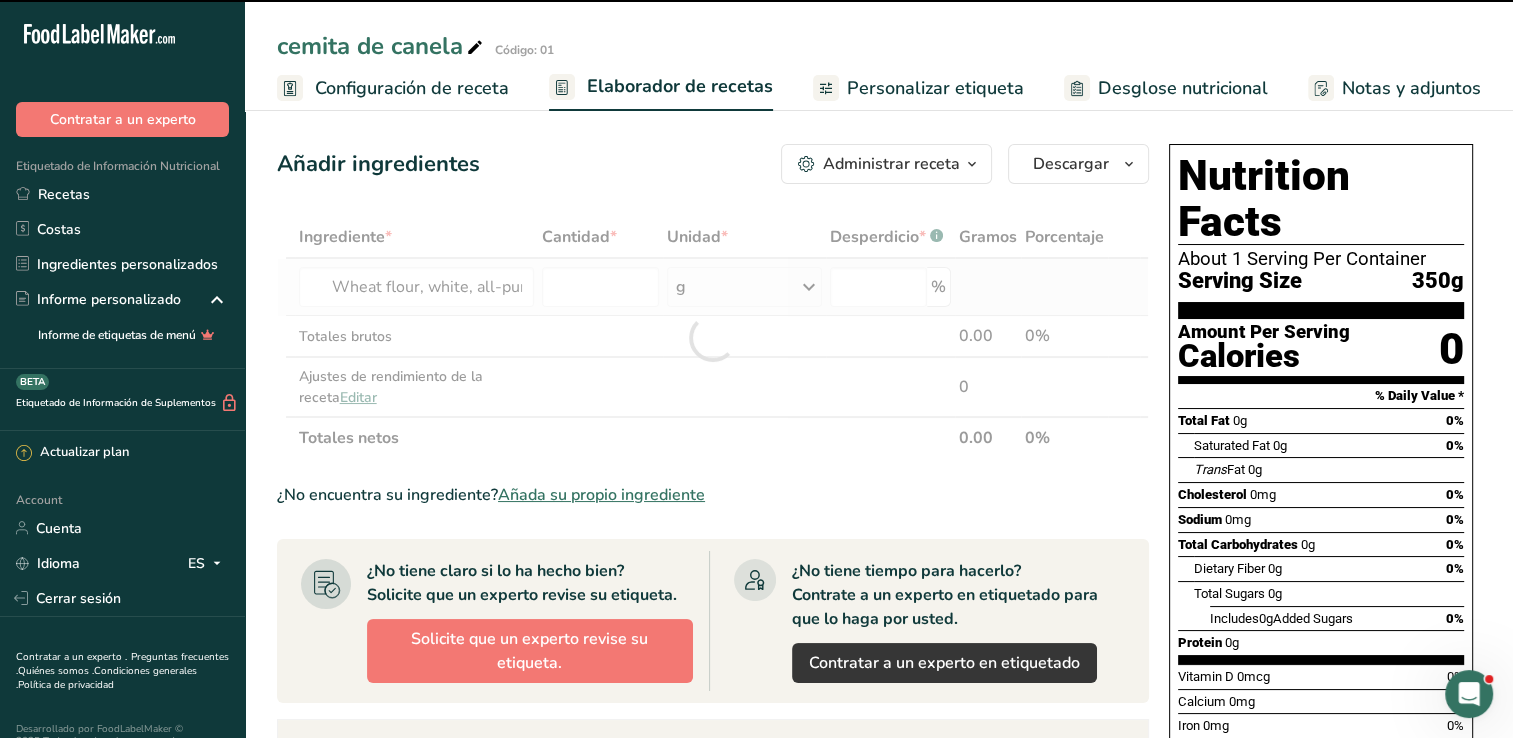 type on "0" 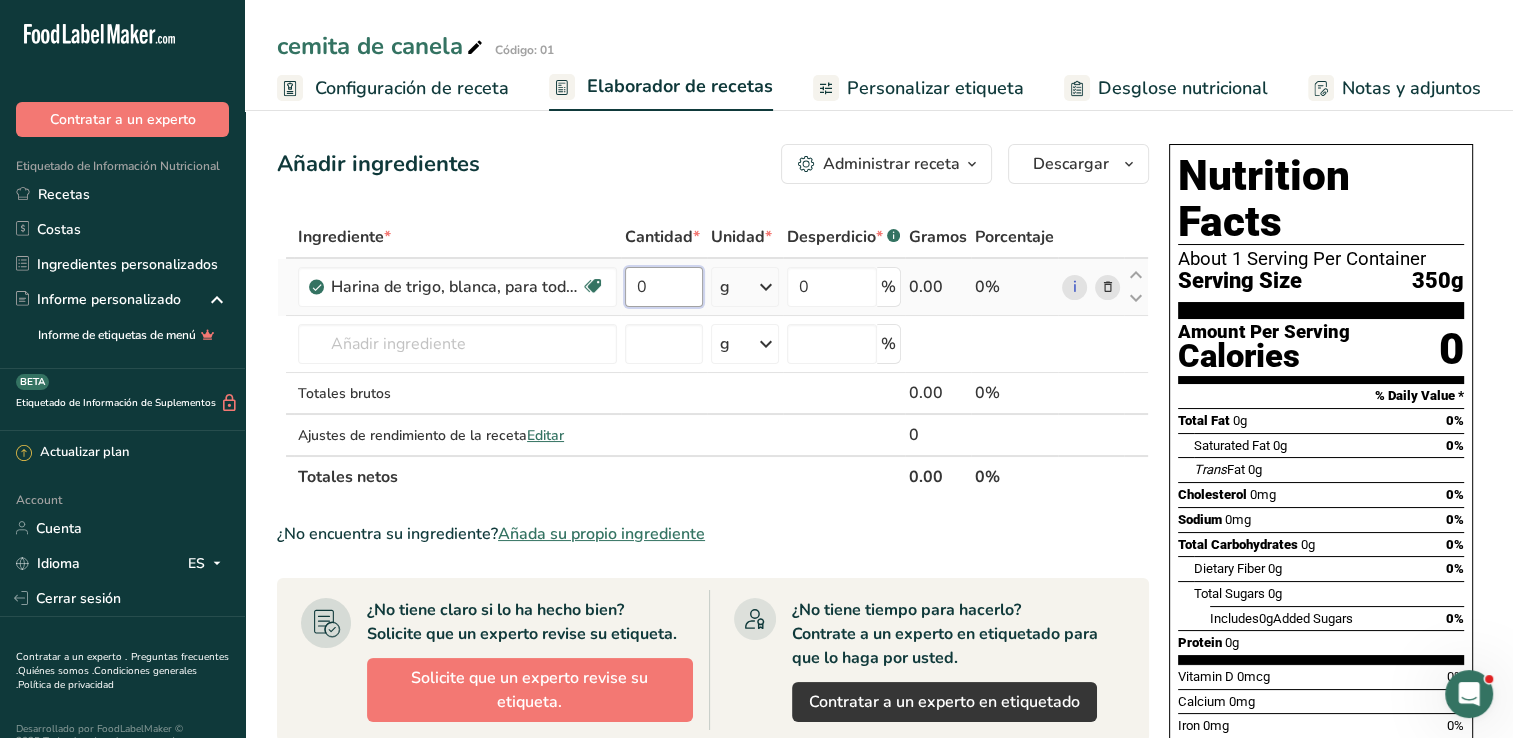click on "0" at bounding box center (664, 287) 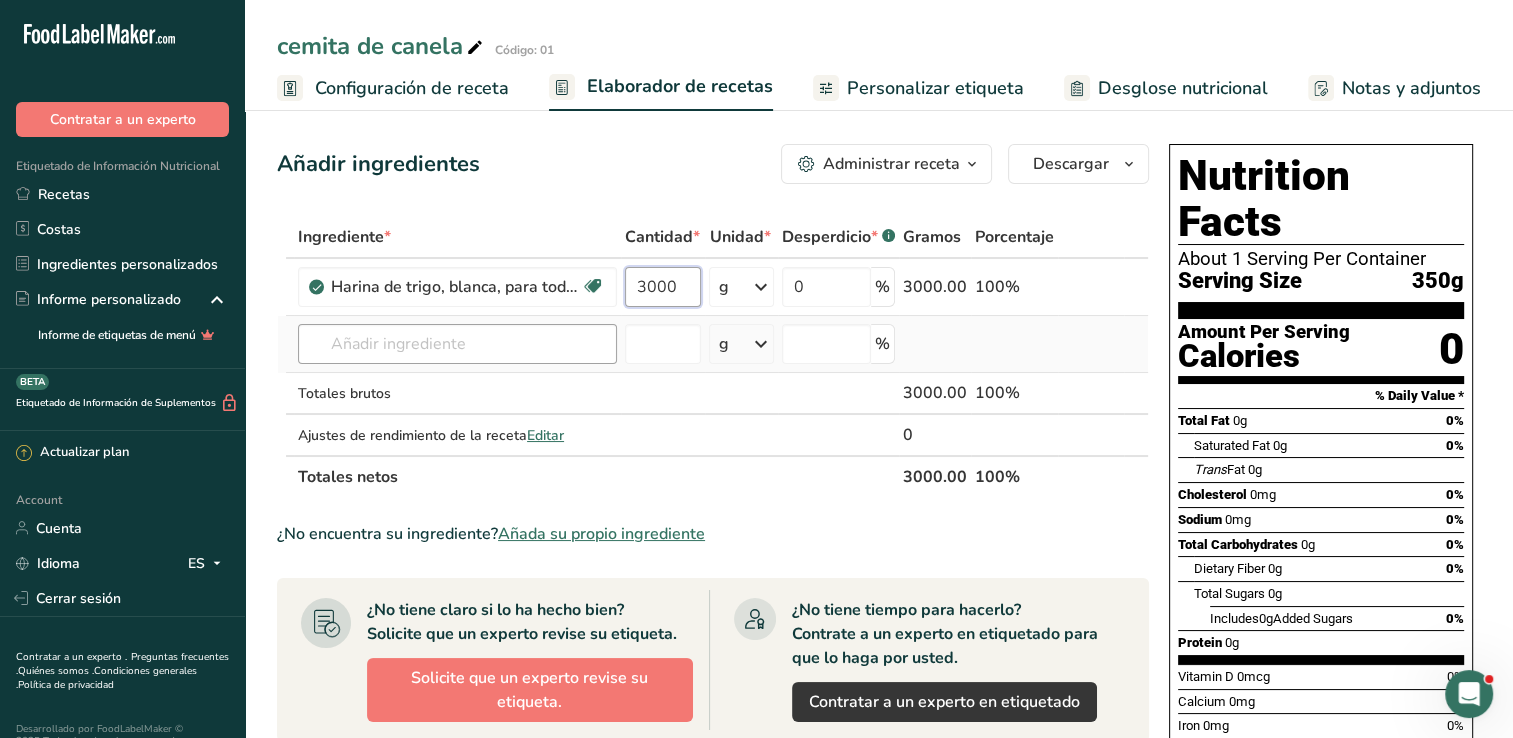 type on "3000" 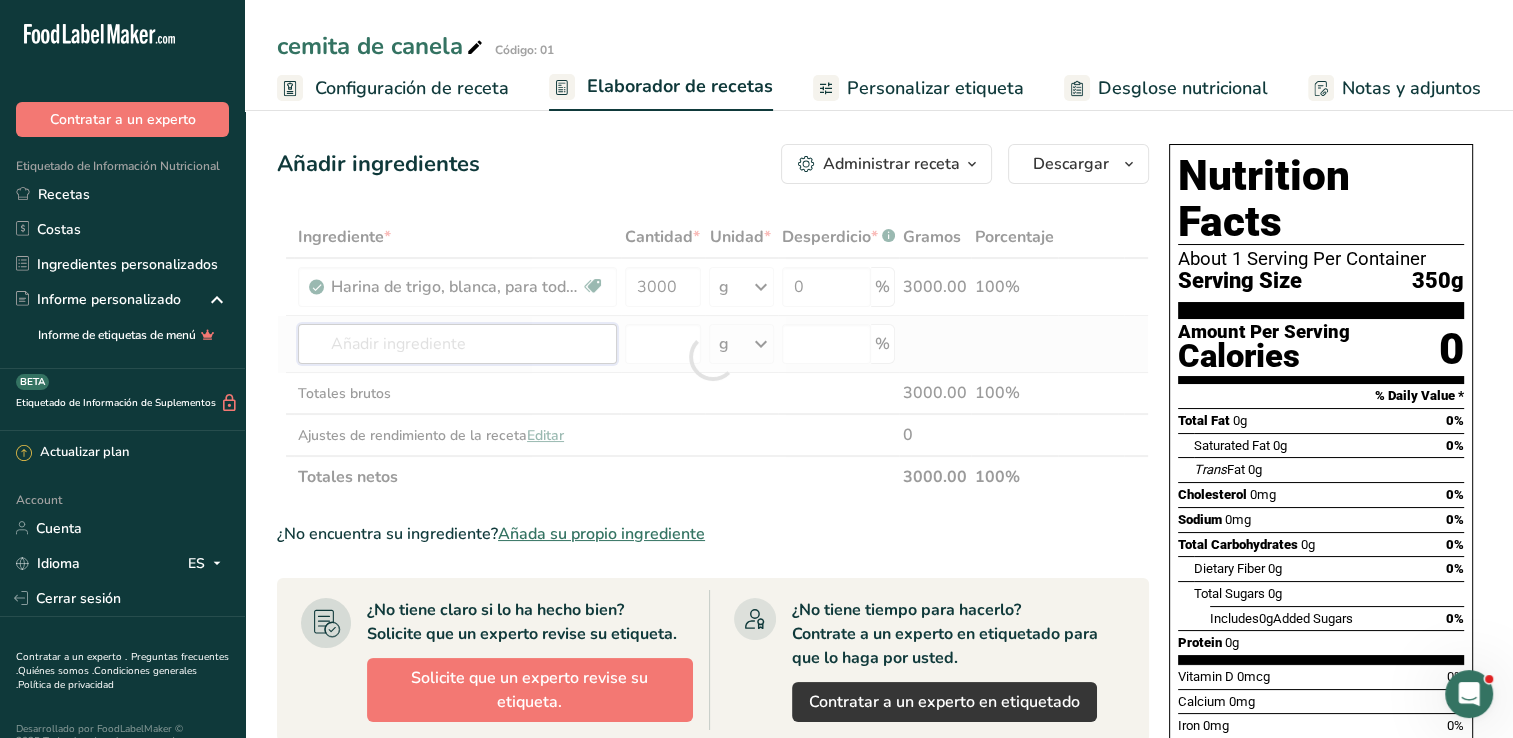 click on "Ingrediente *
Cantidad *
Unidad *
Desperdicio *   .a-a{fill:#347362;}.b-a{fill:#fff;}          Gramos
Porcentaje
Harina de trigo, blanca, para todo uso, con levadura, enriquecida
Libre de lácteos
Vegano
Vegetariano
Libre de soja
3000
g
Porciones
1 cup
Unidades de peso
g
kg
mg
Ver más
Unidades de volumen
litro
Las unidades de volumen requieren una conversión de densidad. Si conoce la densidad de su ingrediente, introdúzcala a continuación. De lo contrario, haga clic en "RIA", nuestra asistente regulatoria de IA, quien podrá ayudarle.
lb/pie³
g/cm³
mL" at bounding box center [713, 357] 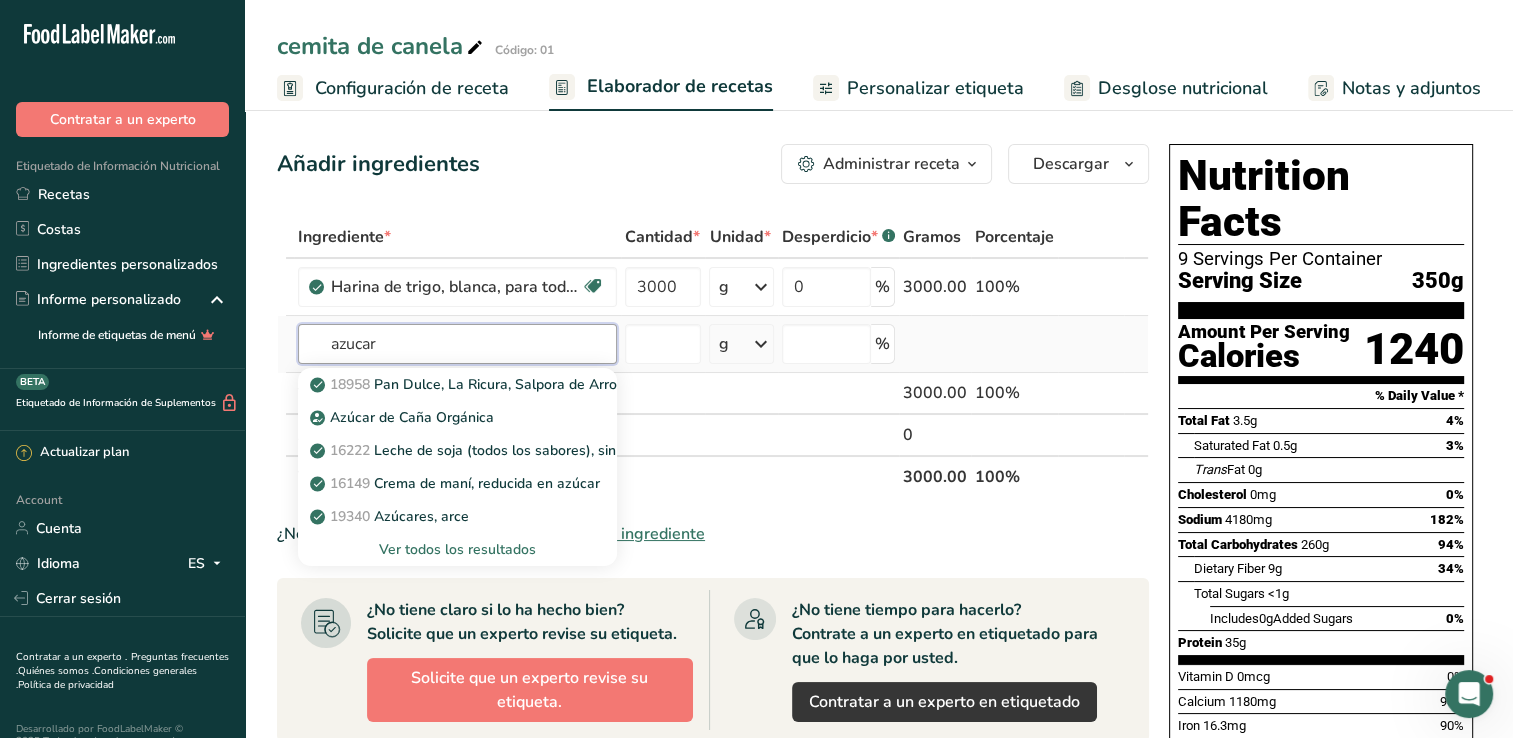 type on "azucar" 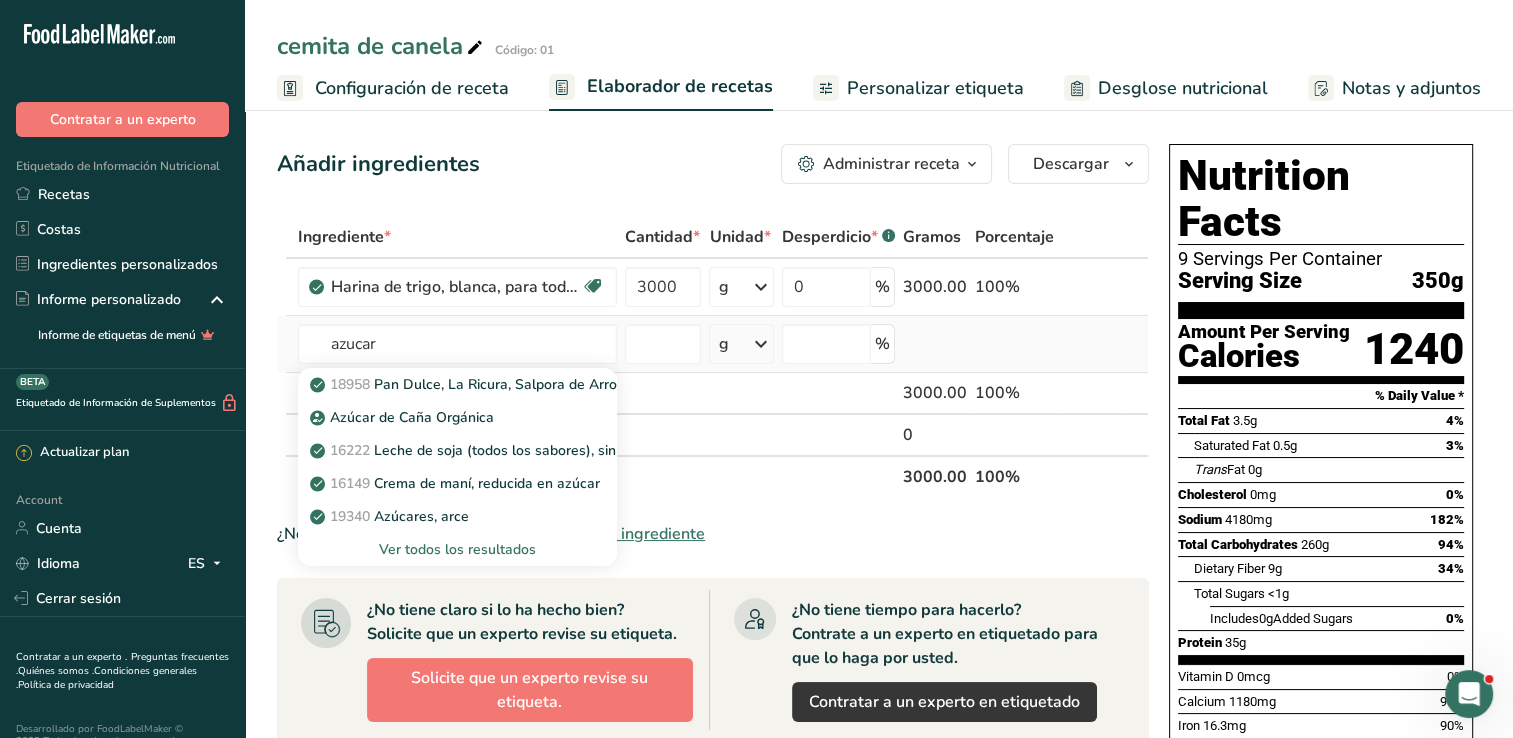 type 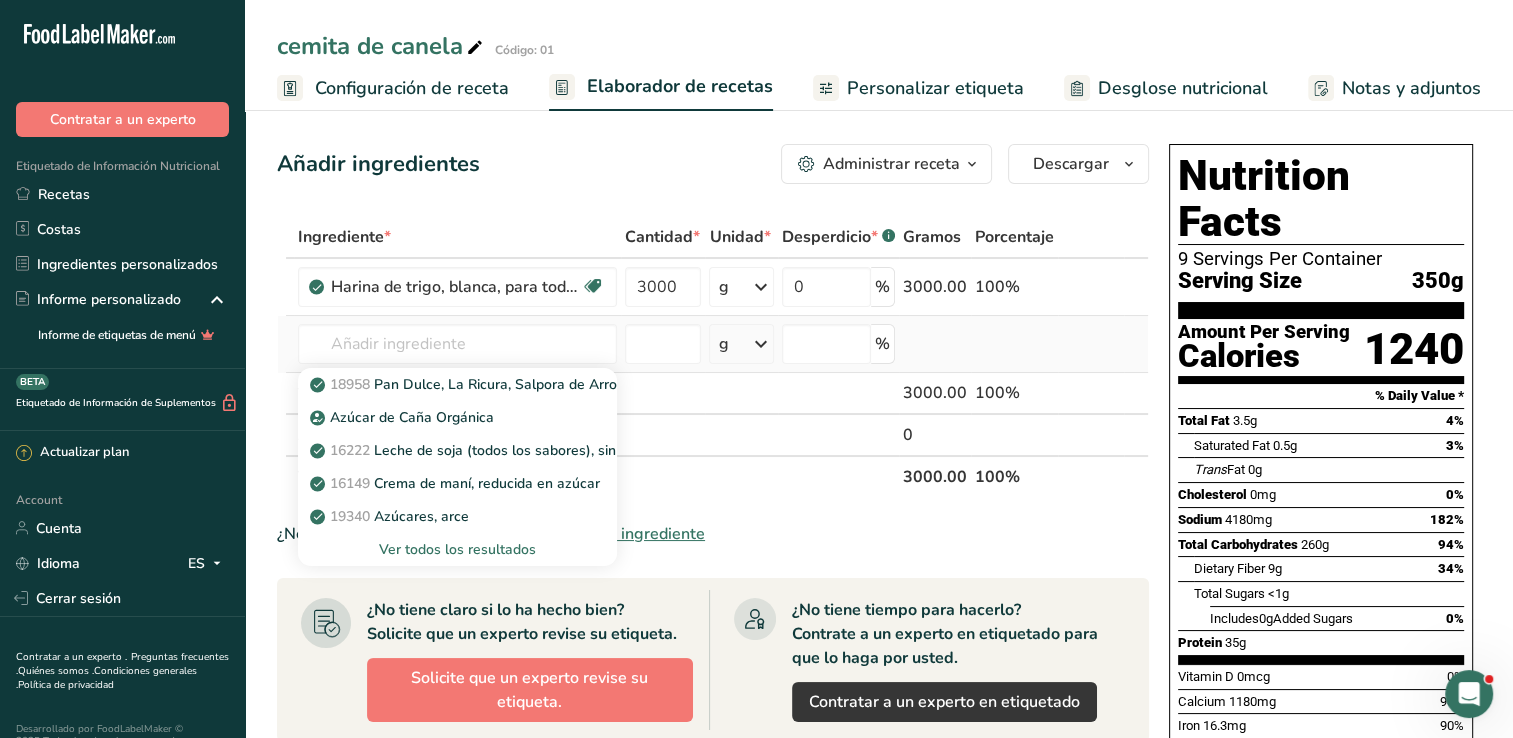 click on "Ver todos los resultados" at bounding box center [457, 549] 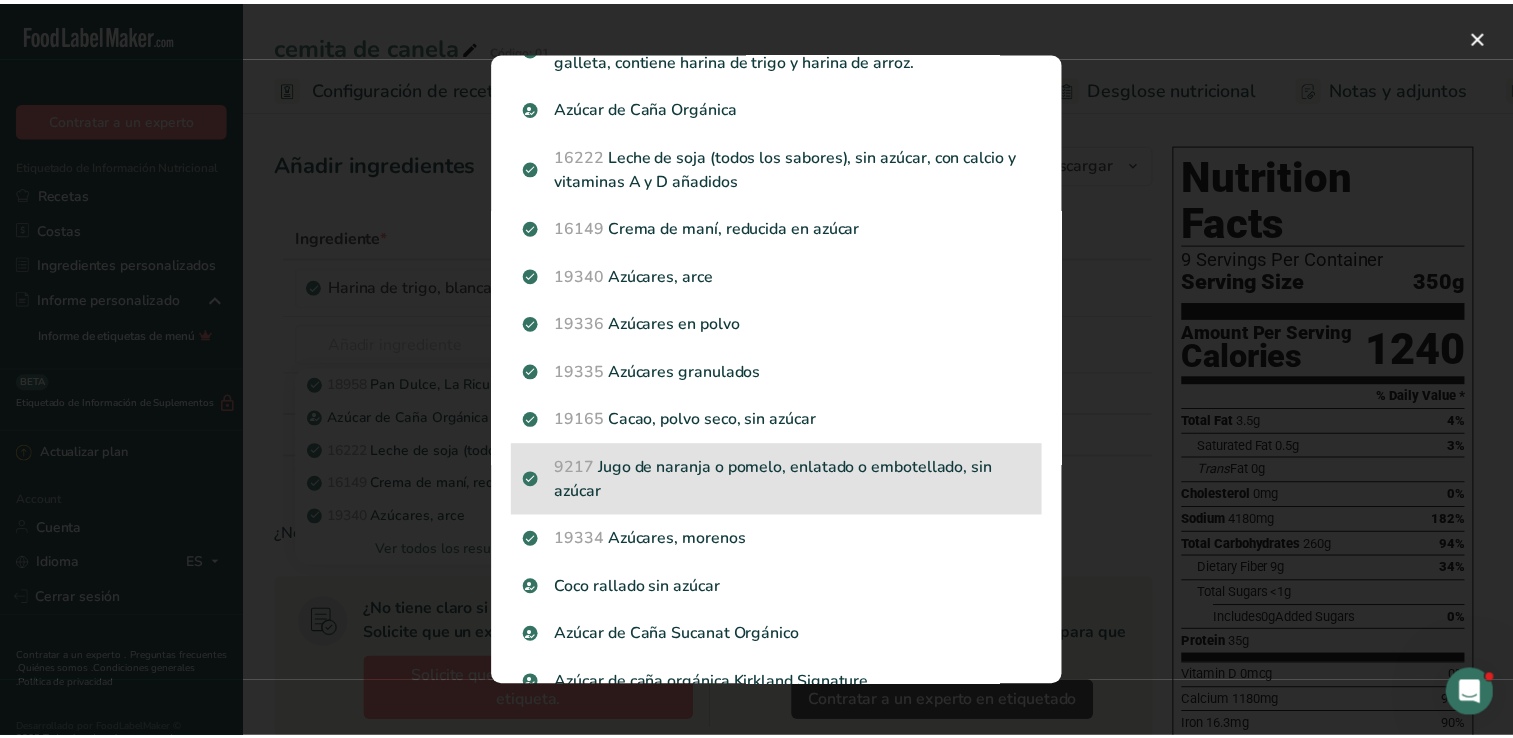 scroll, scrollTop: 0, scrollLeft: 0, axis: both 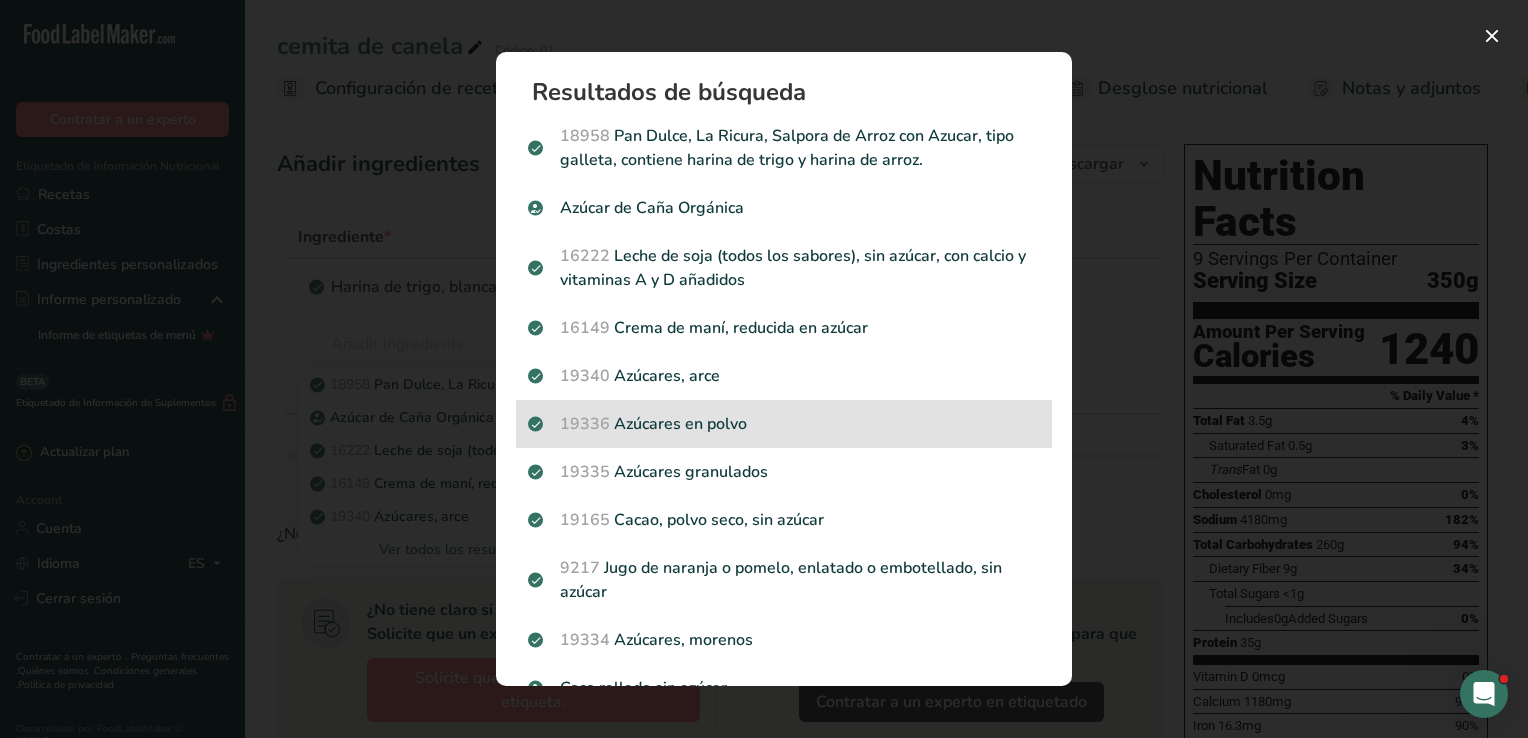 click on "19336
Azúcares en polvo" at bounding box center (784, 424) 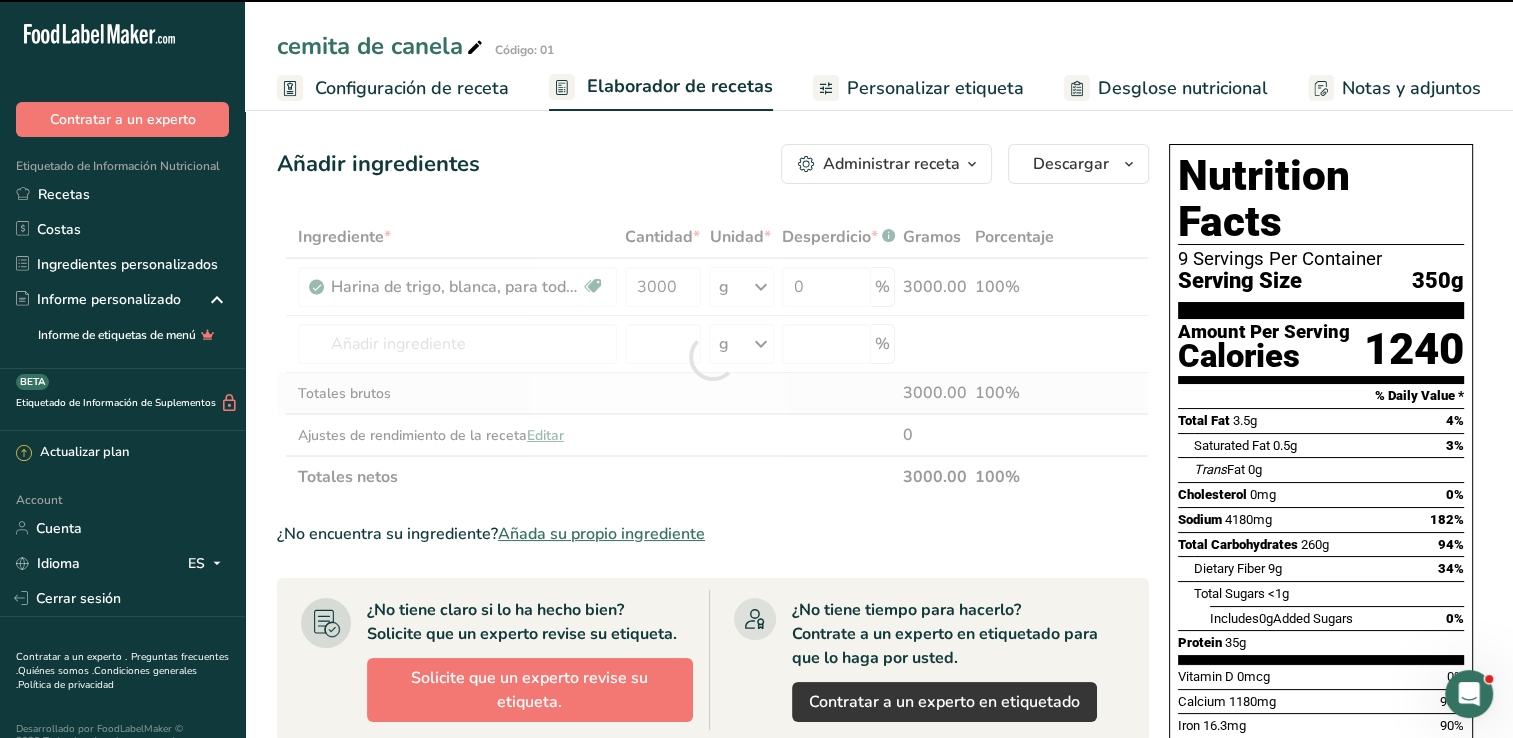 type on "0" 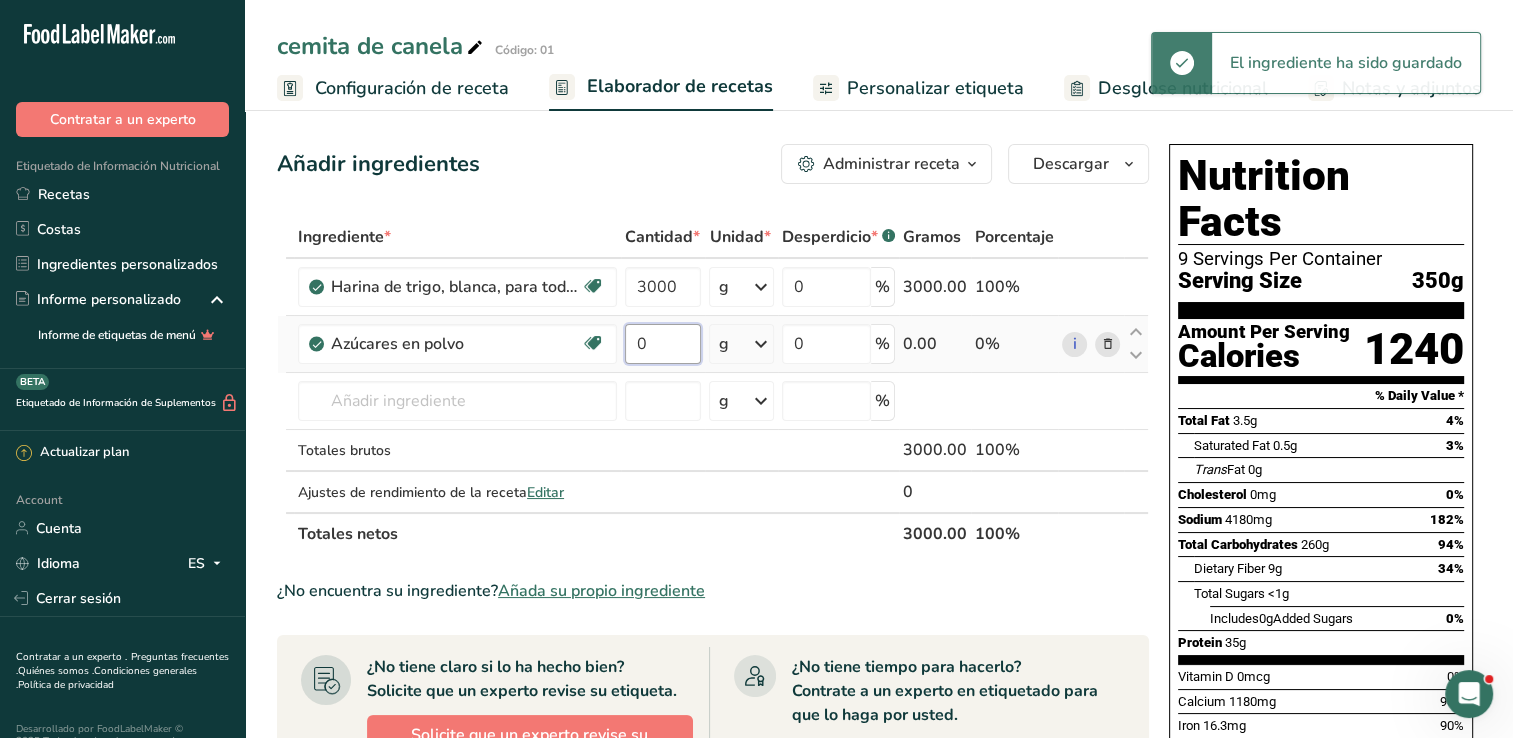 click on "0" at bounding box center (663, 344) 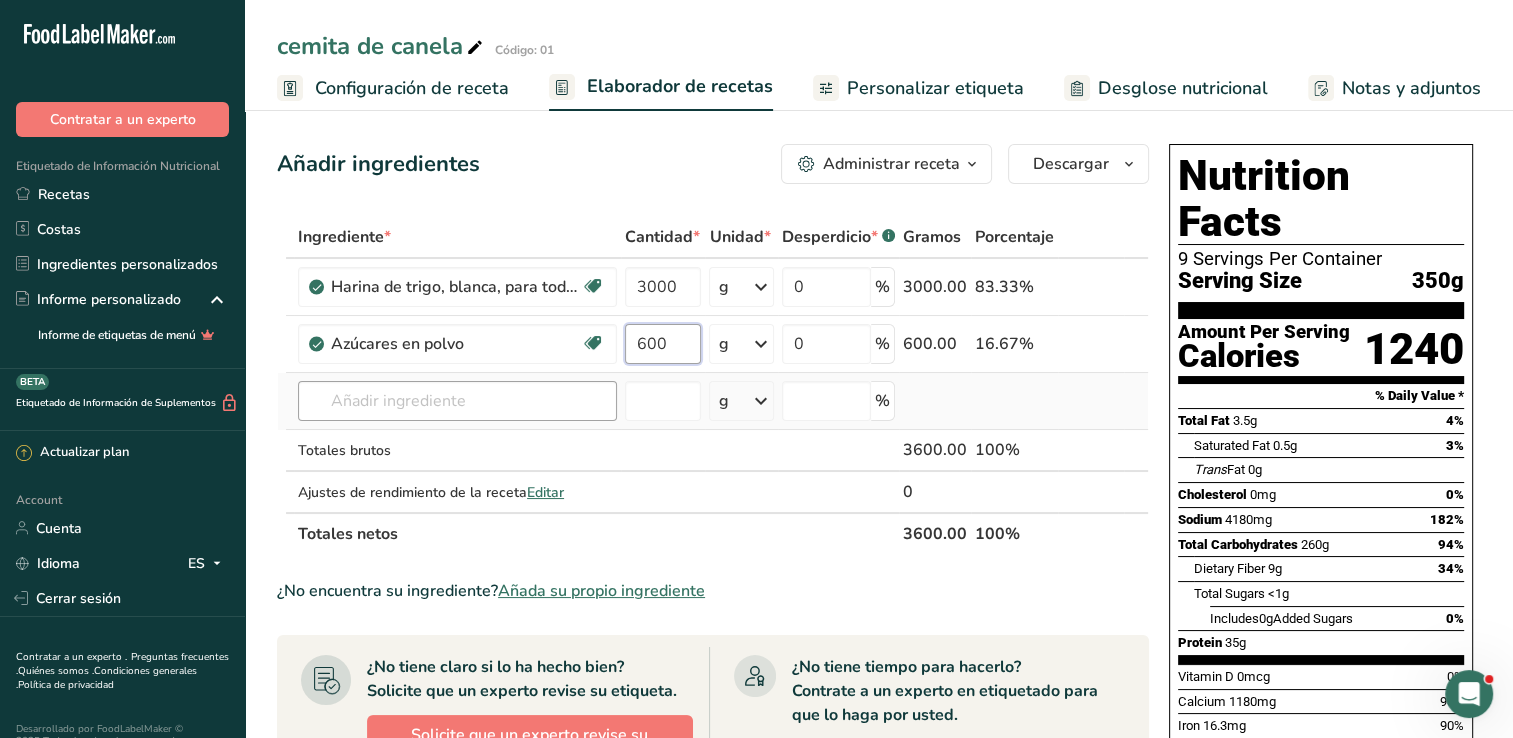 type on "600" 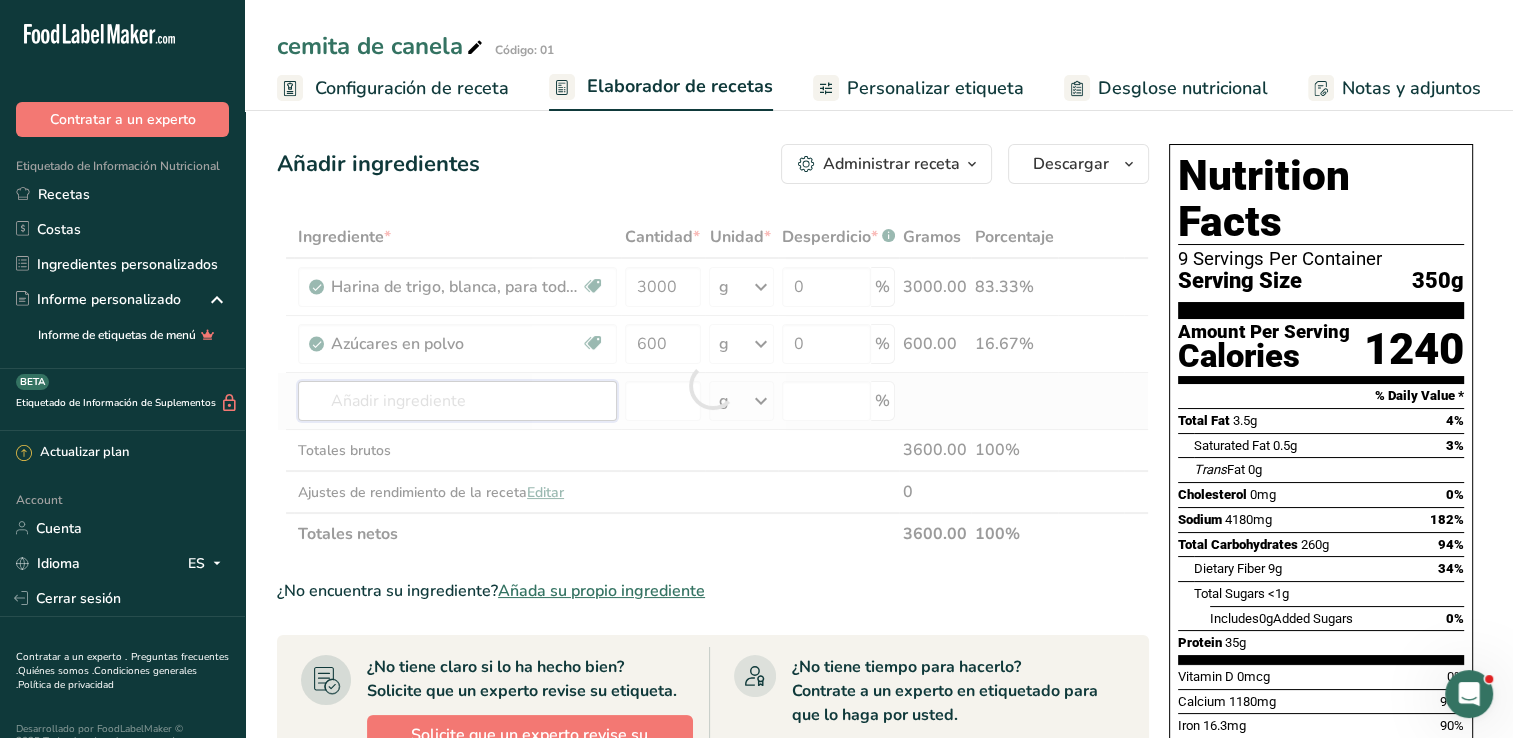 click on "Ingrediente *
Cantidad *
Unidad *
Desperdicio *   .a-a{fill:#347362;}.b-a{fill:#fff;}          Gramos
Porcentaje
Harina de trigo, blanca, para todo uso, con levadura, enriquecida
Libre de lácteos
Vegano
Vegetariano
Libre de soja
3000
g
Porciones
1 cup
Unidades de peso
g
kg
mg
Ver más
Unidades de volumen
litro
Las unidades de volumen requieren una conversión de densidad. Si conoce la densidad de su ingrediente, introdúzcala a continuación. De lo contrario, haga clic en "RIA", nuestra asistente regulatoria de IA, quien podrá ayudarle.
lb/pie³
g/cm³
mL" at bounding box center [713, 385] 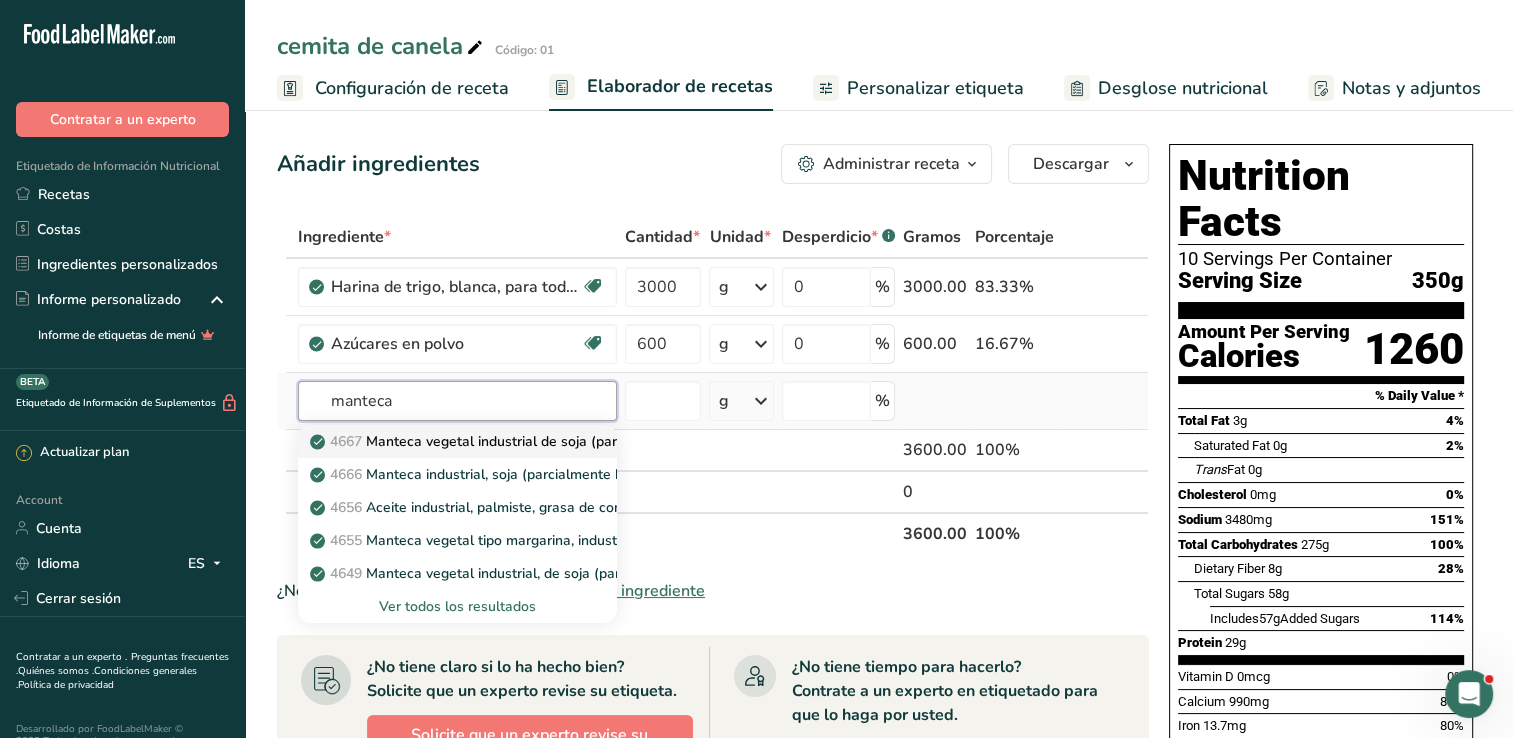 type on "manteca" 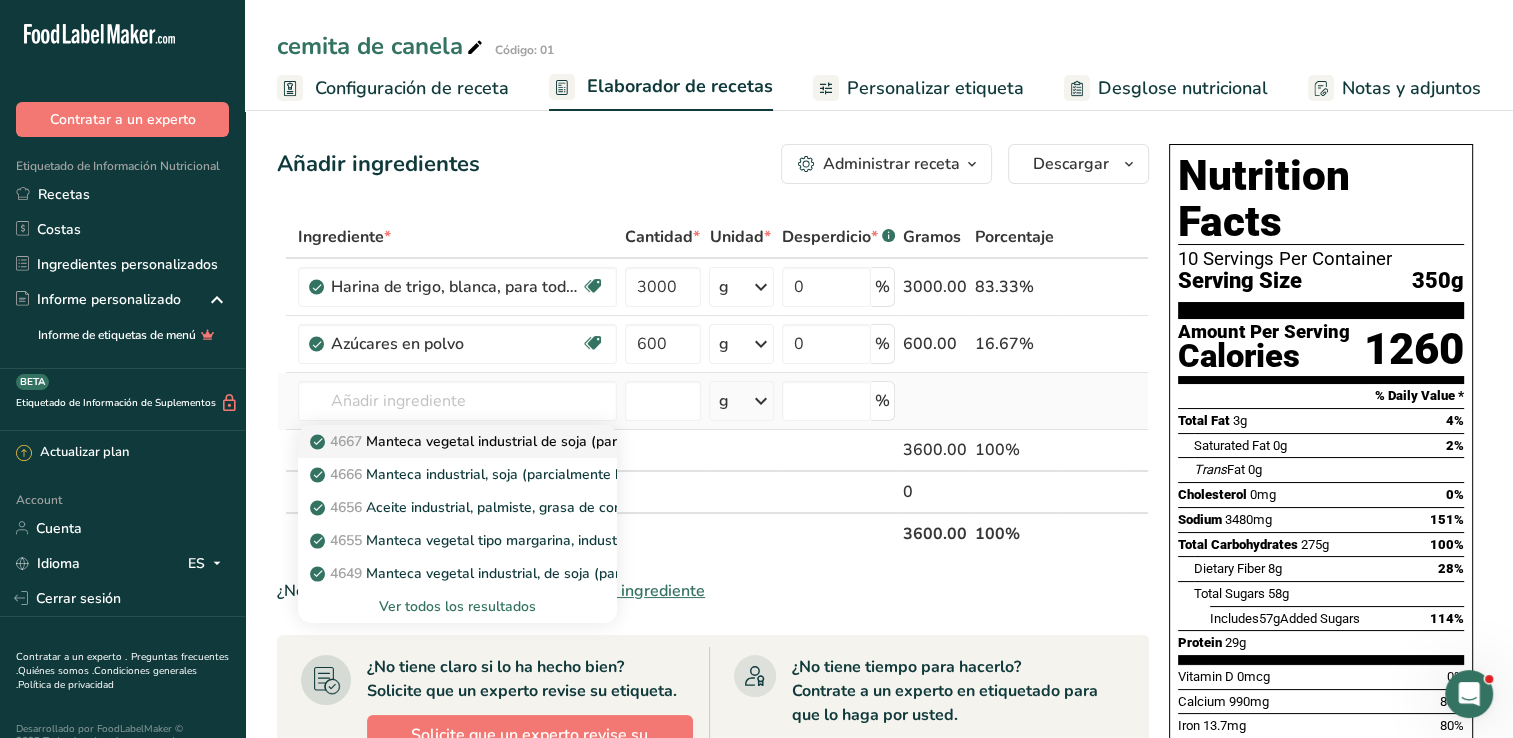 click on "4667
Manteca vegetal industrial de soja (parcialmente hidrogenada) para repostería y confitería." at bounding box center [631, 441] 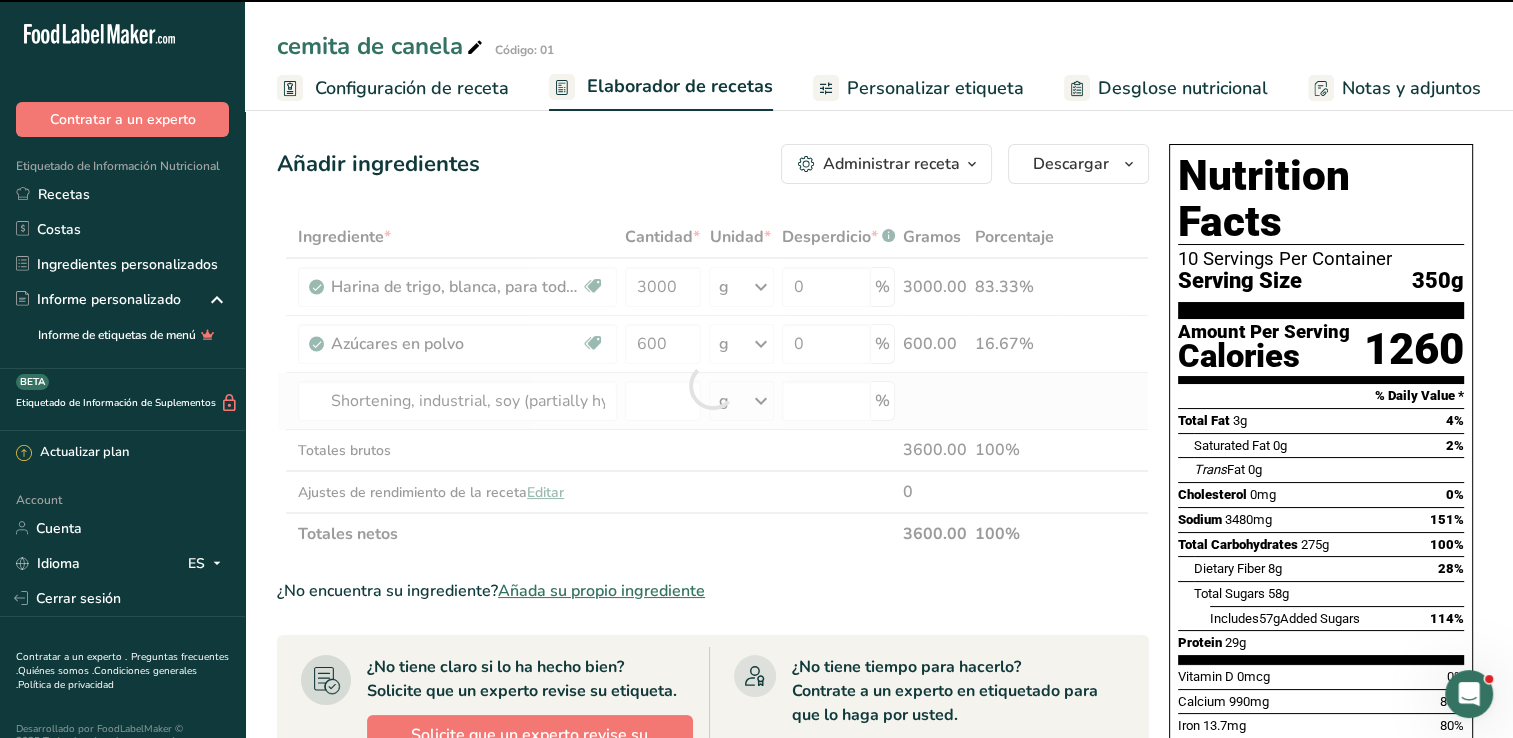 type on "0" 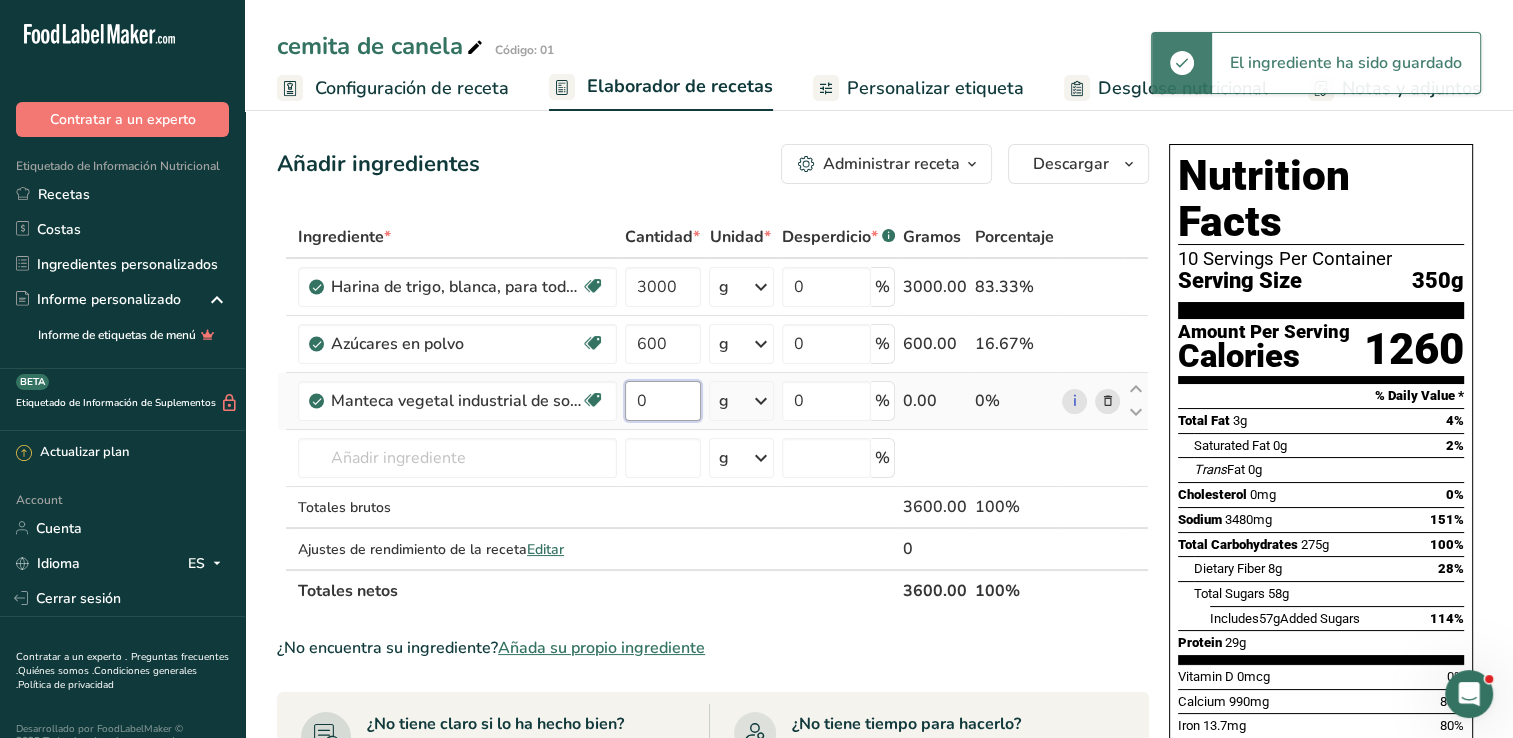 click on "0" at bounding box center [663, 401] 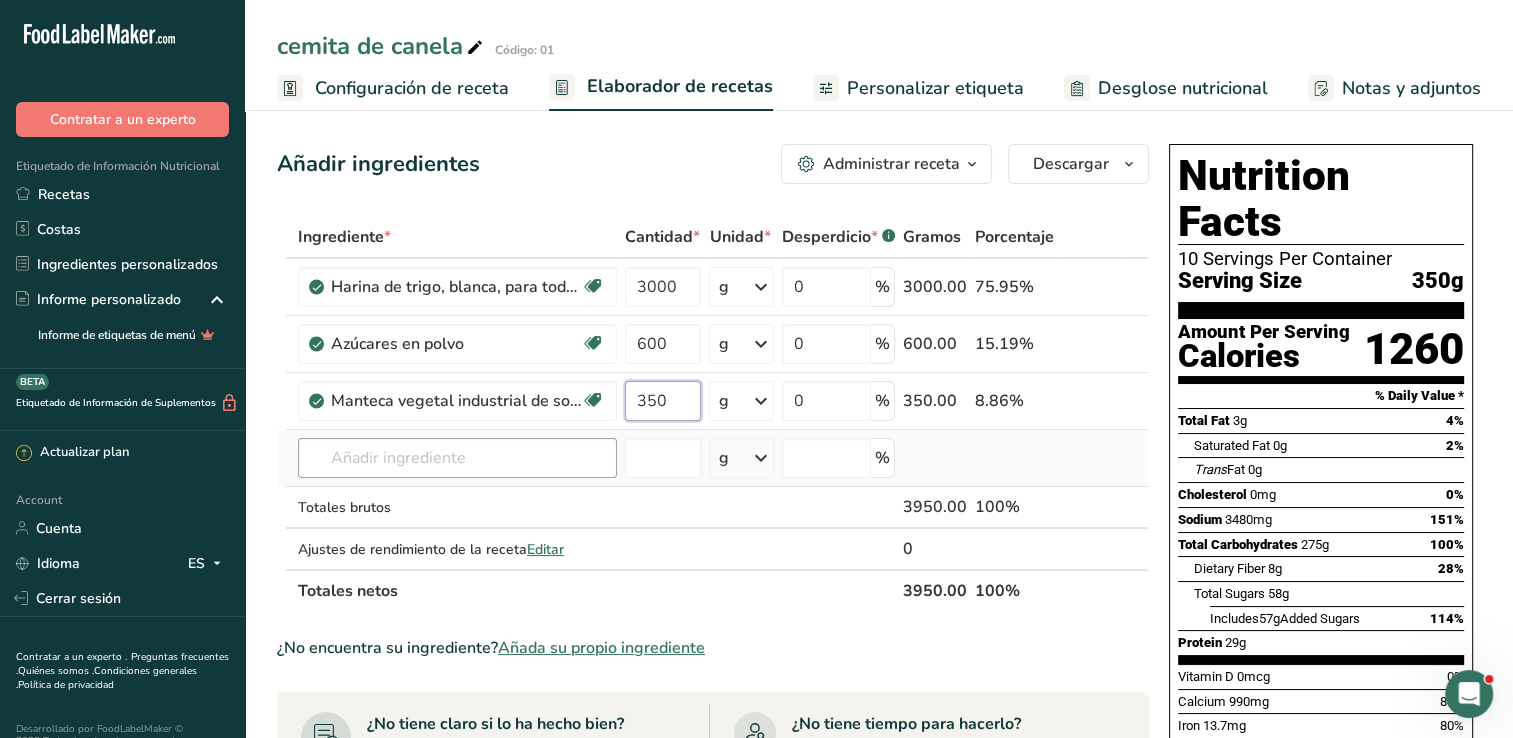 type on "350" 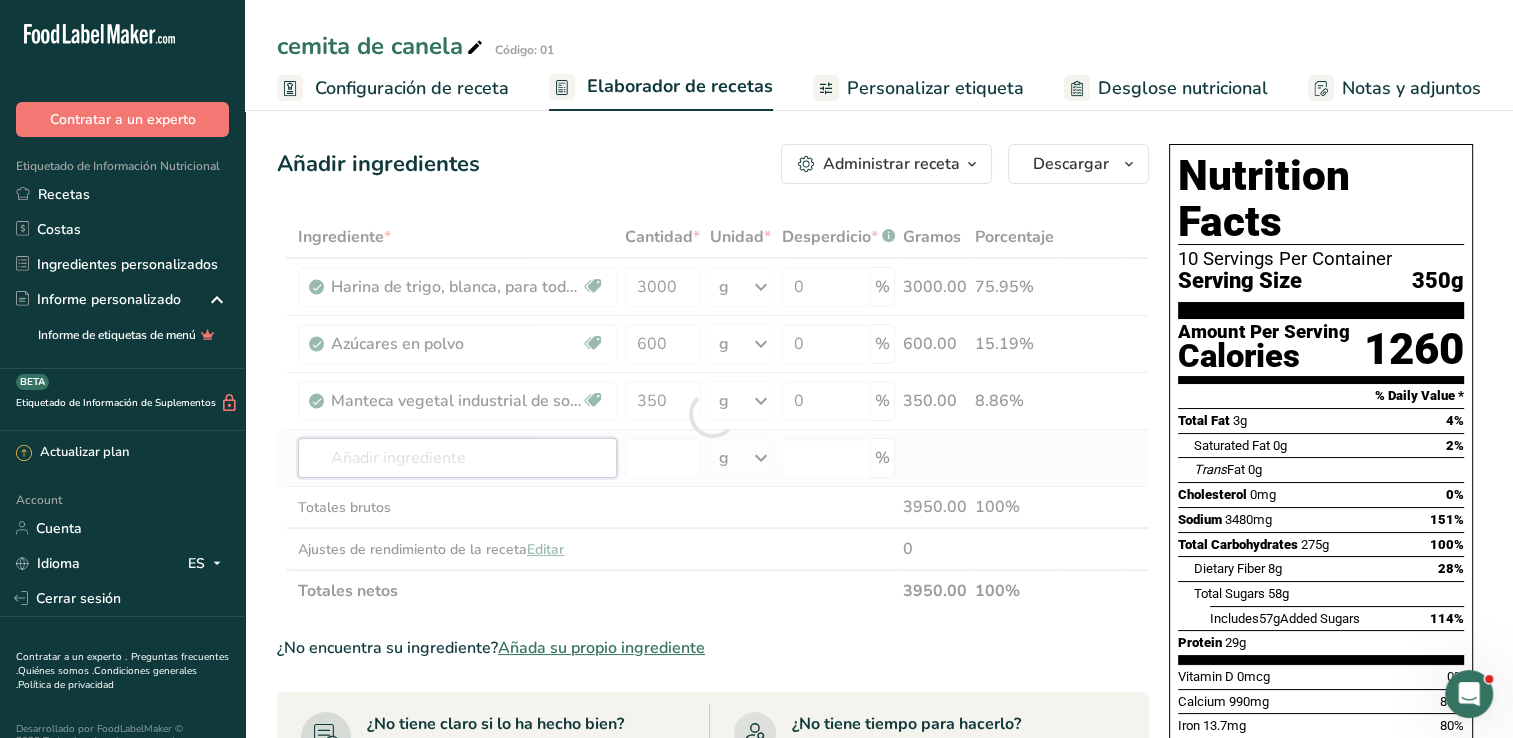click on "Ingrediente *
Cantidad *
Unidad *
Desperdicio *   .a-a{fill:#347362;}.b-a{fill:#fff;}          Gramos
Porcentaje
Harina de trigo, blanca, para todo uso, con levadura, enriquecida
Libre de lácteos
Vegano
Vegetariano
Libre de soja
3000
g
Porciones
1 cup
Unidades de peso
g
kg
mg
Ver más
Unidades de volumen
litro
Las unidades de volumen requieren una conversión de densidad. Si conoce la densidad de su ingrediente, introdúzcala a continuación. De lo contrario, haga clic en "RIA", nuestra asistente regulatoria de IA, quien podrá ayudarle.
lb/pie³
g/cm³
mL" at bounding box center (713, 414) 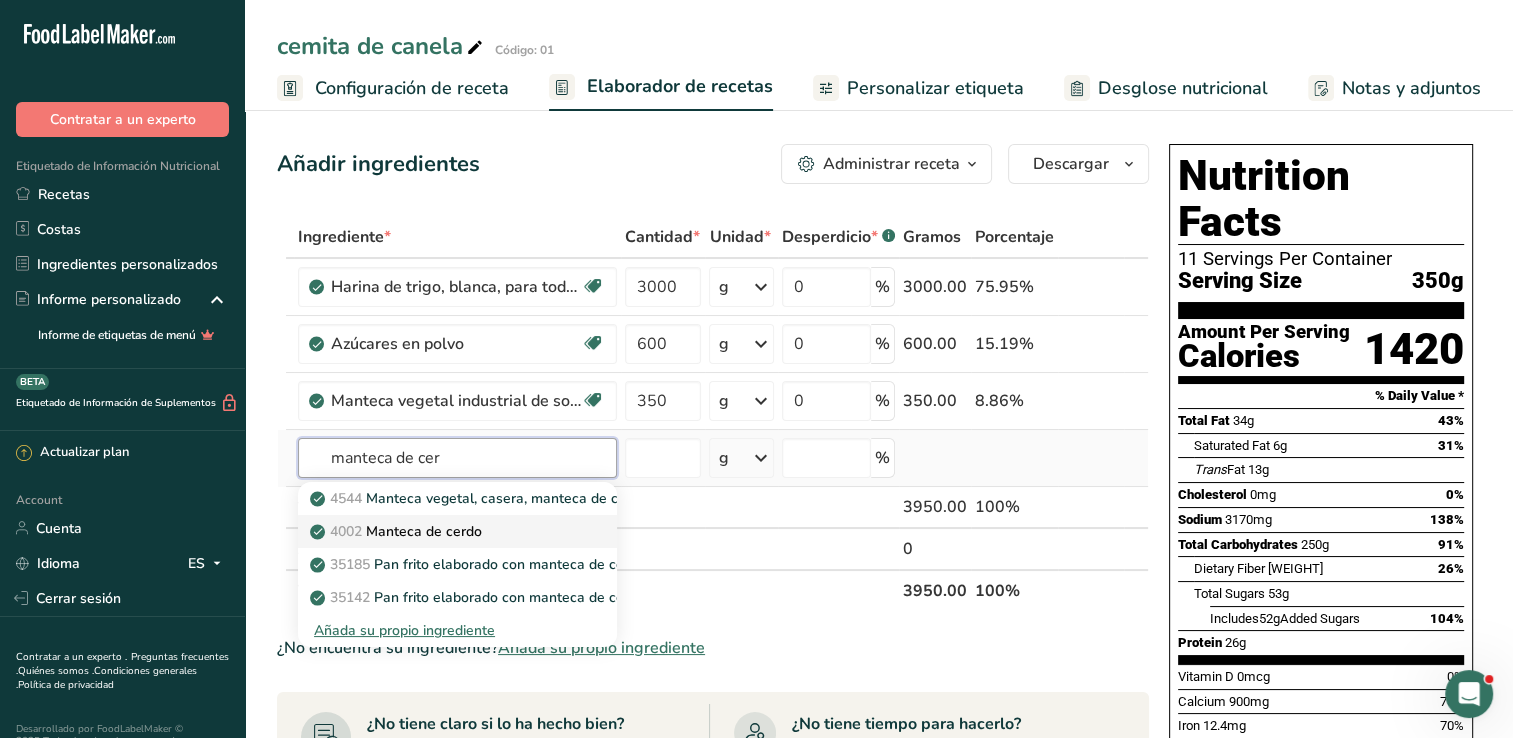 type on "manteca de cer" 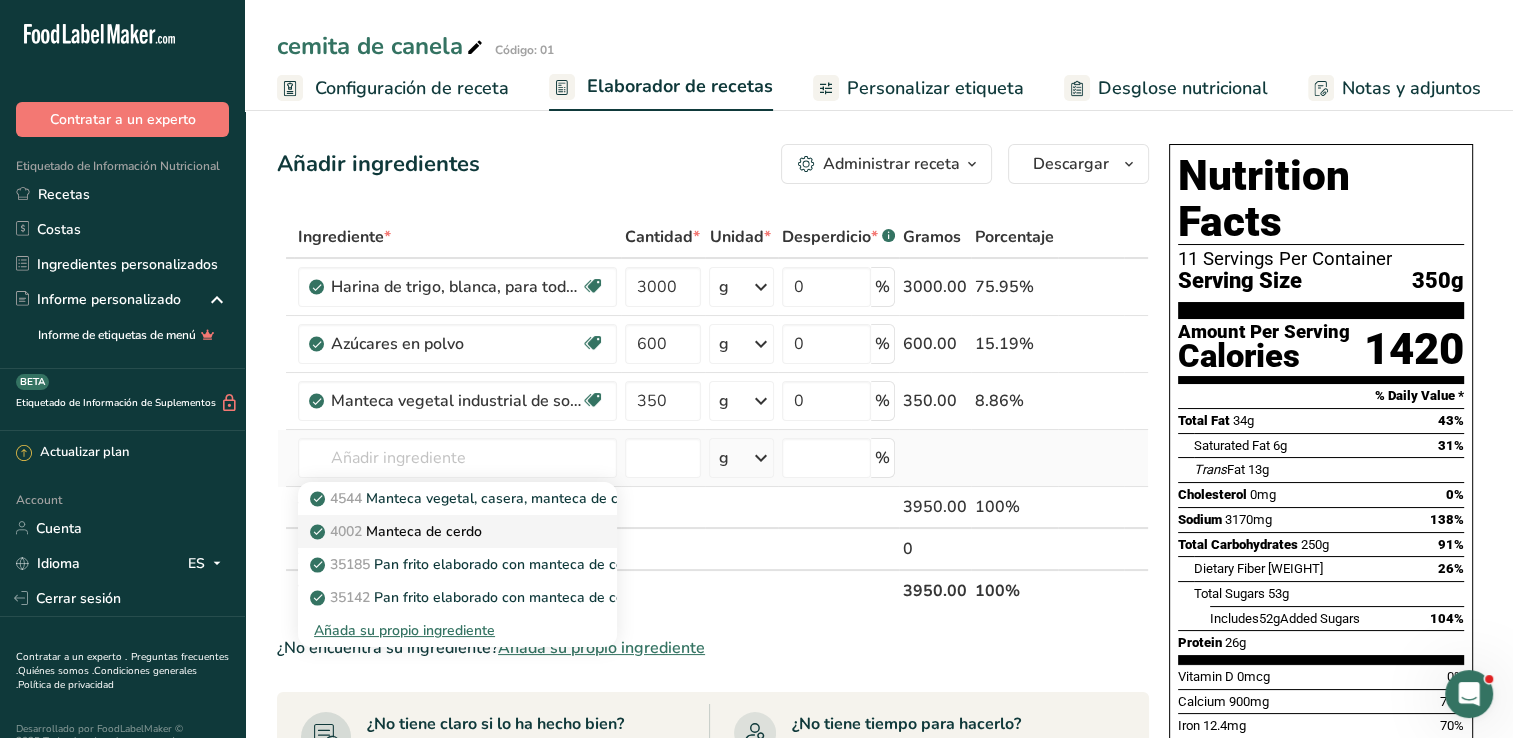 click on "4002
Manteca de cerdo" at bounding box center [398, 531] 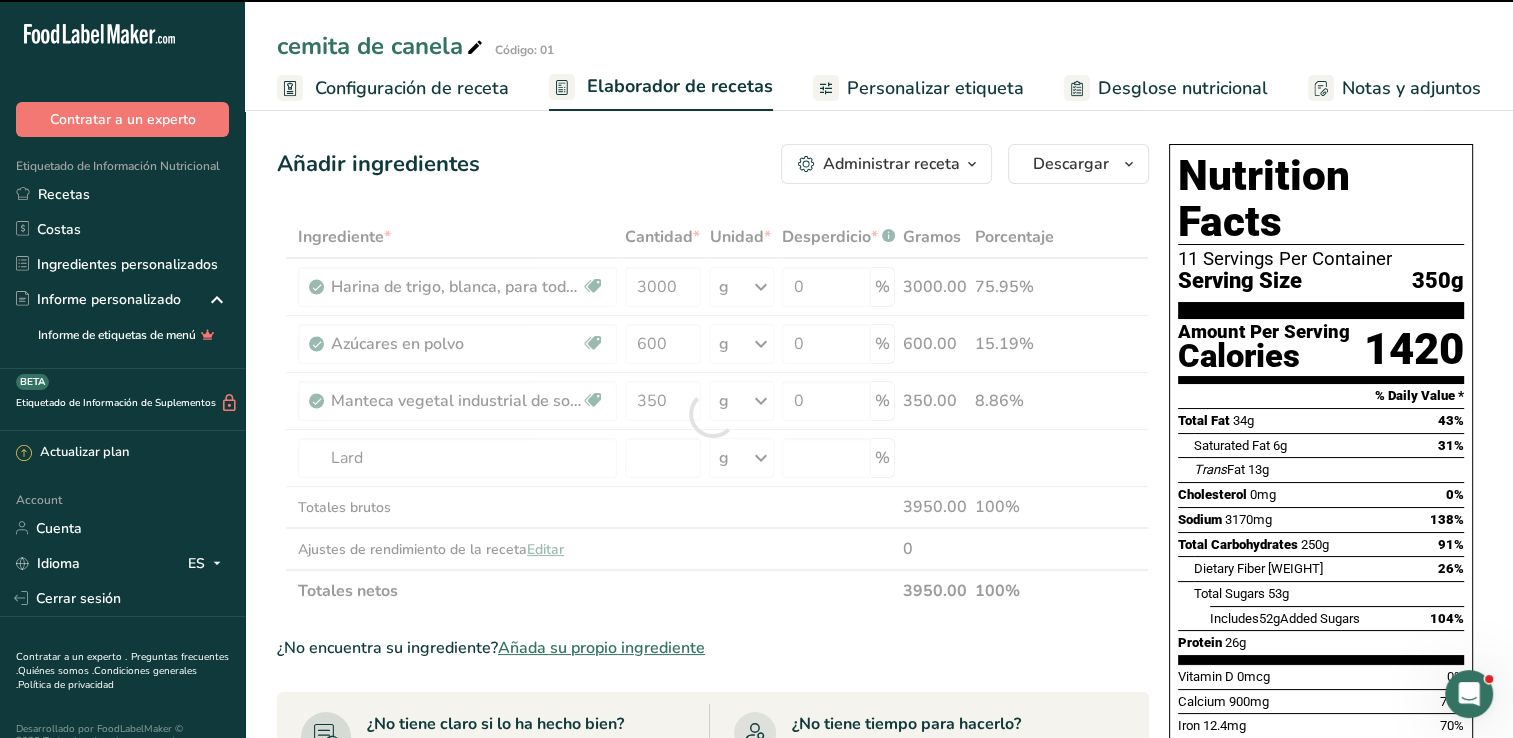 type on "0" 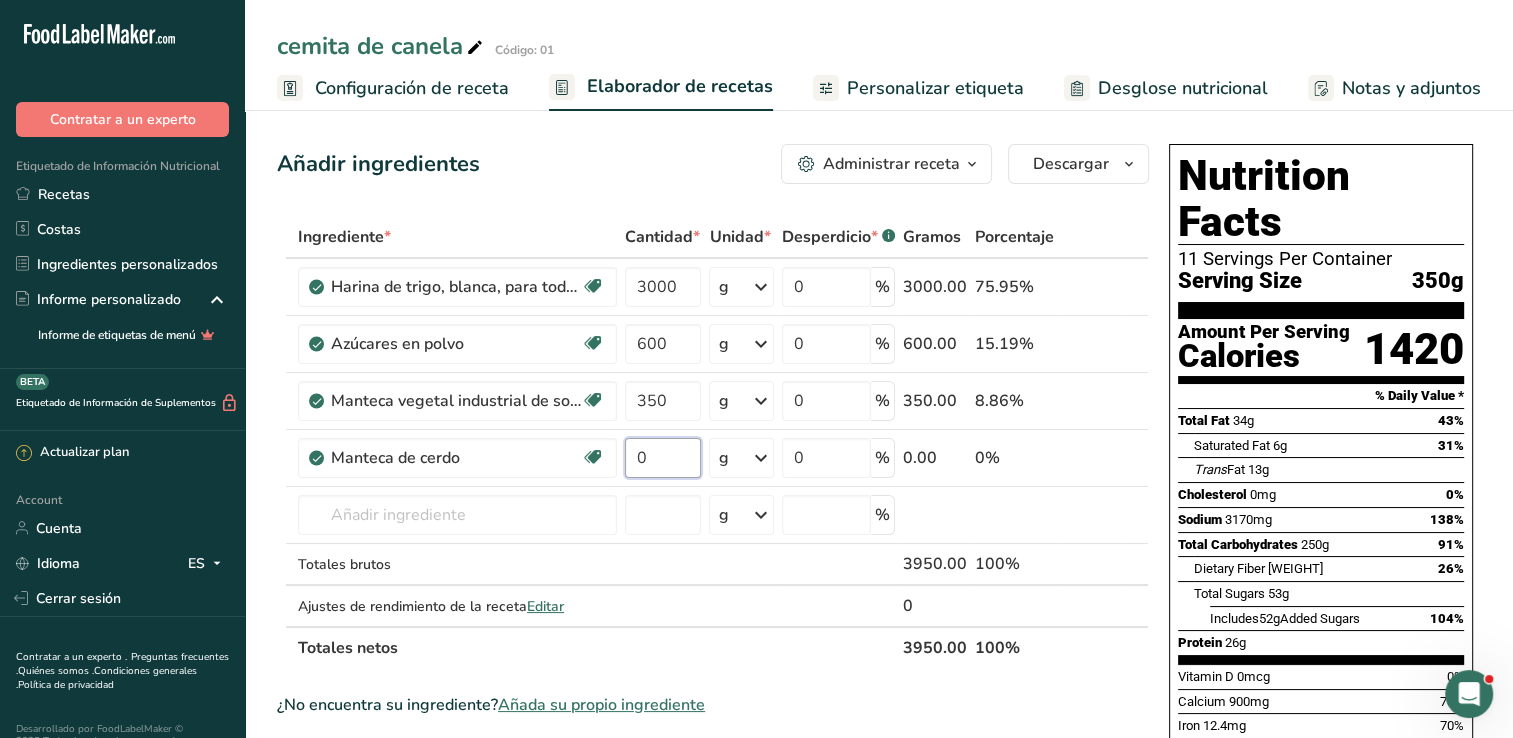 click on "0" at bounding box center [663, 458] 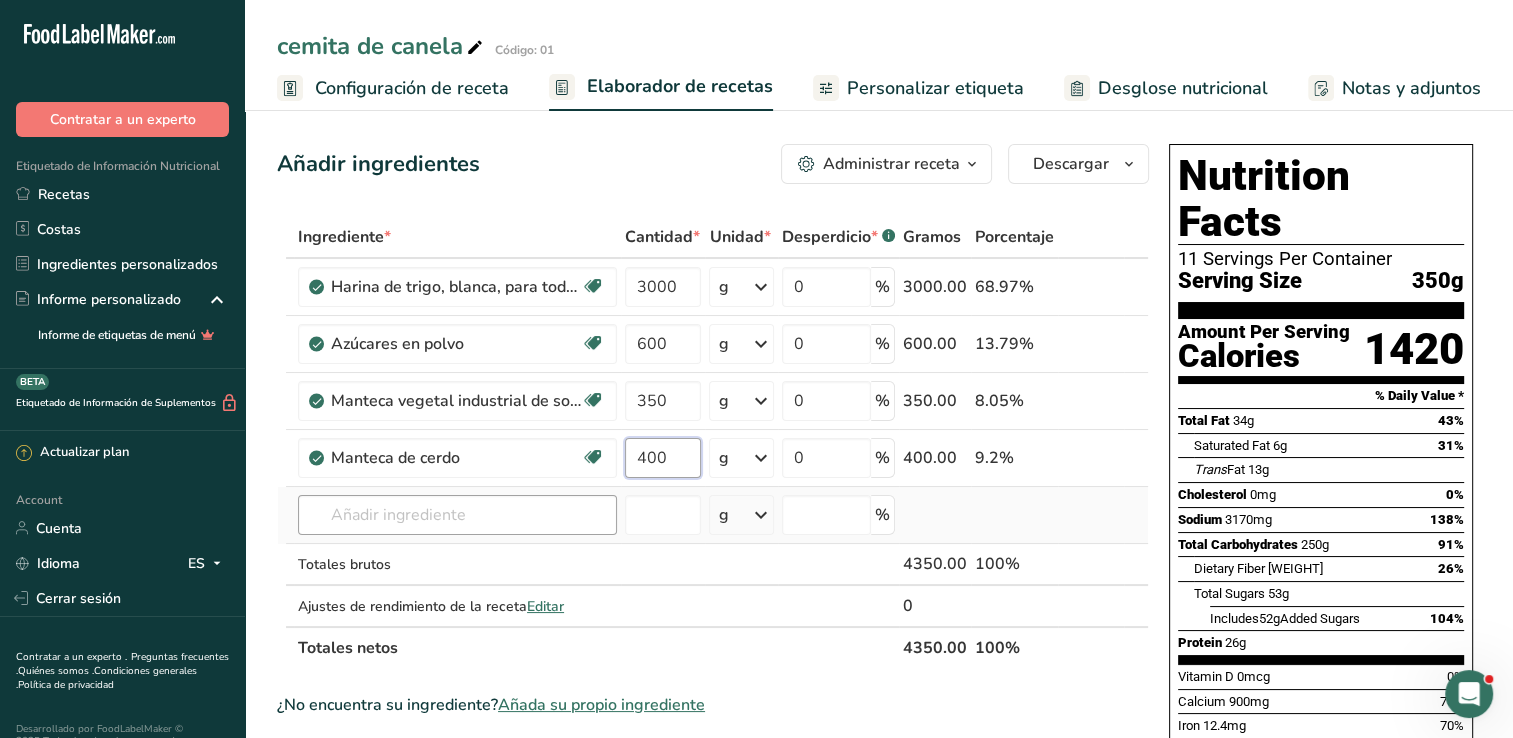 type on "400" 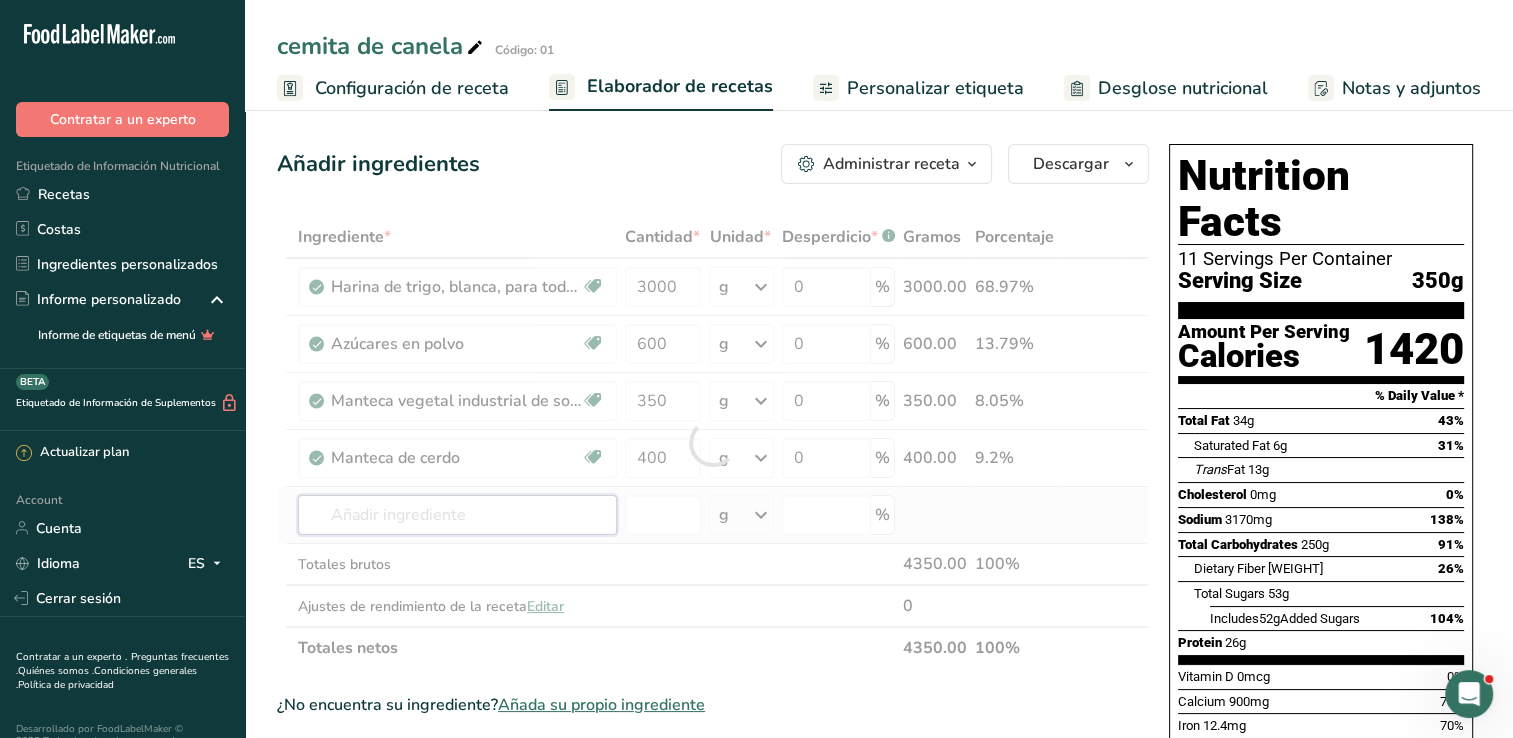 click on "Ingrediente *
Cantidad *
Unidad *
Desperdicio *   .a-a{fill:#347362;}.b-a{fill:#fff;}          Gramos
Porcentaje
Harina de trigo, blanca, para todo uso, con levadura, enriquecida
Libre de lácteos
Vegano
Vegetariano
Libre de soja
3000
g
Porciones
1 cup
Unidades de peso
g
kg
mg
Ver más
Unidades de volumen
litro
Las unidades de volumen requieren una conversión de densidad. Si conoce la densidad de su ingrediente, introdúzcala a continuación. De lo contrario, haga clic en "RIA", nuestra asistente regulatoria de IA, quien podrá ayudarle.
lb/pie³
g/cm³
mL" at bounding box center (713, 442) 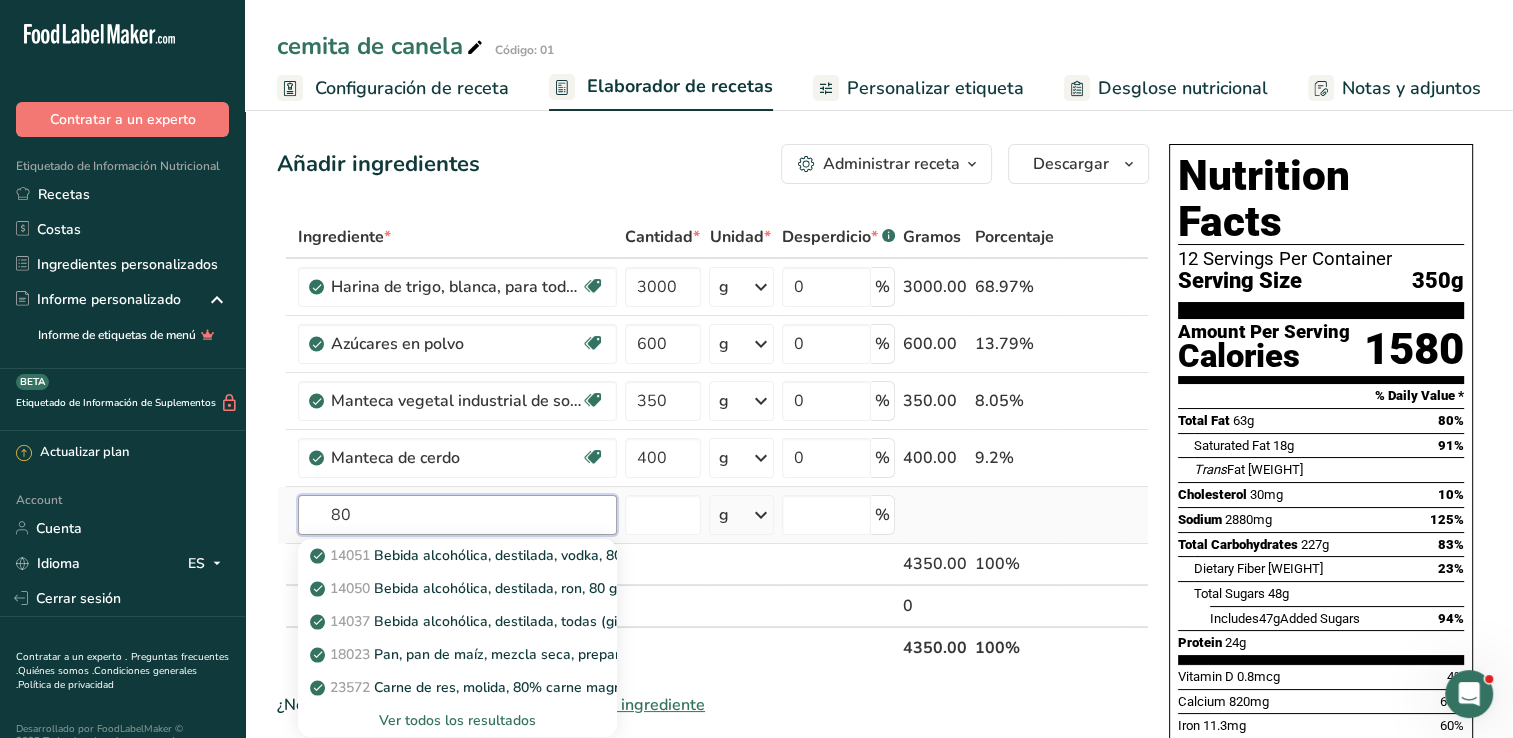 type on "8" 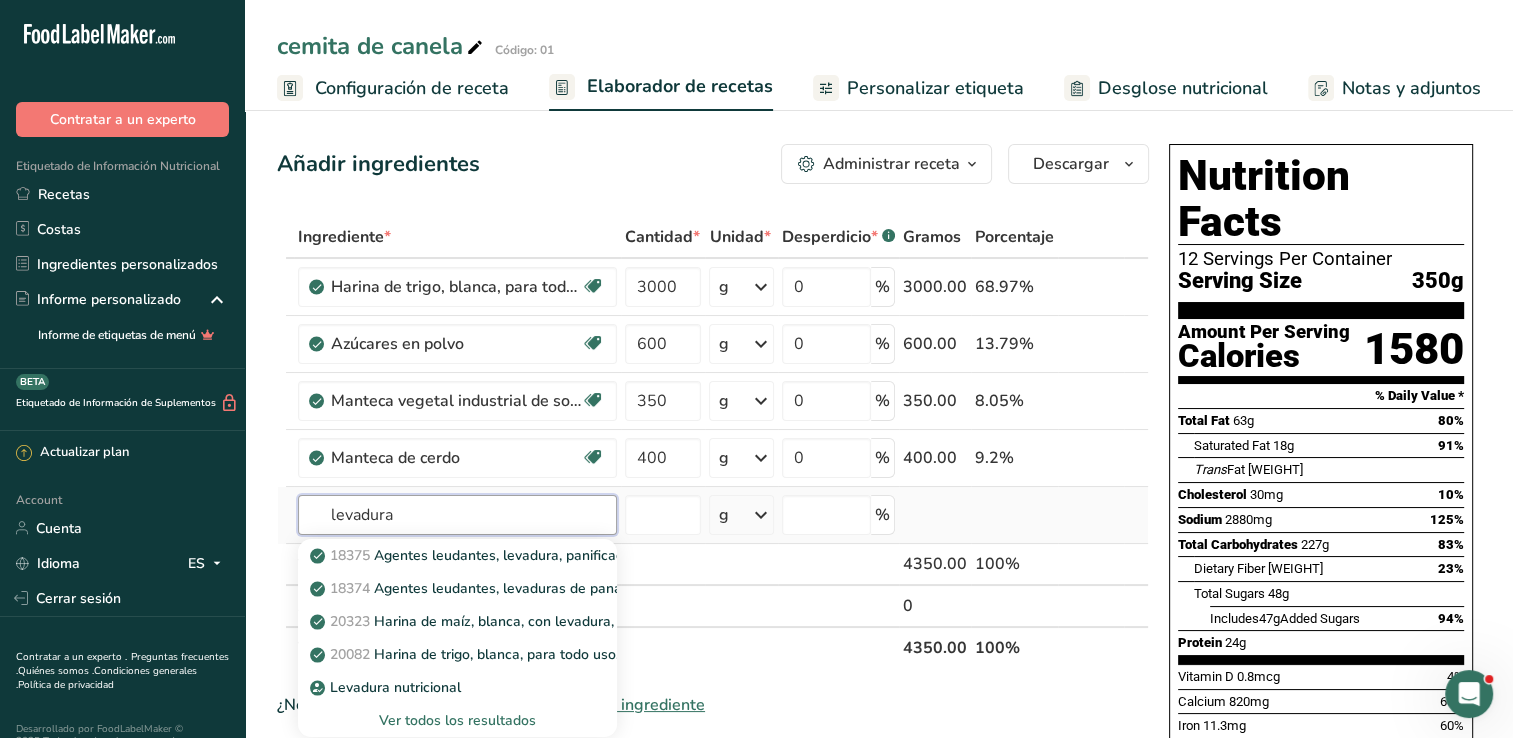type on "levadura" 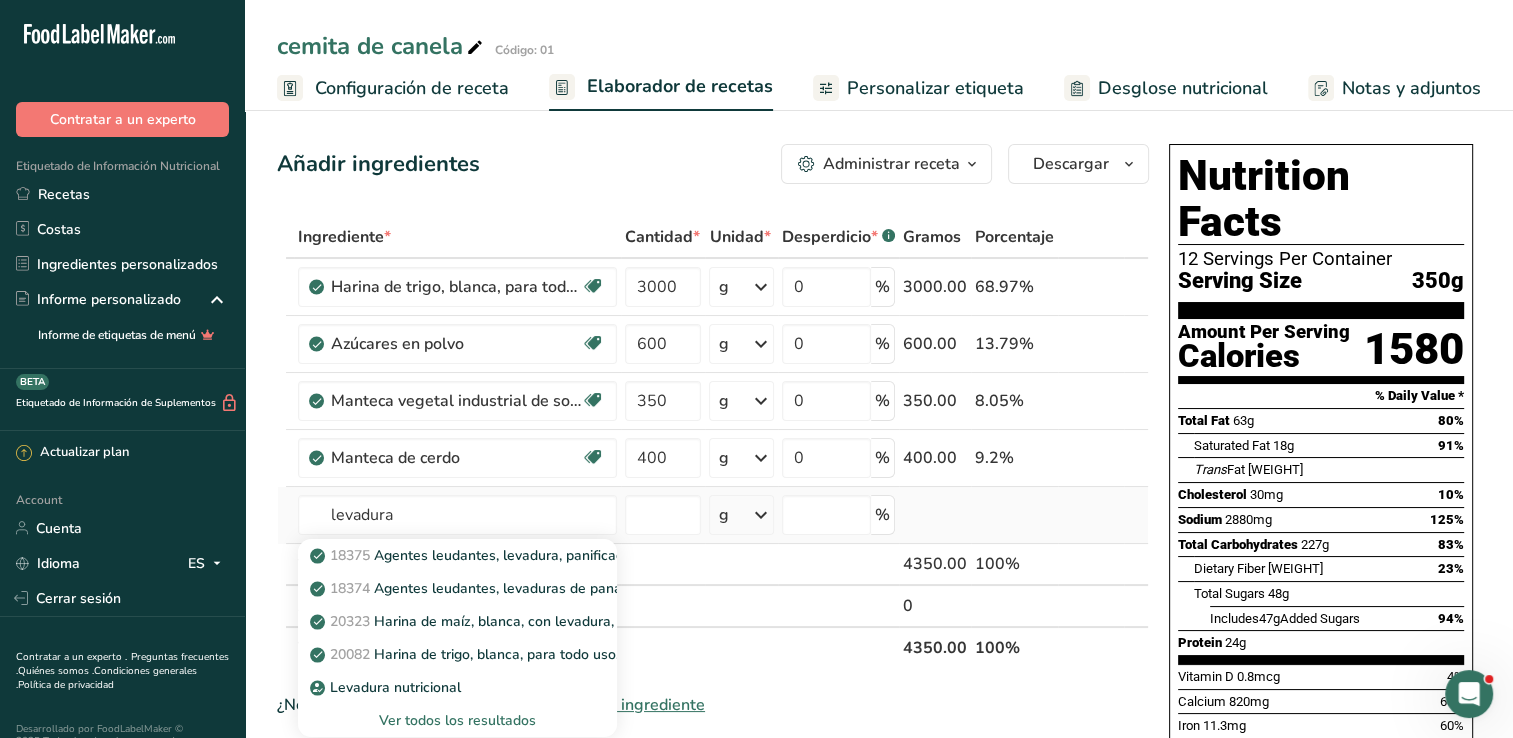 type 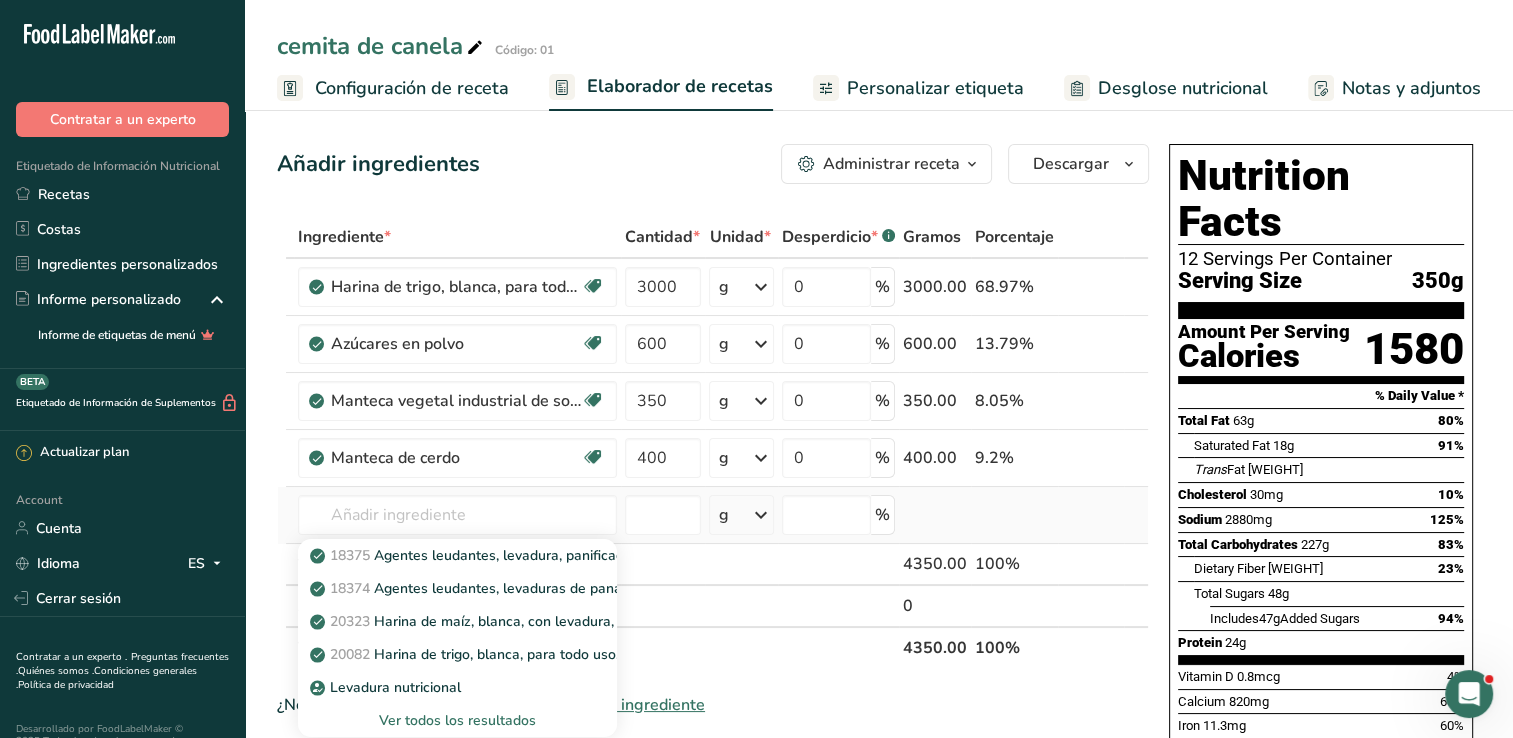 click on "Ver todos los resultados" at bounding box center [457, 720] 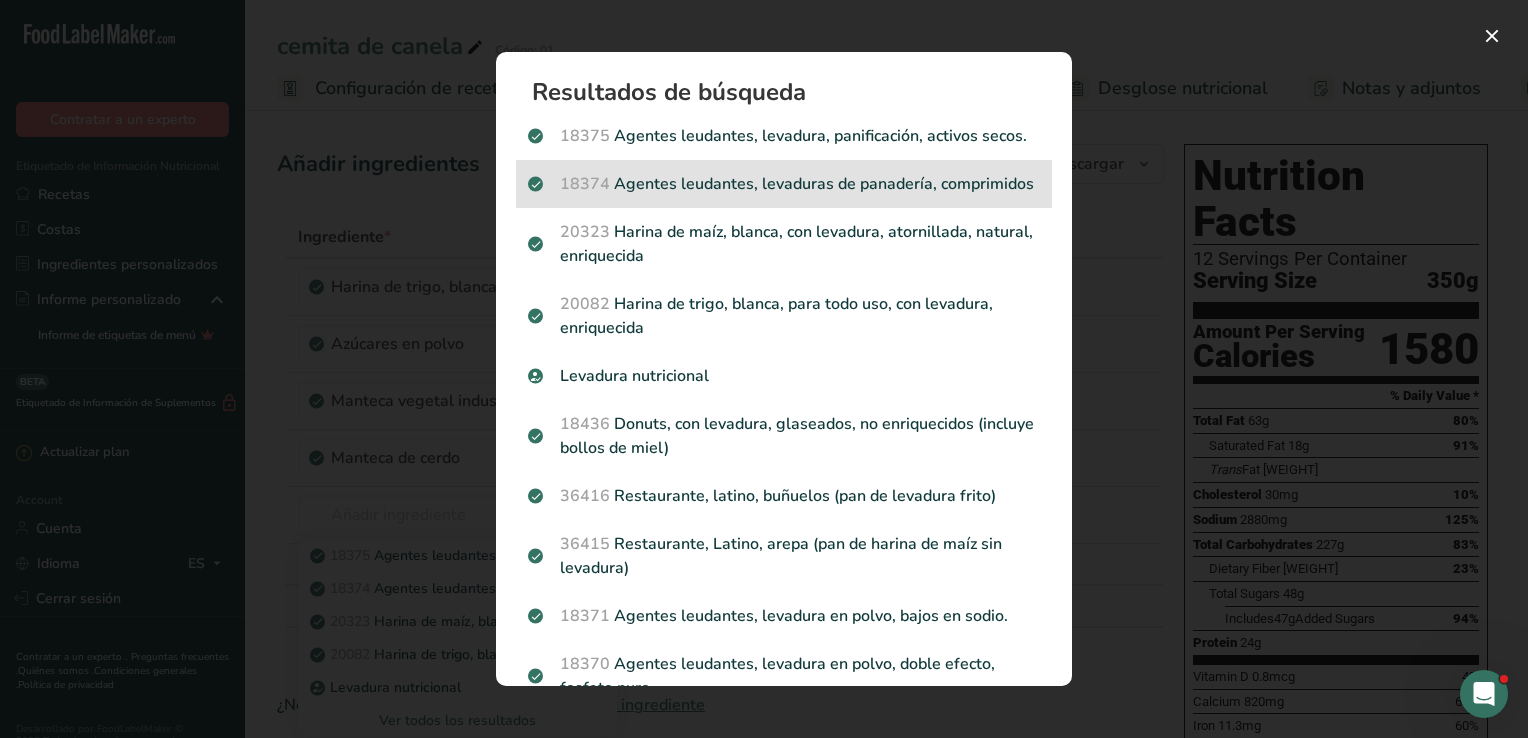 click on "18374
Agentes leudantes, levaduras de panadería, comprimidos" at bounding box center (784, 184) 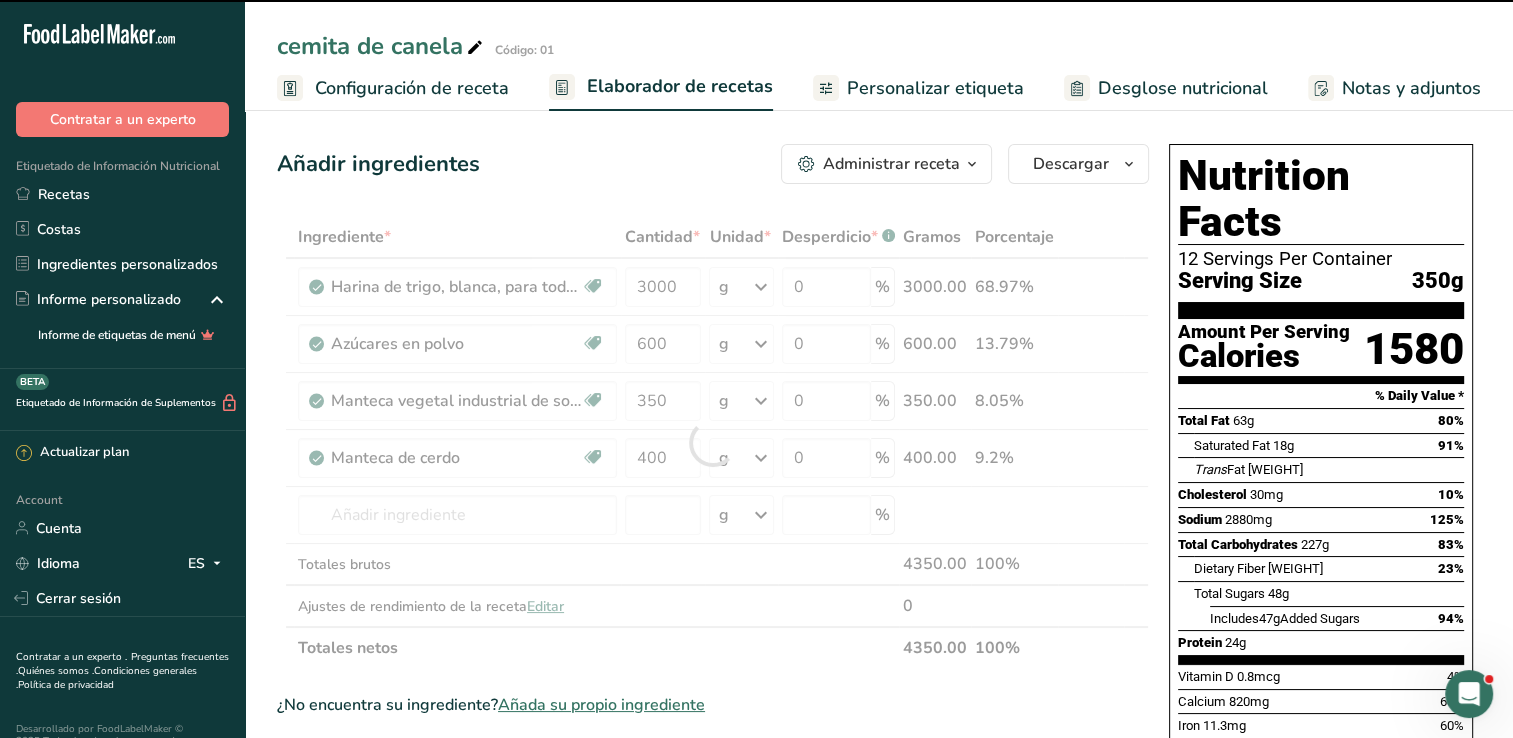 type on "0" 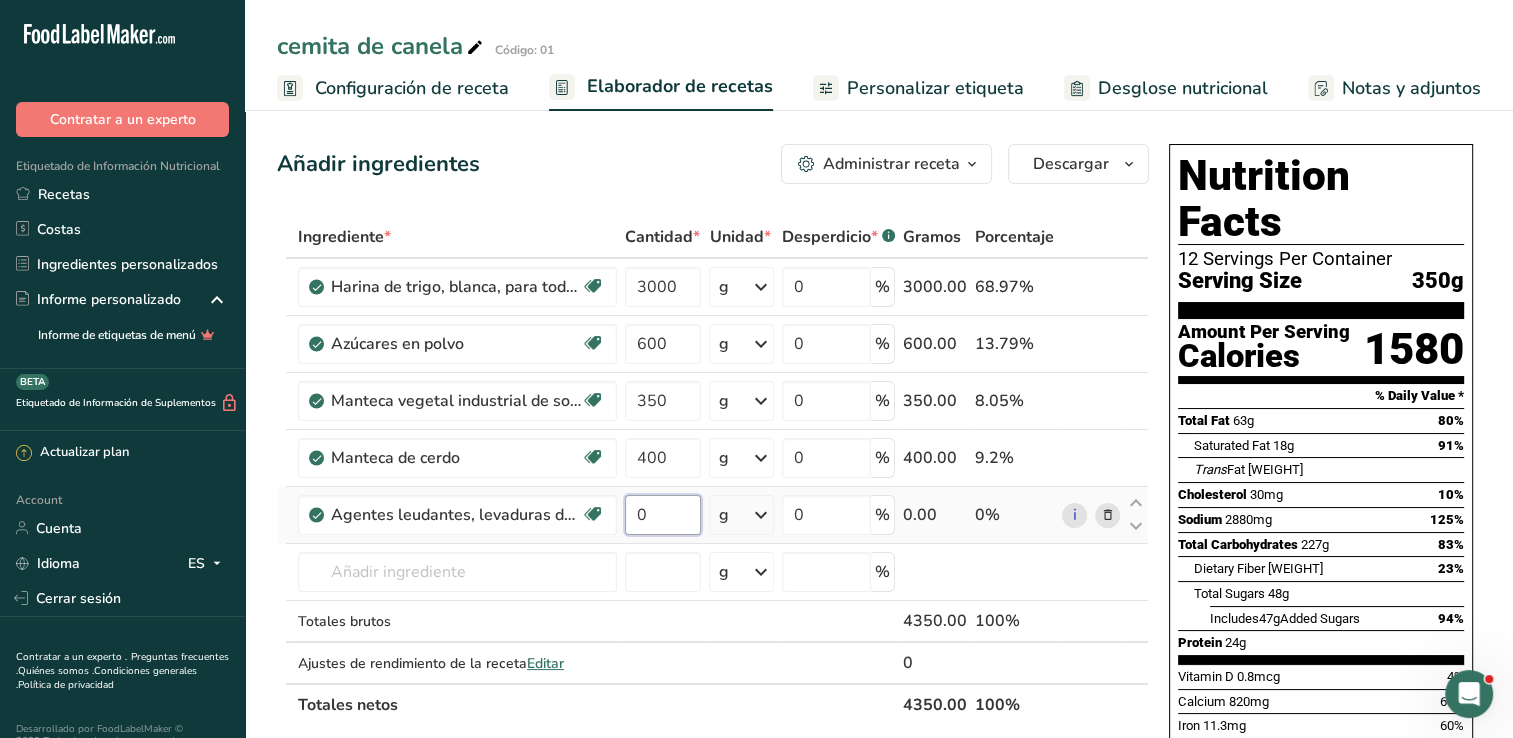 click on "0" at bounding box center [663, 515] 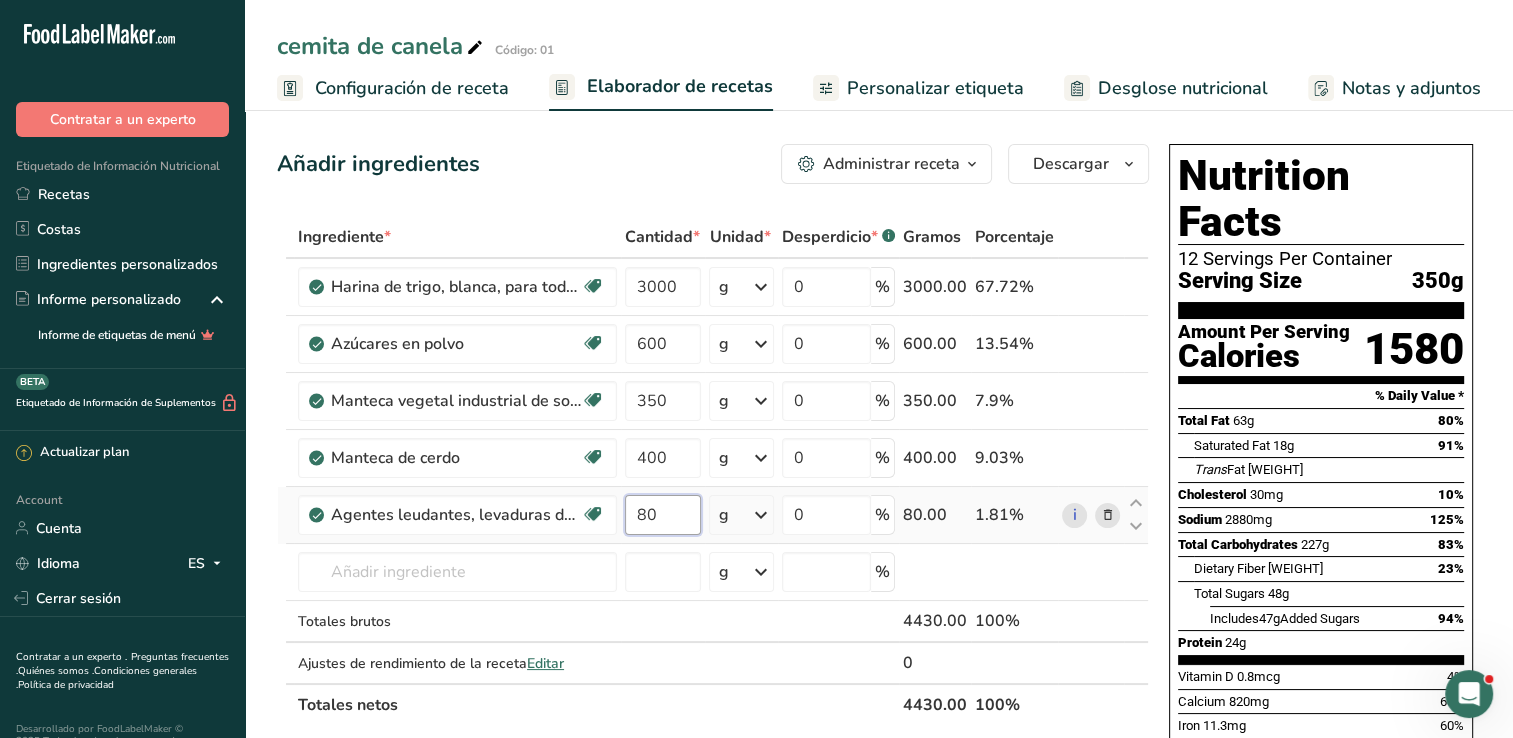 type on "8" 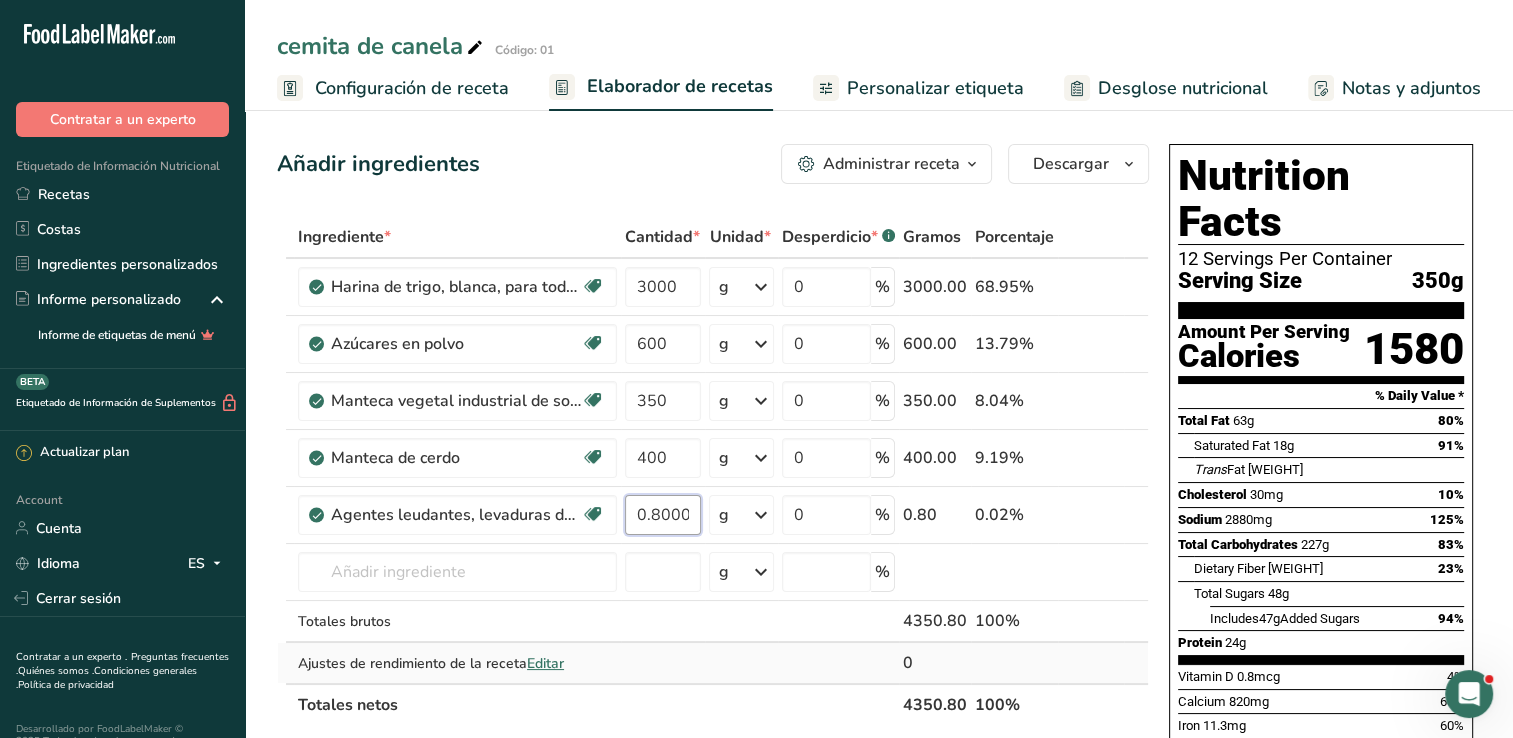type on "0.800001" 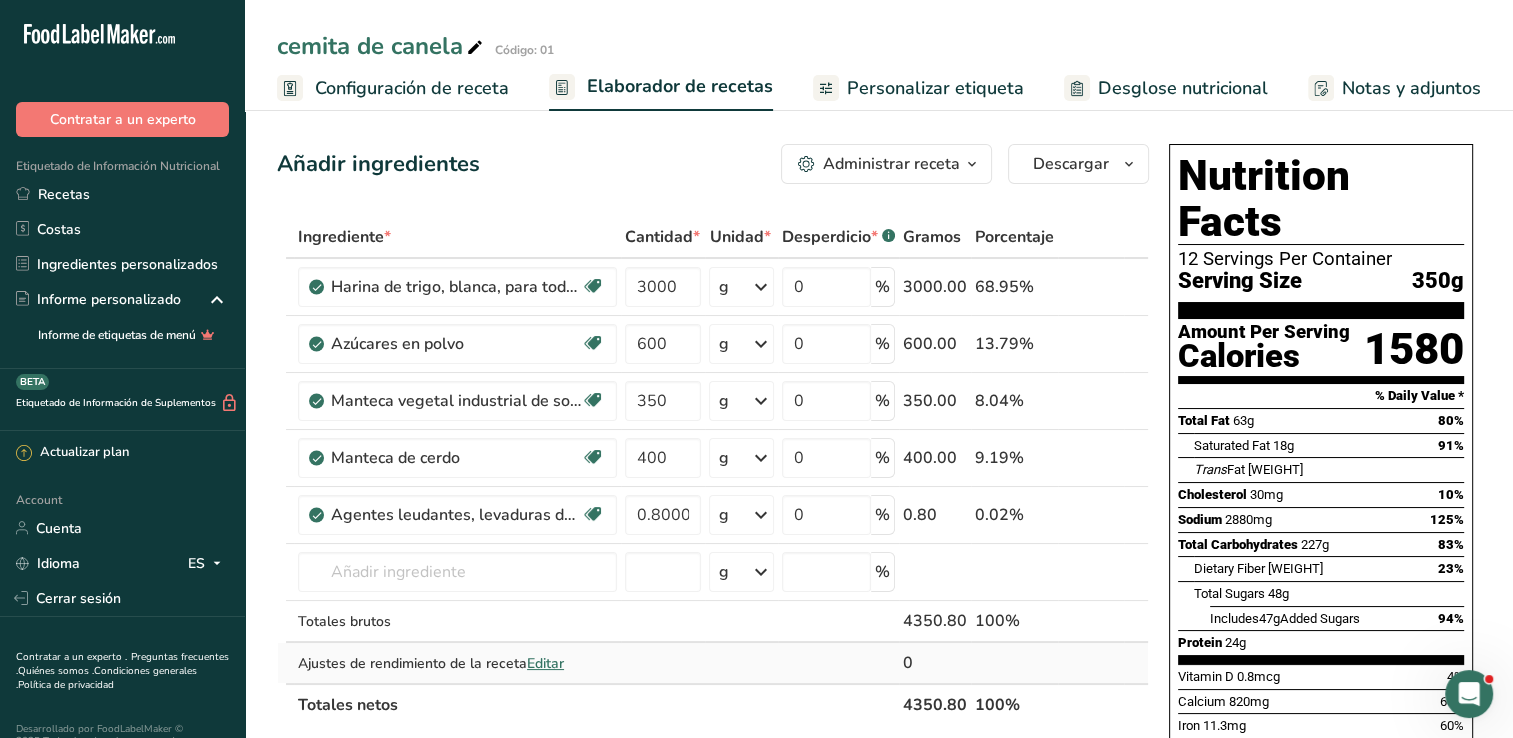 click on "Ingrediente *
Cantidad *
Unidad *
Desperdicio *   .a-a{fill:#347362;}.b-a{fill:#fff;}          Gramos
Porcentaje
Harina de trigo, blanca, para todo uso, con levadura, enriquecida
Libre de lácteos
Vegano
Vegetariano
Libre de soja
3000
g
Porciones
1 cup
Unidades de peso
g
kg
mg
Ver más
Unidades de volumen
litro
Las unidades de volumen requieren una conversión de densidad. Si conoce la densidad de su ingrediente, introdúzcala a continuación. De lo contrario, haga clic en "RIA", nuestra asistente regulatoria de IA, quien podrá ayudarle.
lb/pie³
g/cm³
mL" at bounding box center [713, 471] 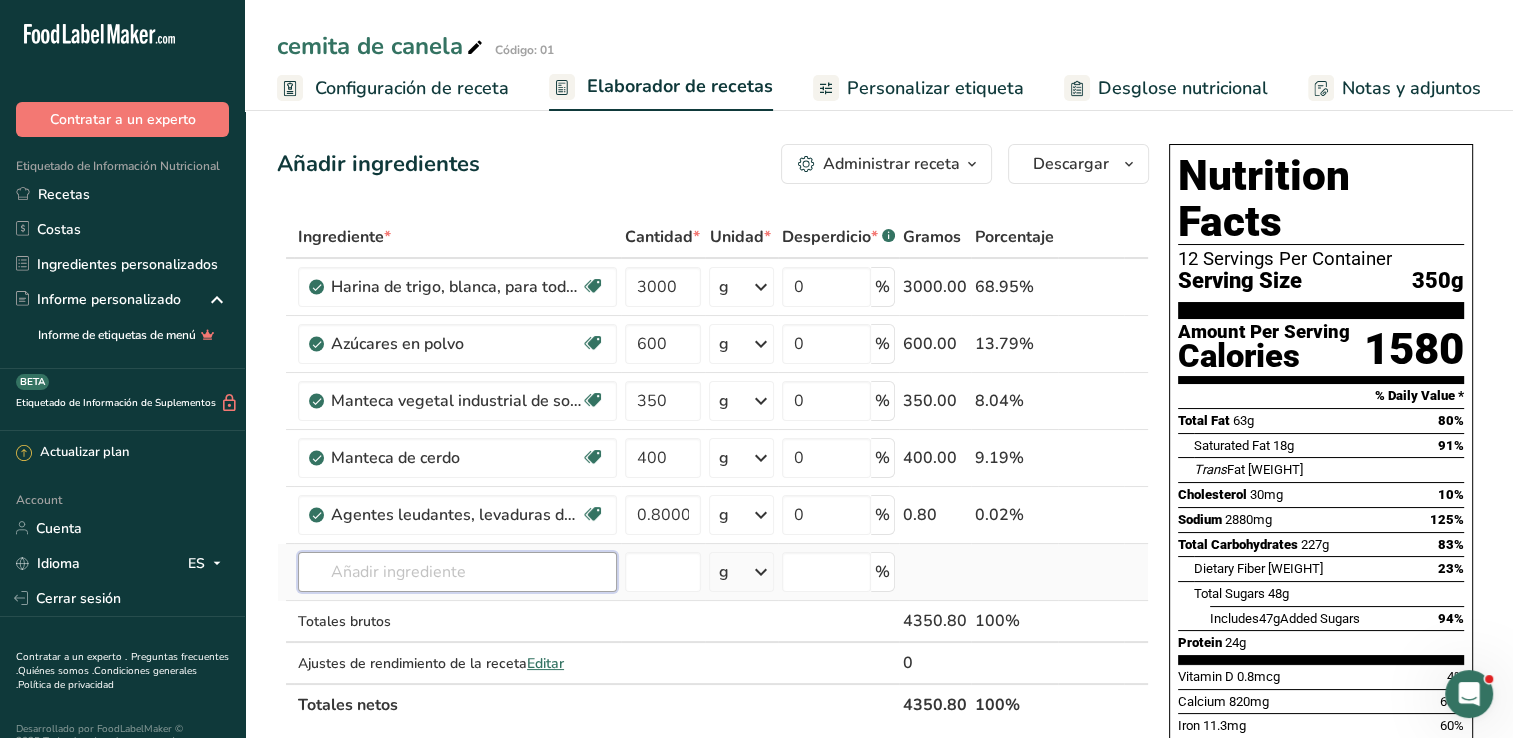 click at bounding box center (457, 572) 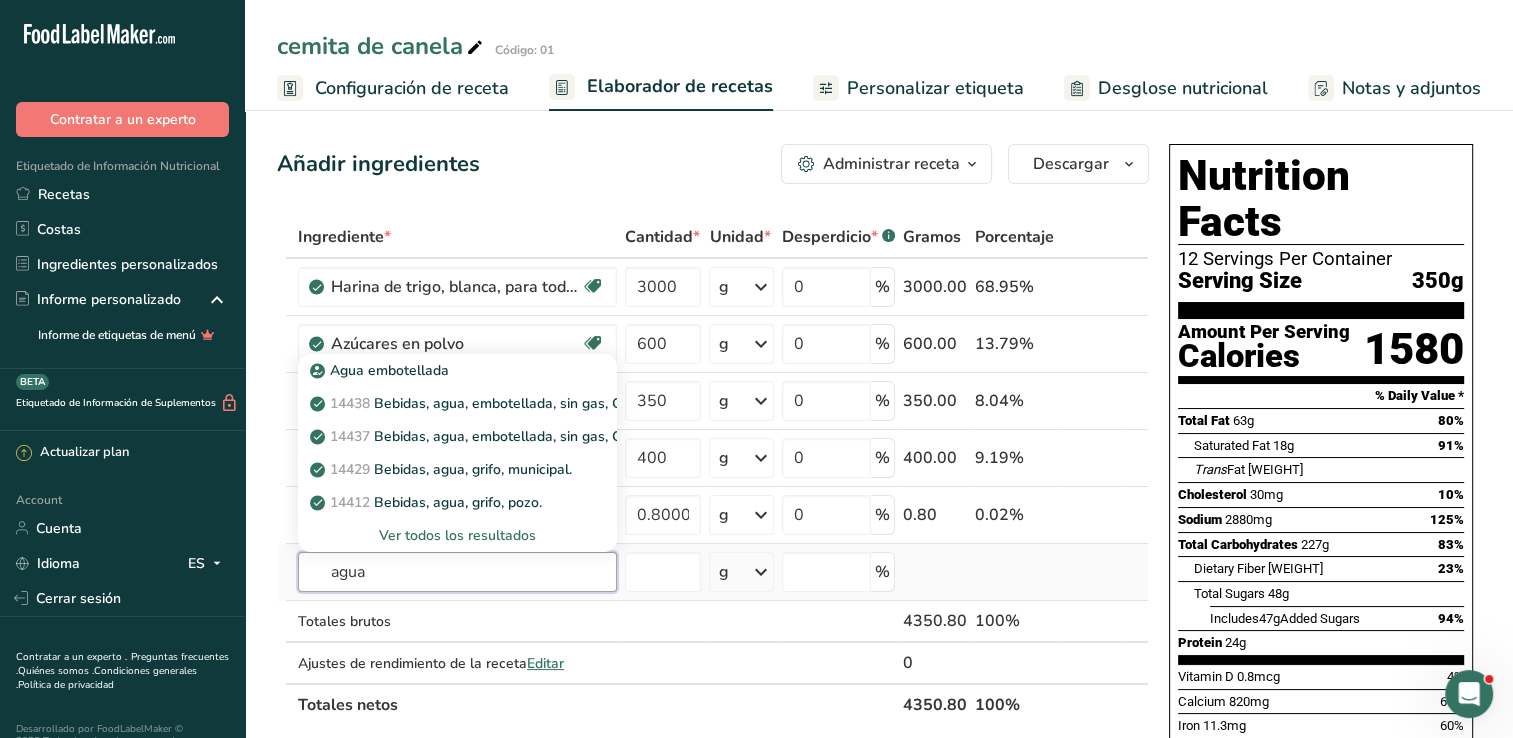 type on "agua" 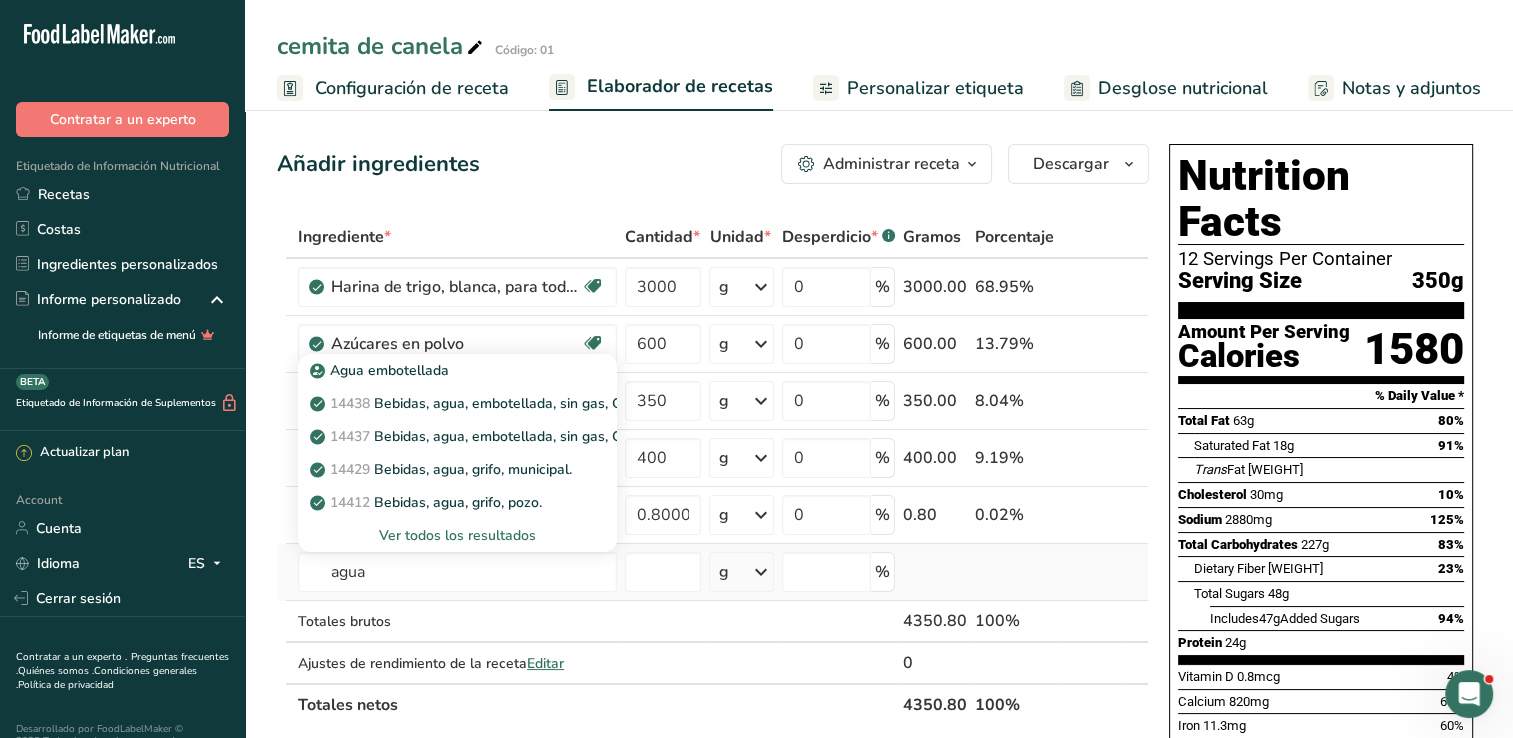 type 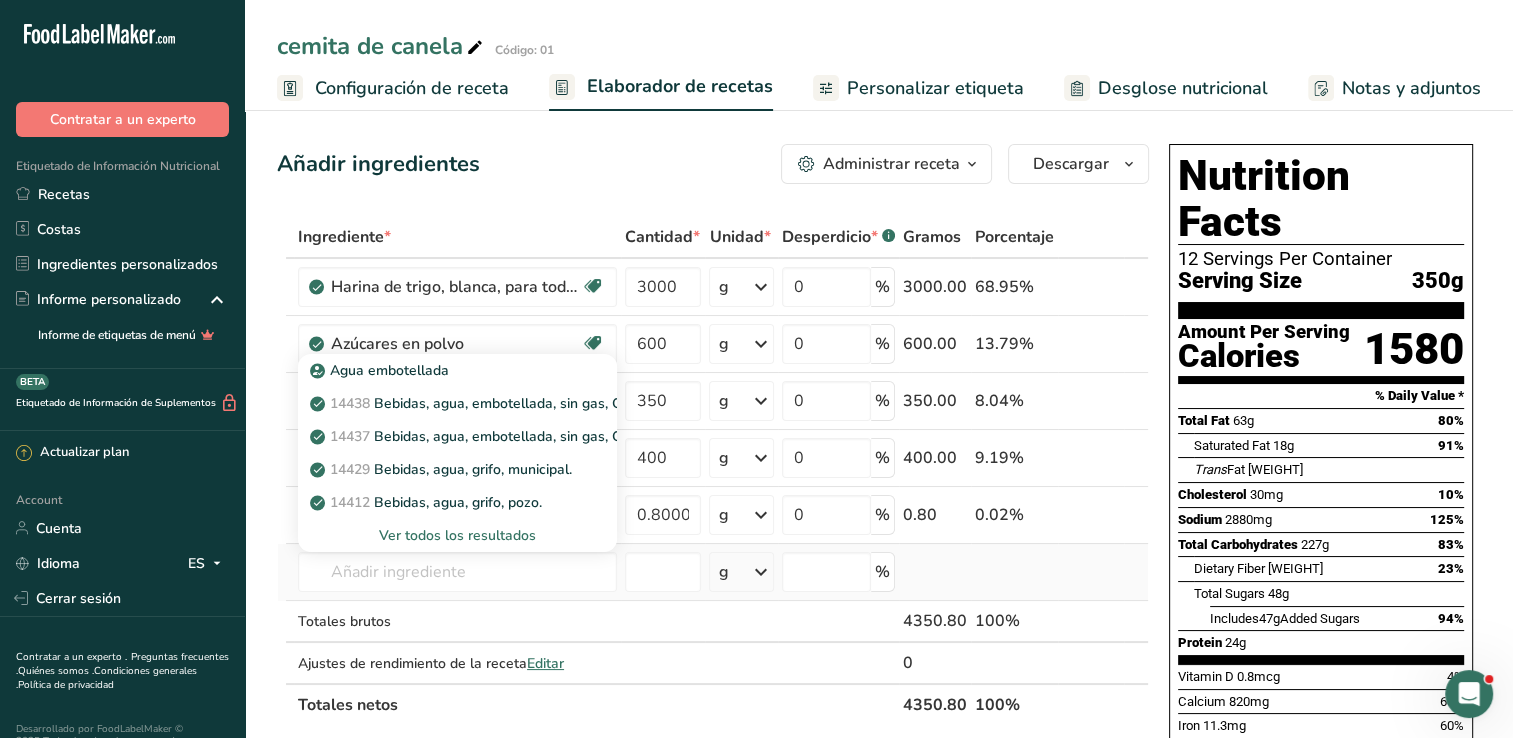 click on "Ver todos los resultados" at bounding box center (457, 535) 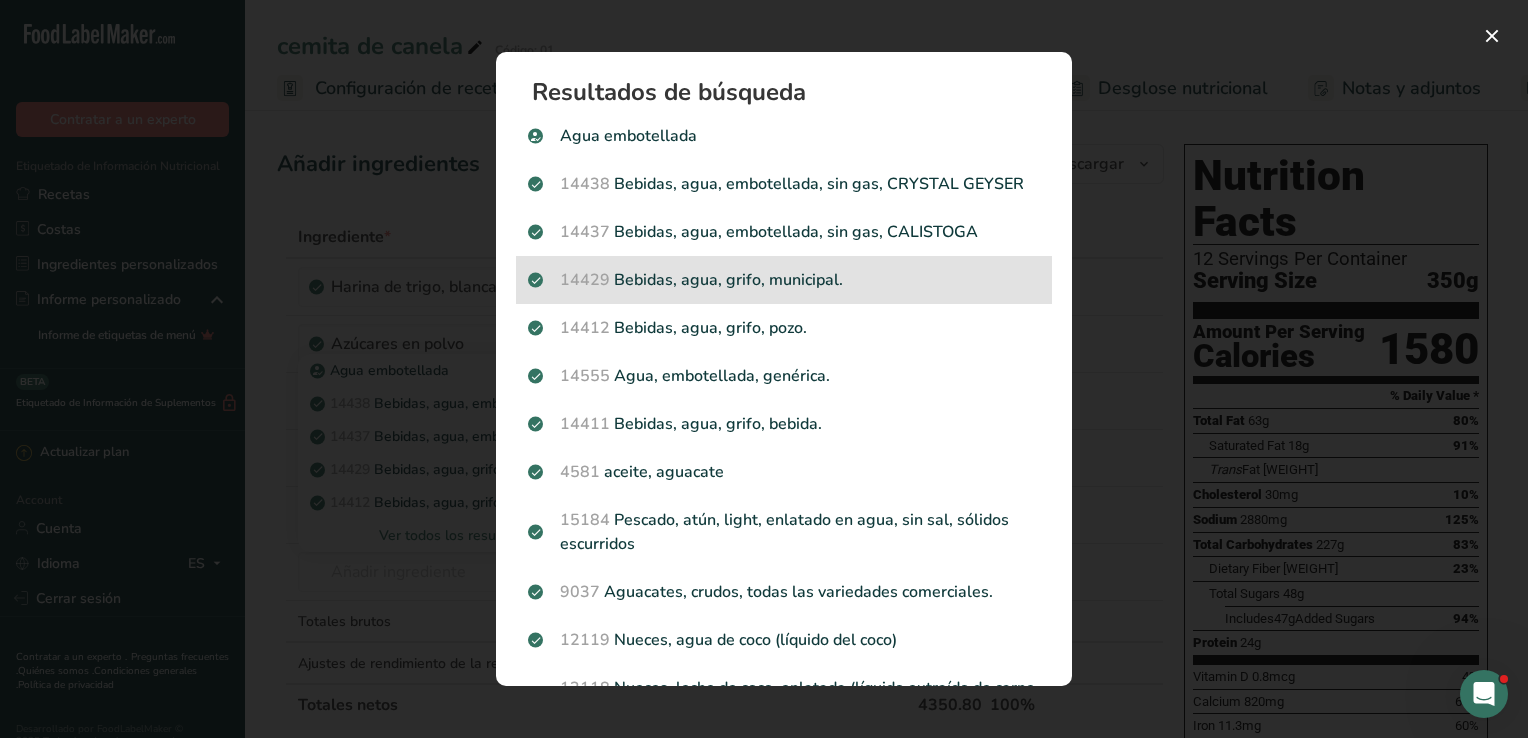click on "14429
Bebidas, agua, grifo, municipal." at bounding box center [784, 280] 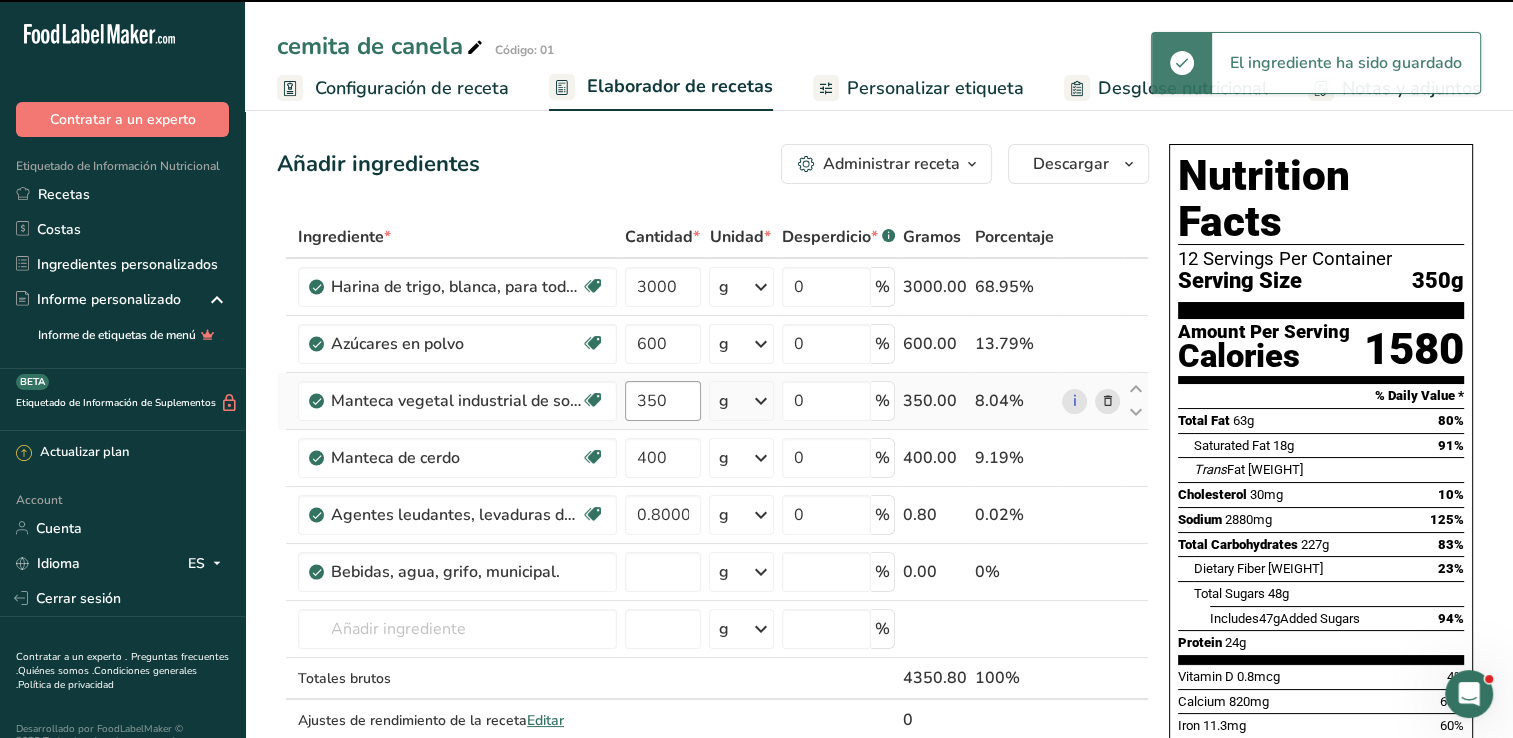 type on "0" 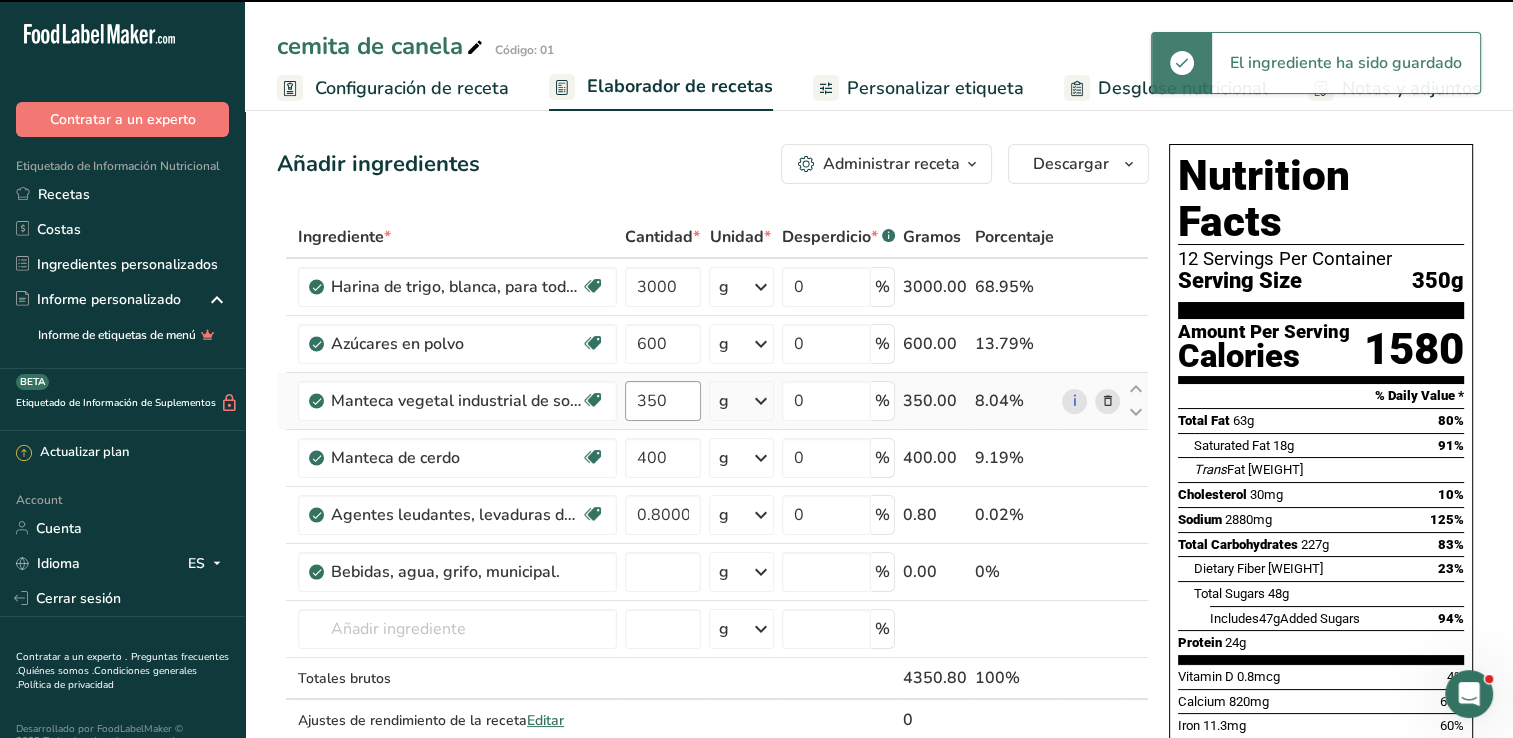 type on "0" 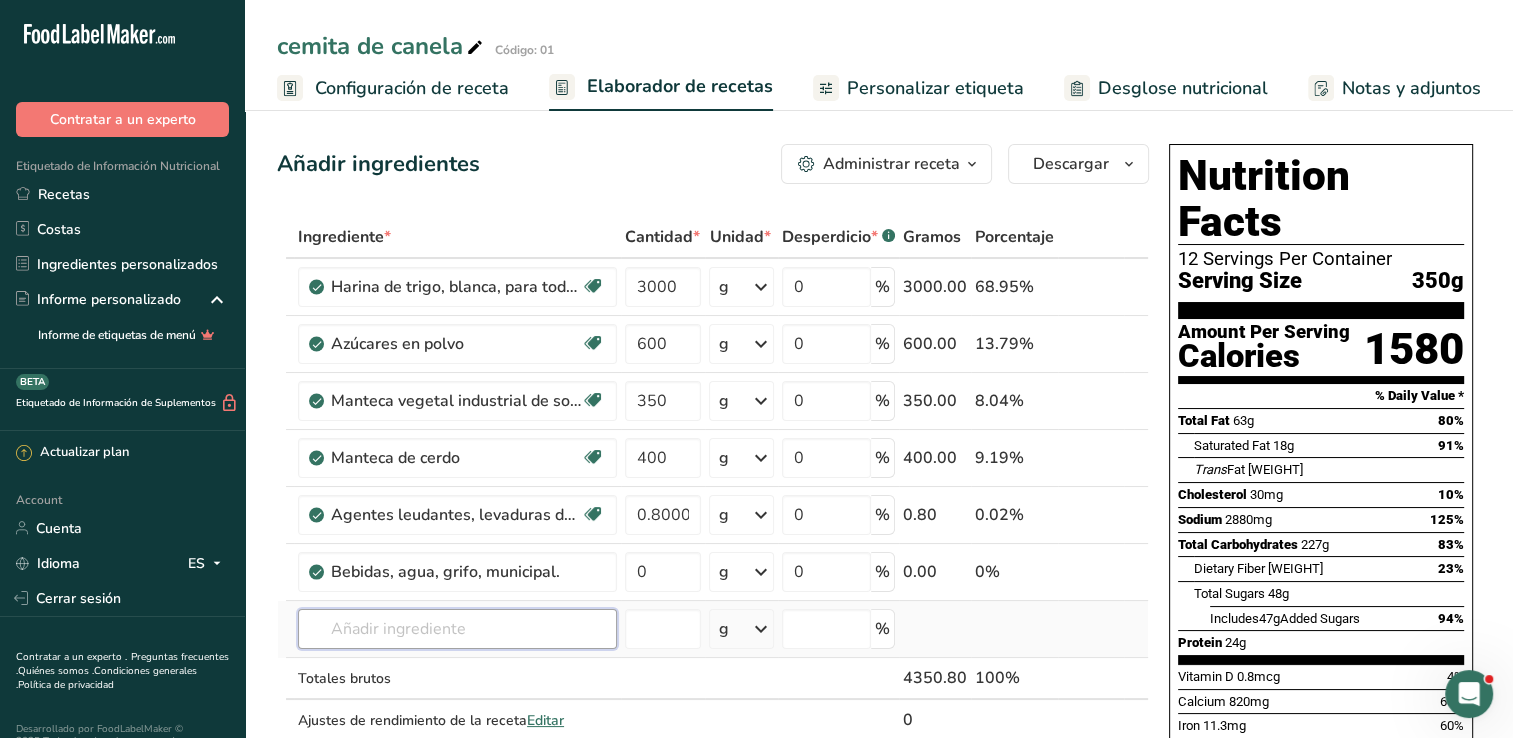 click at bounding box center [457, 629] 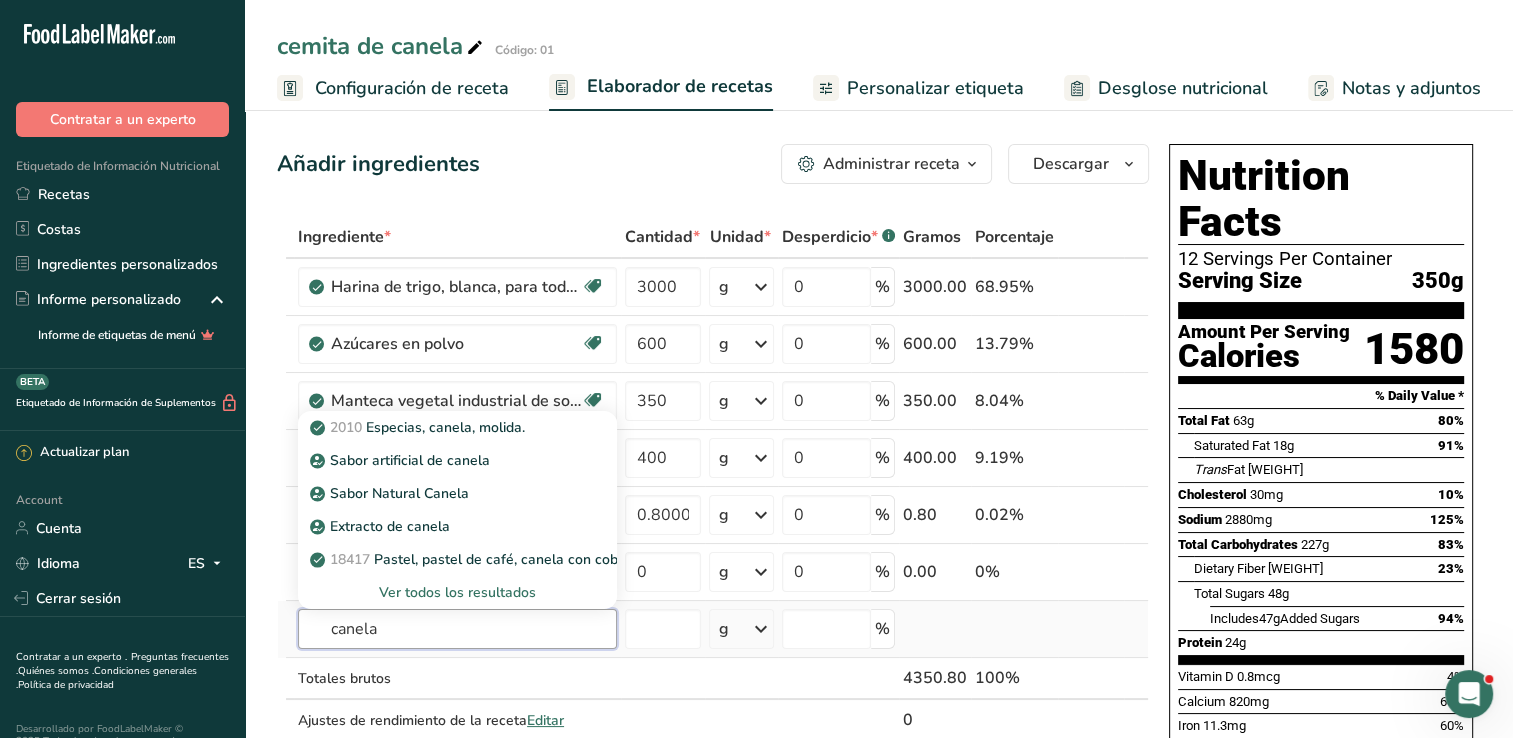 type on "canela" 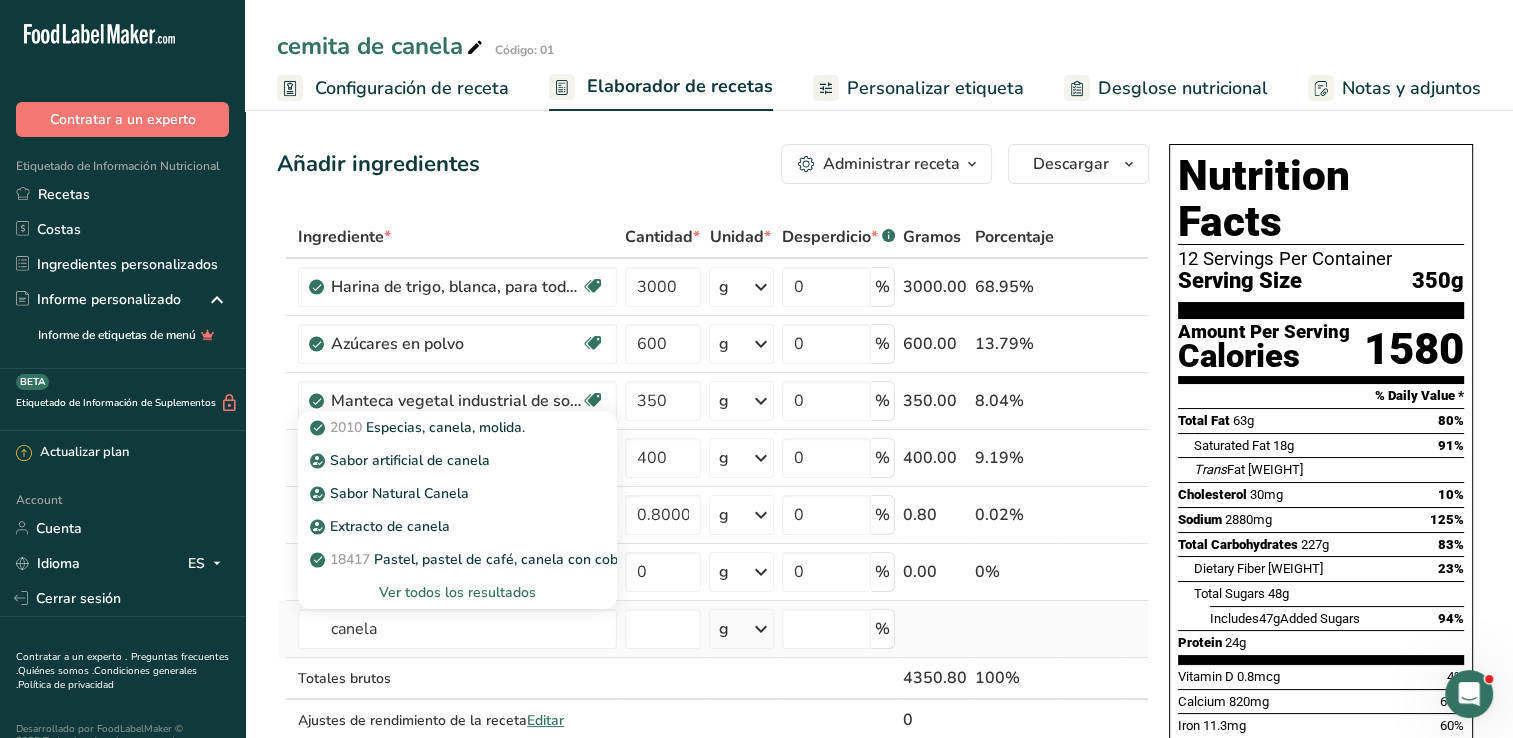type 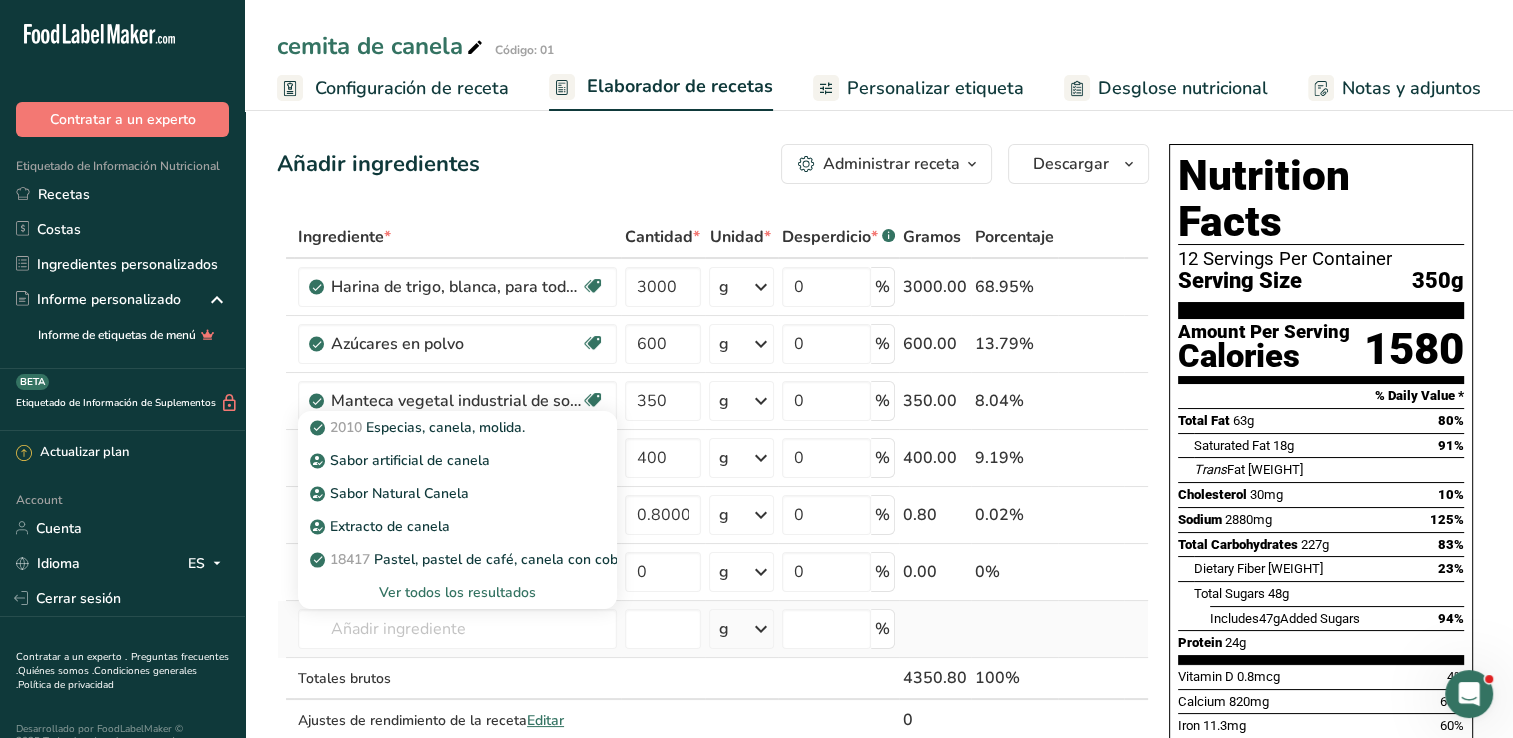 click on "Ver todos los resultados" at bounding box center (457, 592) 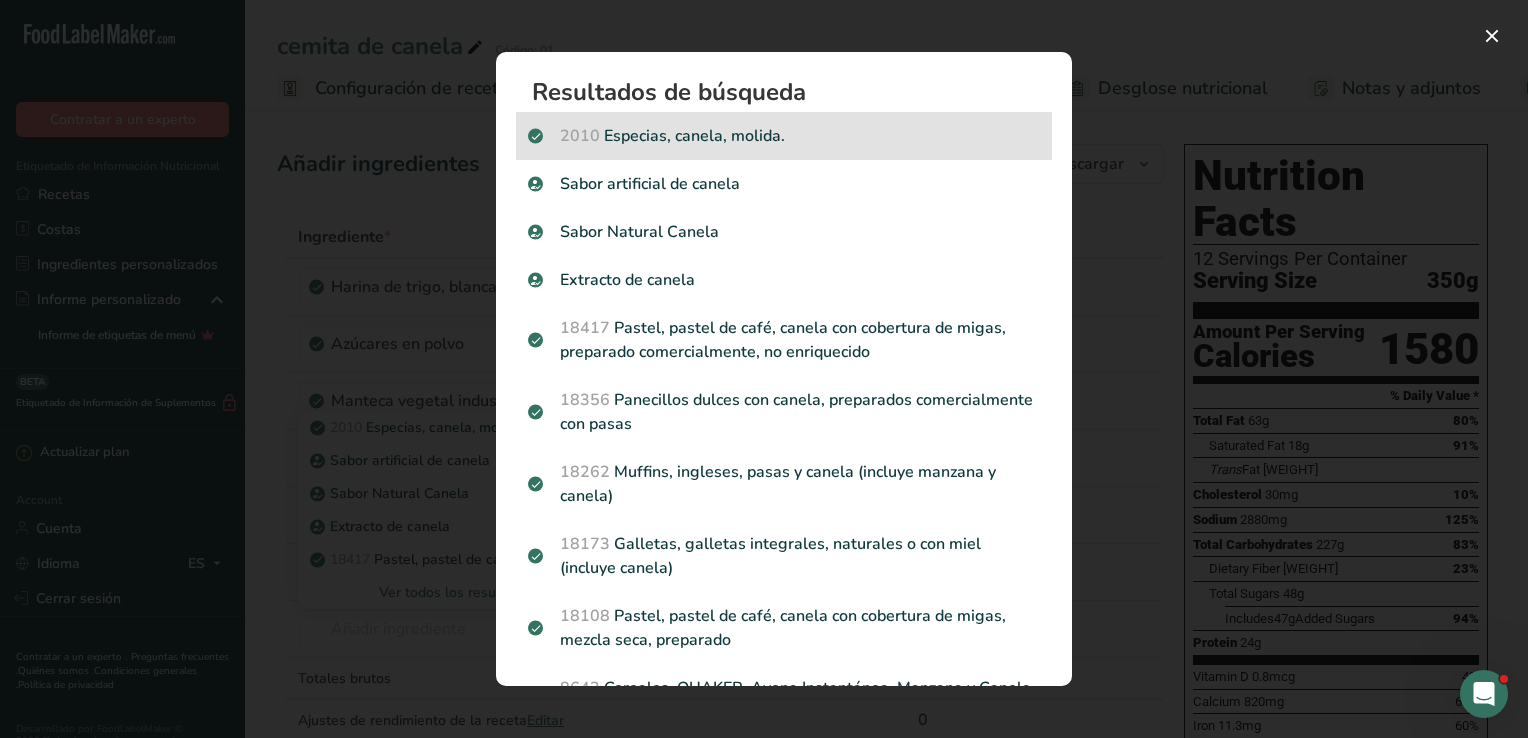 click on "2010
Especias, canela, molida." at bounding box center (784, 136) 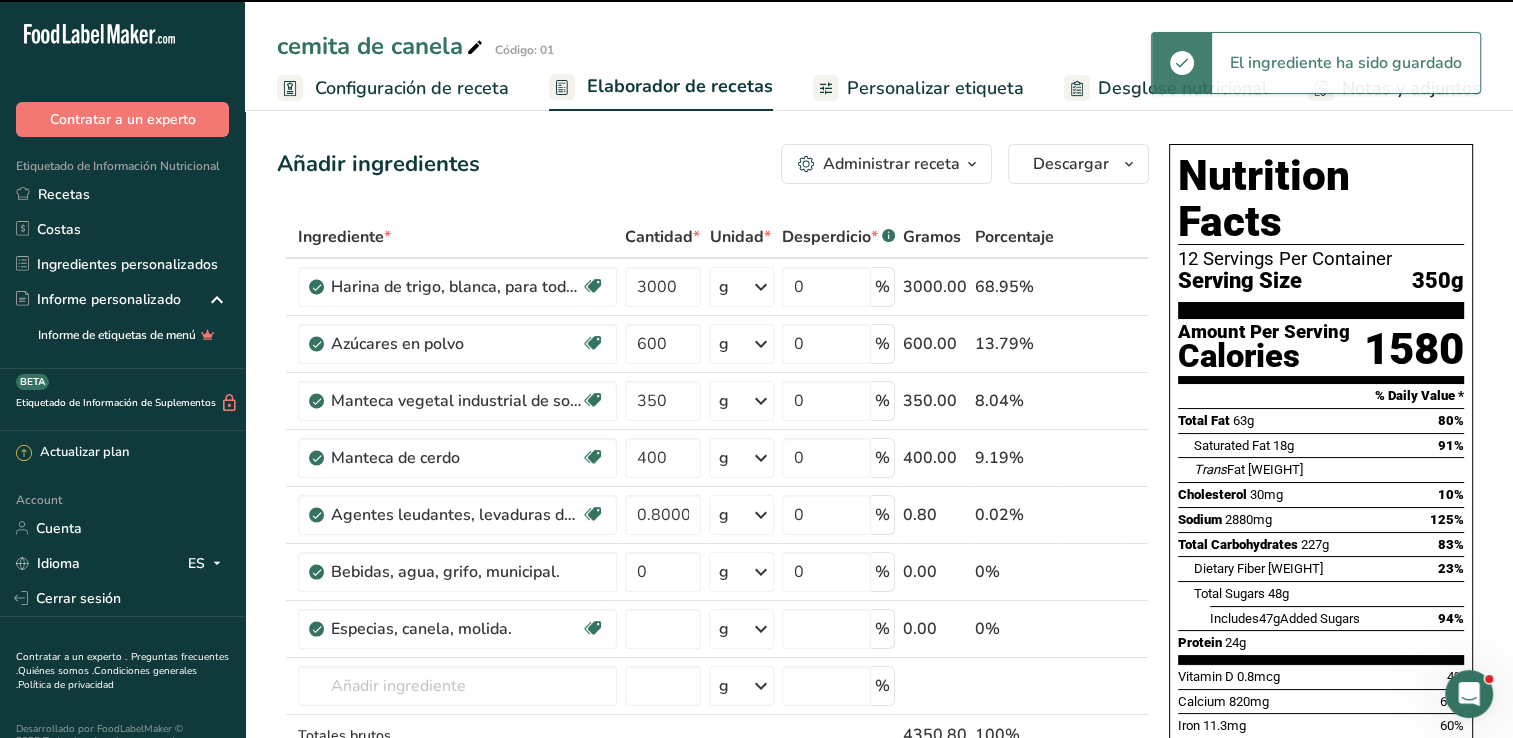 type on "0" 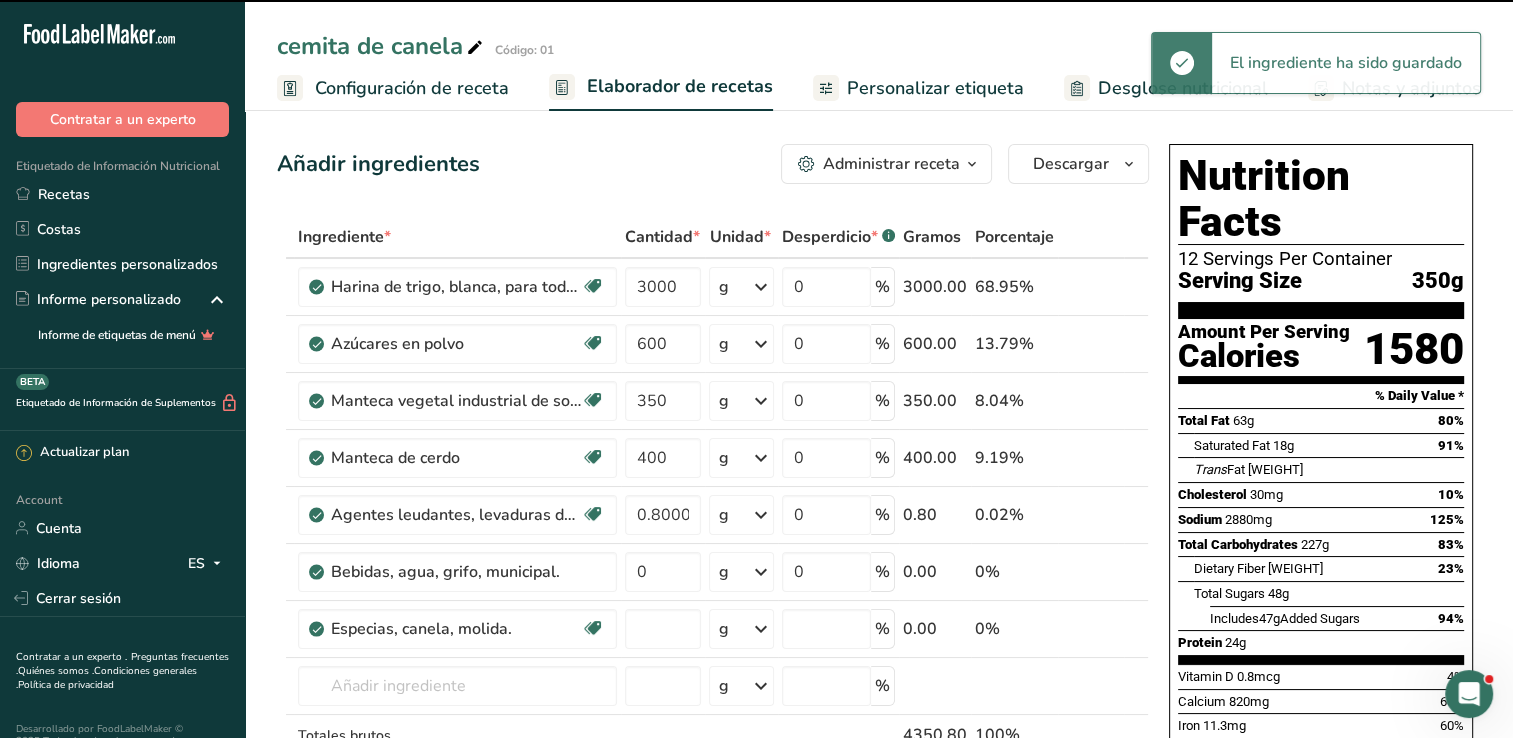 type on "0" 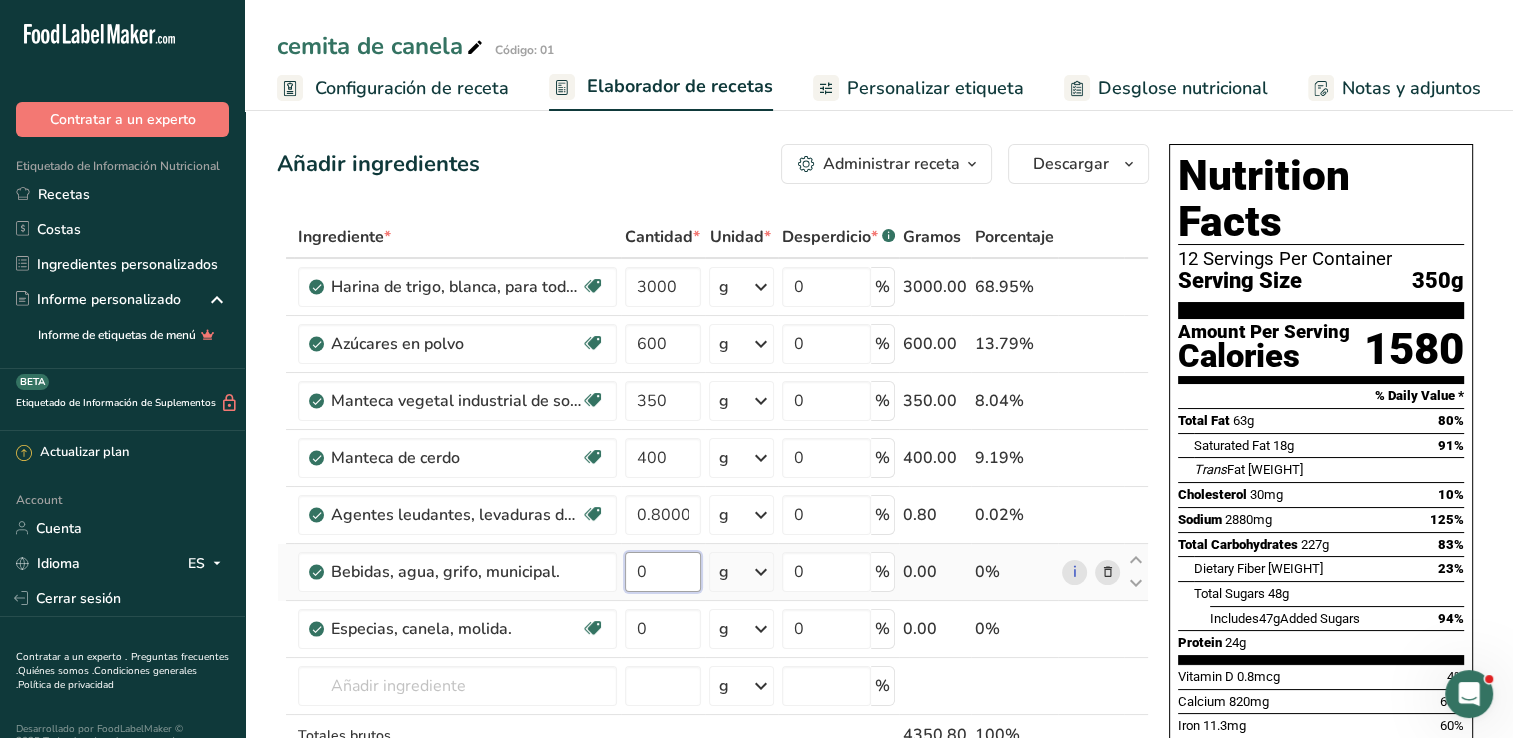 click on "0" at bounding box center (663, 572) 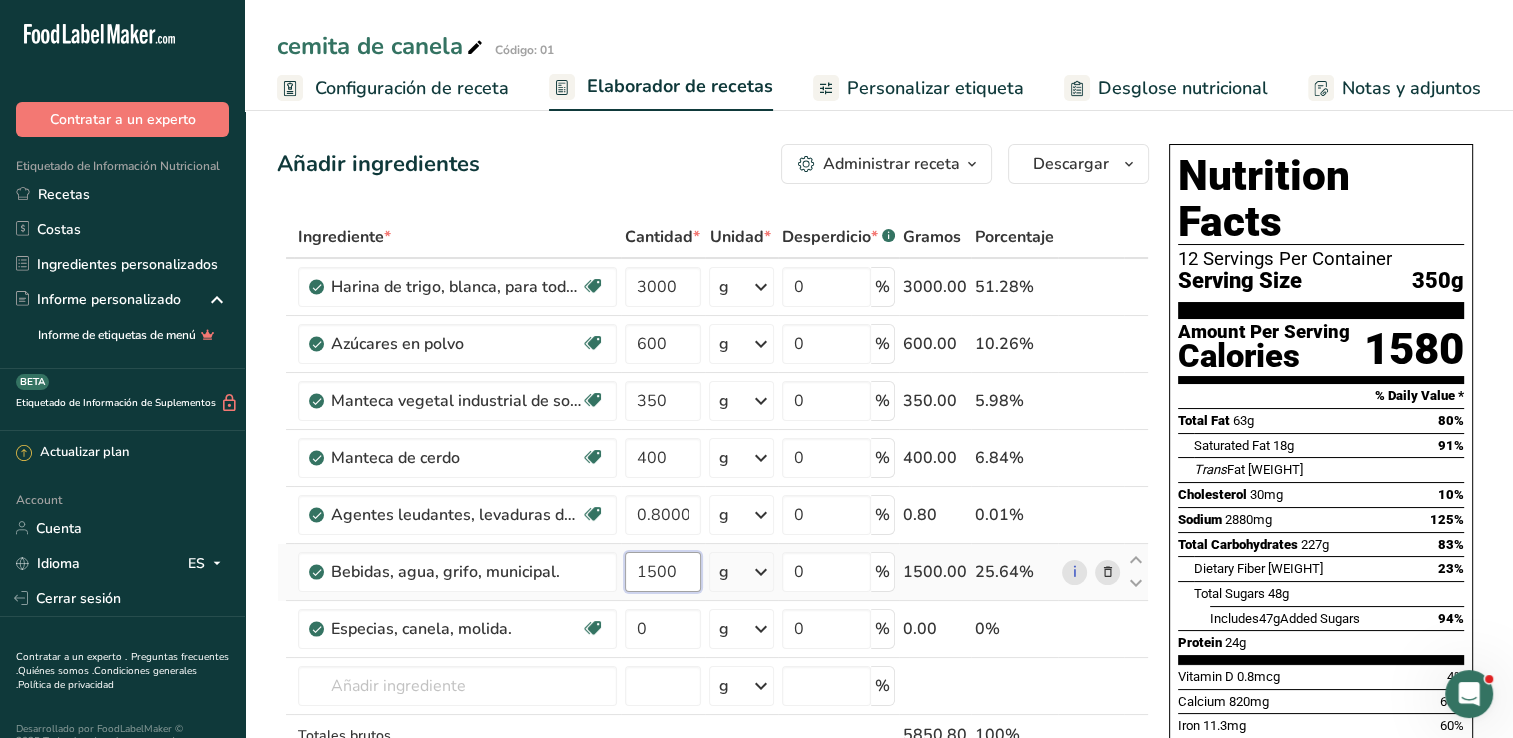 type on "1500" 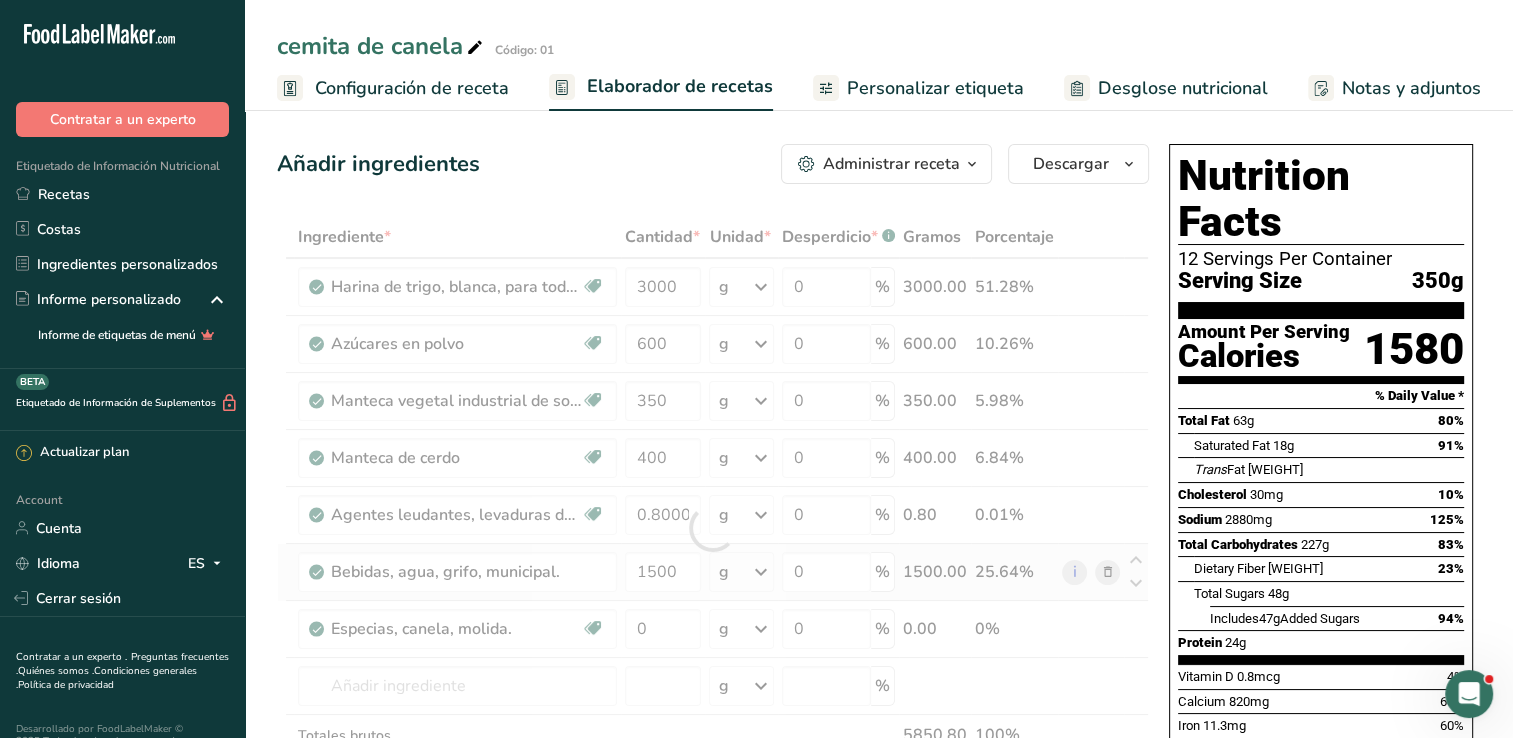 click on "Ingrediente *
Cantidad *
Unidad *
Desperdicio *   .a-a{fill:#347362;}.b-a{fill:#fff;}          Gramos
Porcentaje
Harina de trigo, blanca, para todo uso, con levadura, enriquecida
Libre de lácteos
Vegano
Vegetariano
Libre de soja
3000
g
Porciones
1 cup
Unidades de peso
g
kg
mg
Ver más
Unidades de volumen
litro
Las unidades de volumen requieren una conversión de densidad. Si conoce la densidad de su ingrediente, introdúzcala a continuación. De lo contrario, haga clic en "RIA", nuestra asistente regulatoria de IA, quien podrá ayudarle.
lb/pie³
g/cm³
mL" at bounding box center (713, 528) 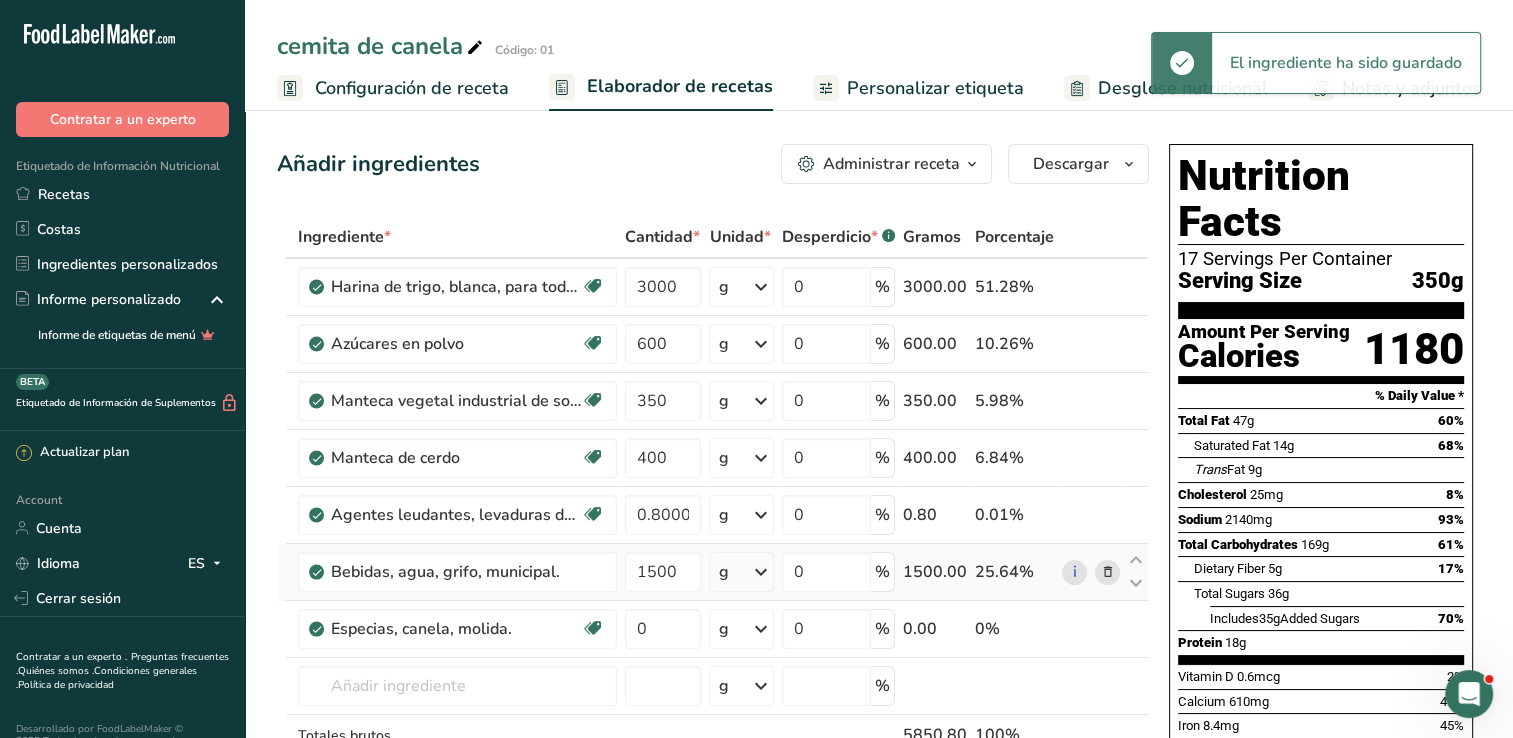 click at bounding box center [761, 572] 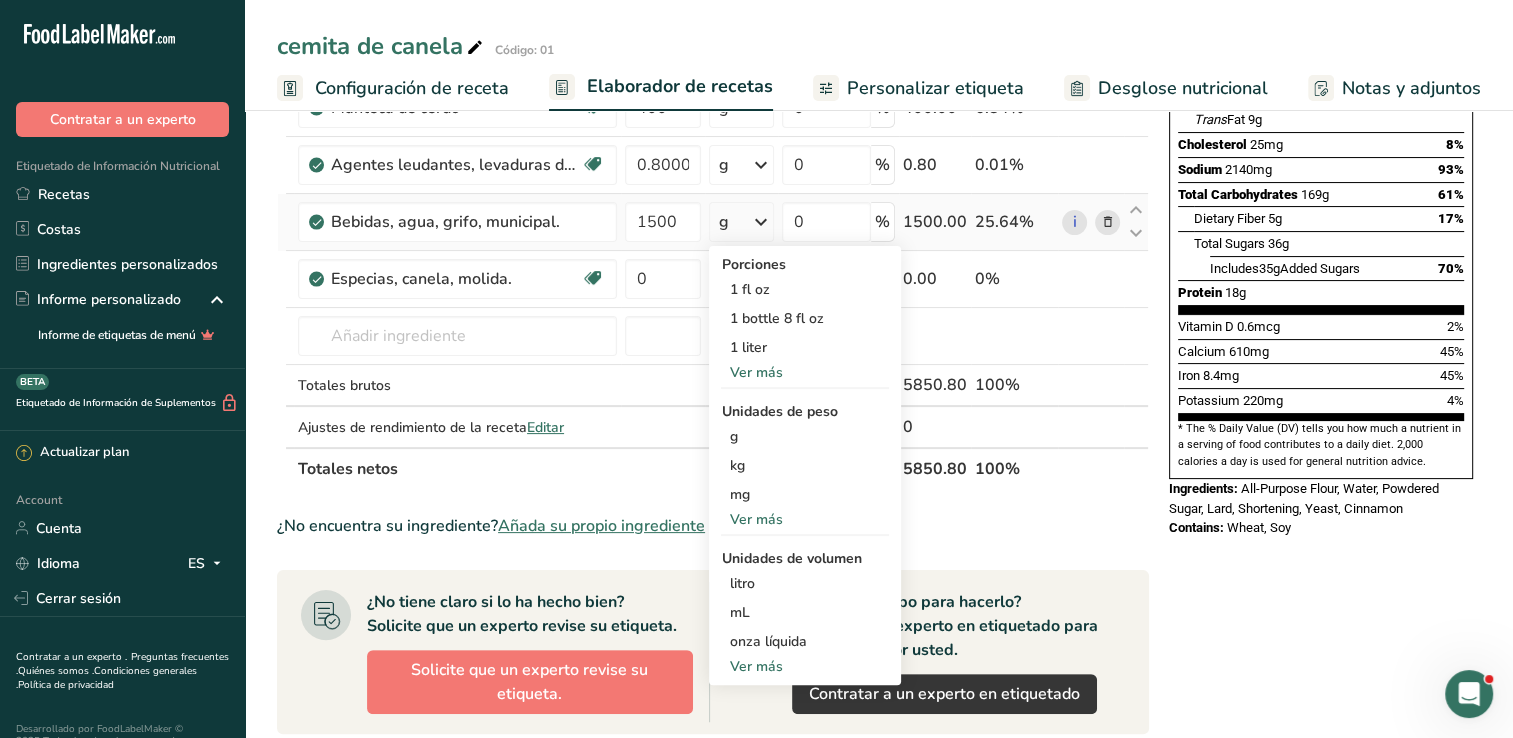 scroll, scrollTop: 400, scrollLeft: 0, axis: vertical 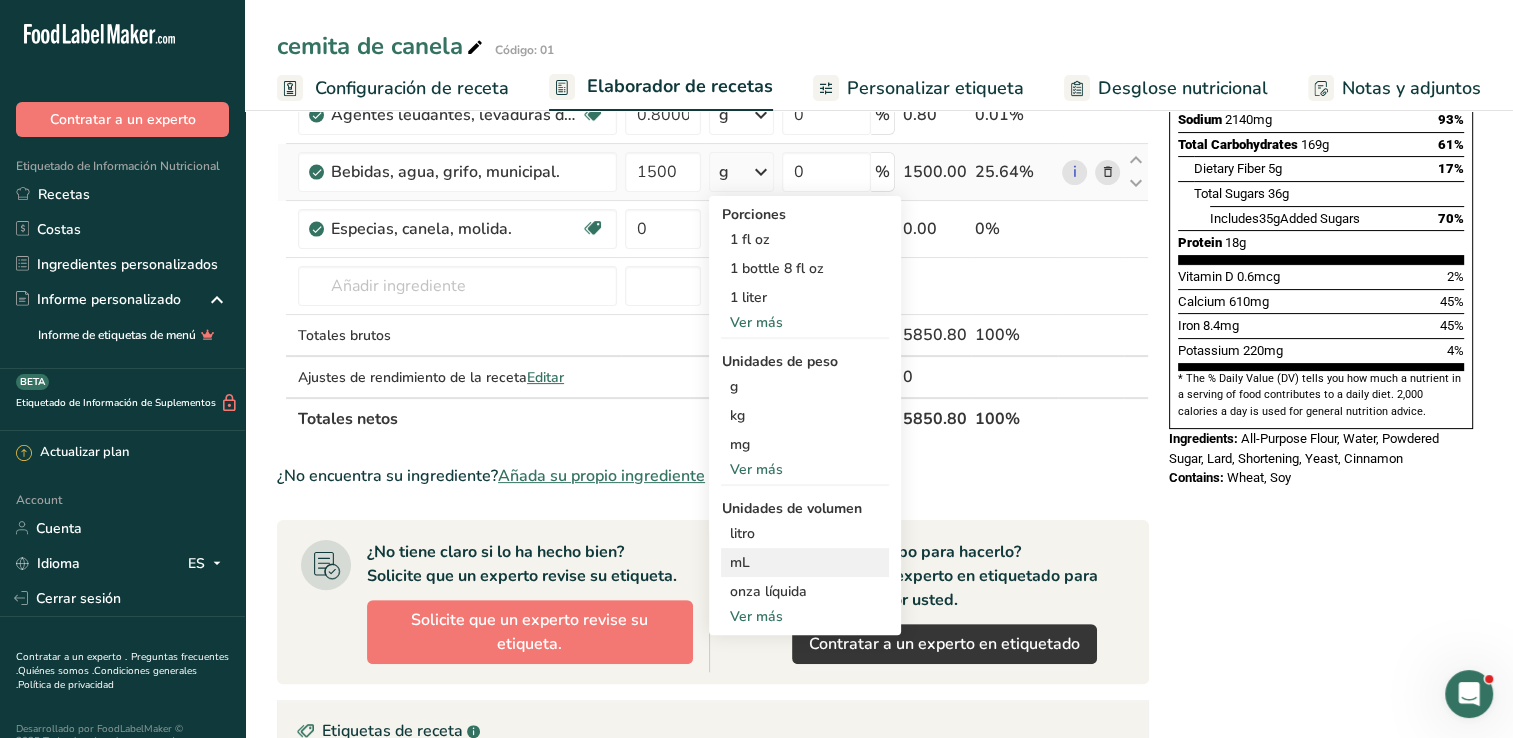 click on "mL" at bounding box center [805, 562] 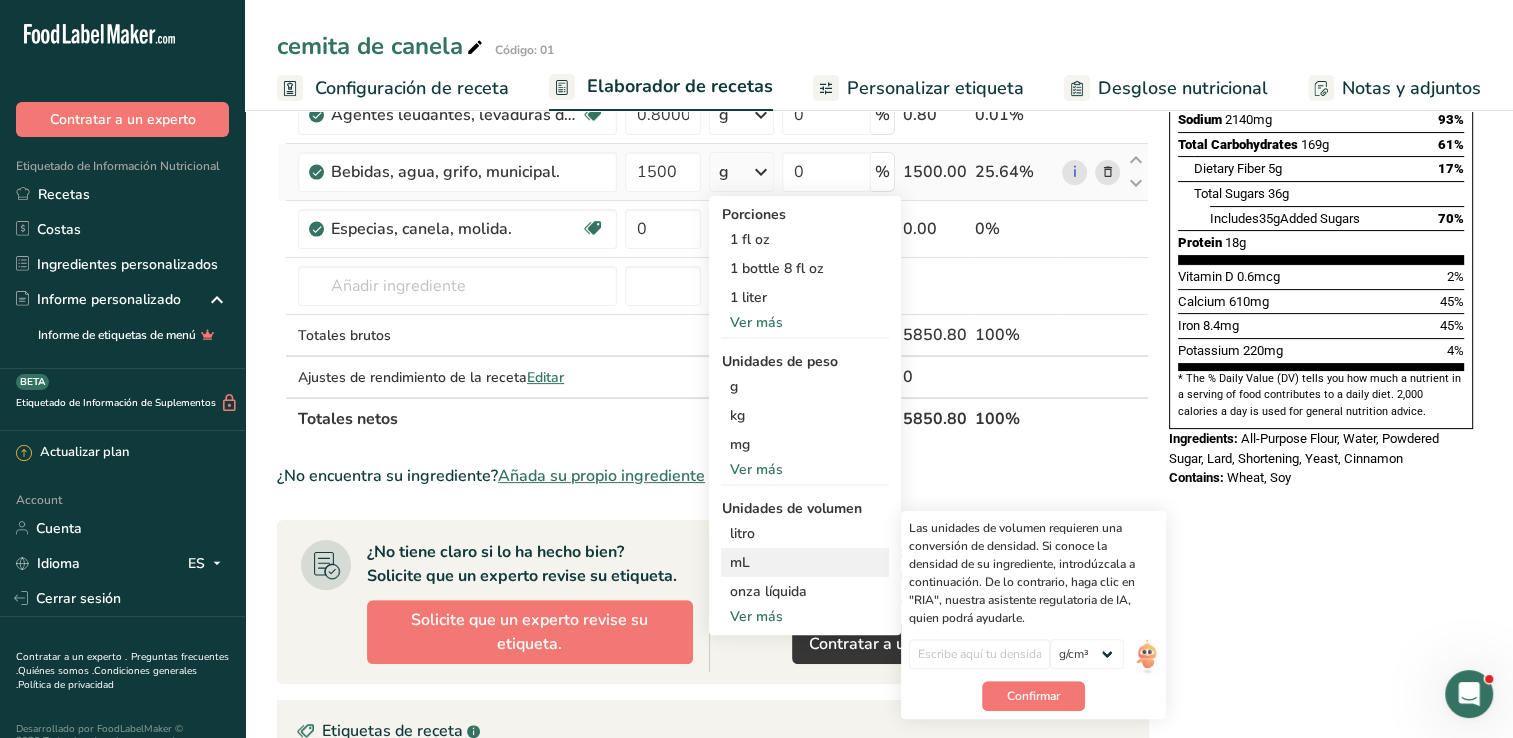click on "mL" at bounding box center [805, 562] 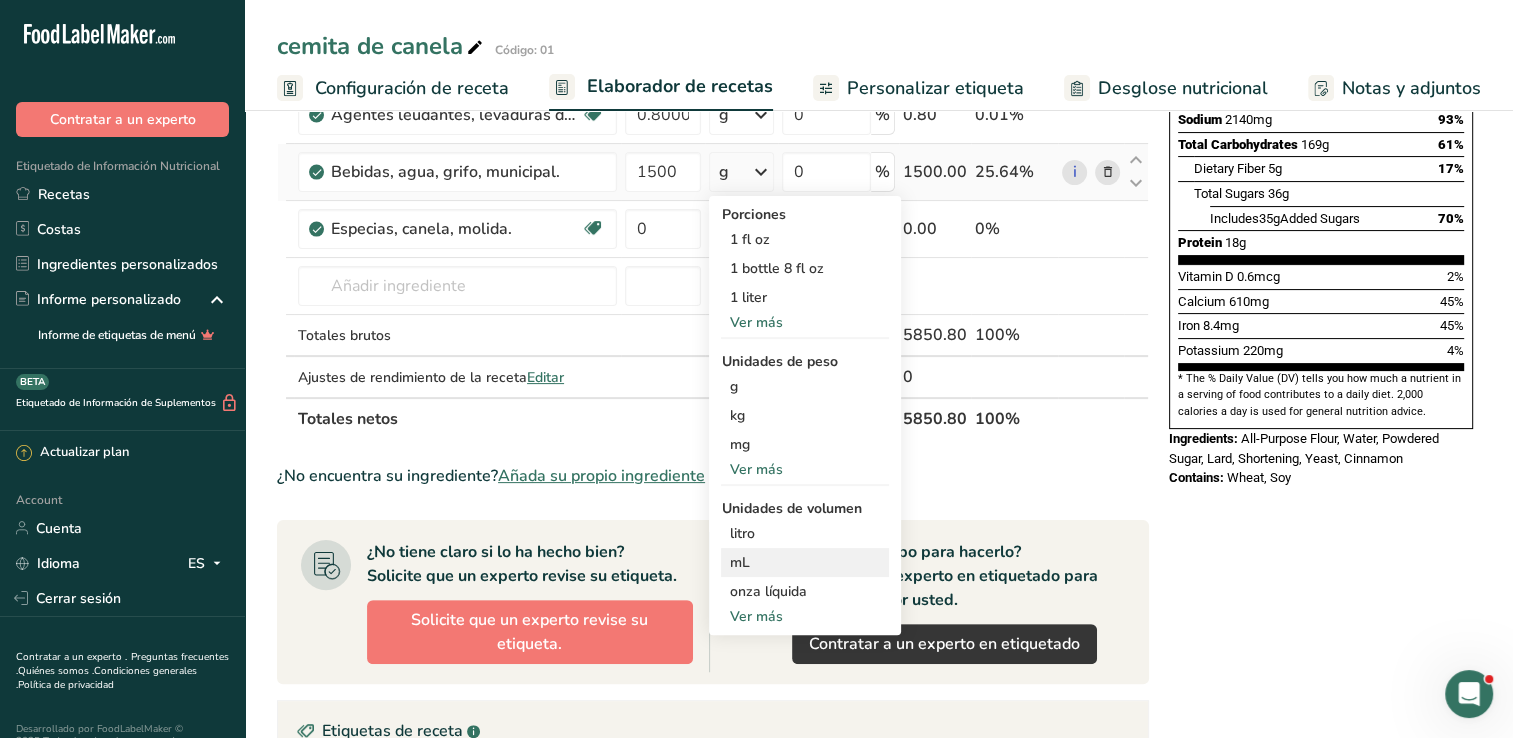 click on "mL" at bounding box center [805, 562] 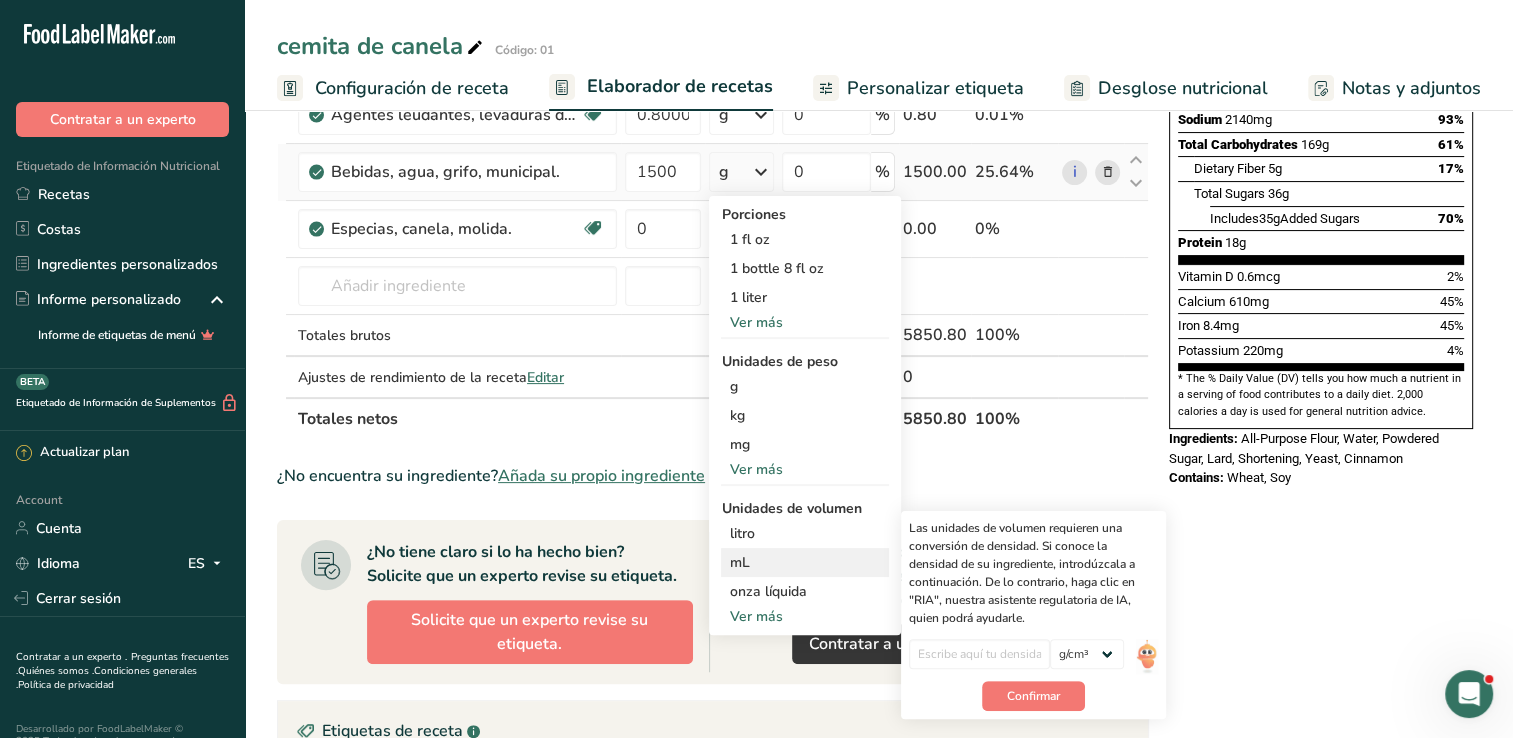 click on "mL" at bounding box center (805, 562) 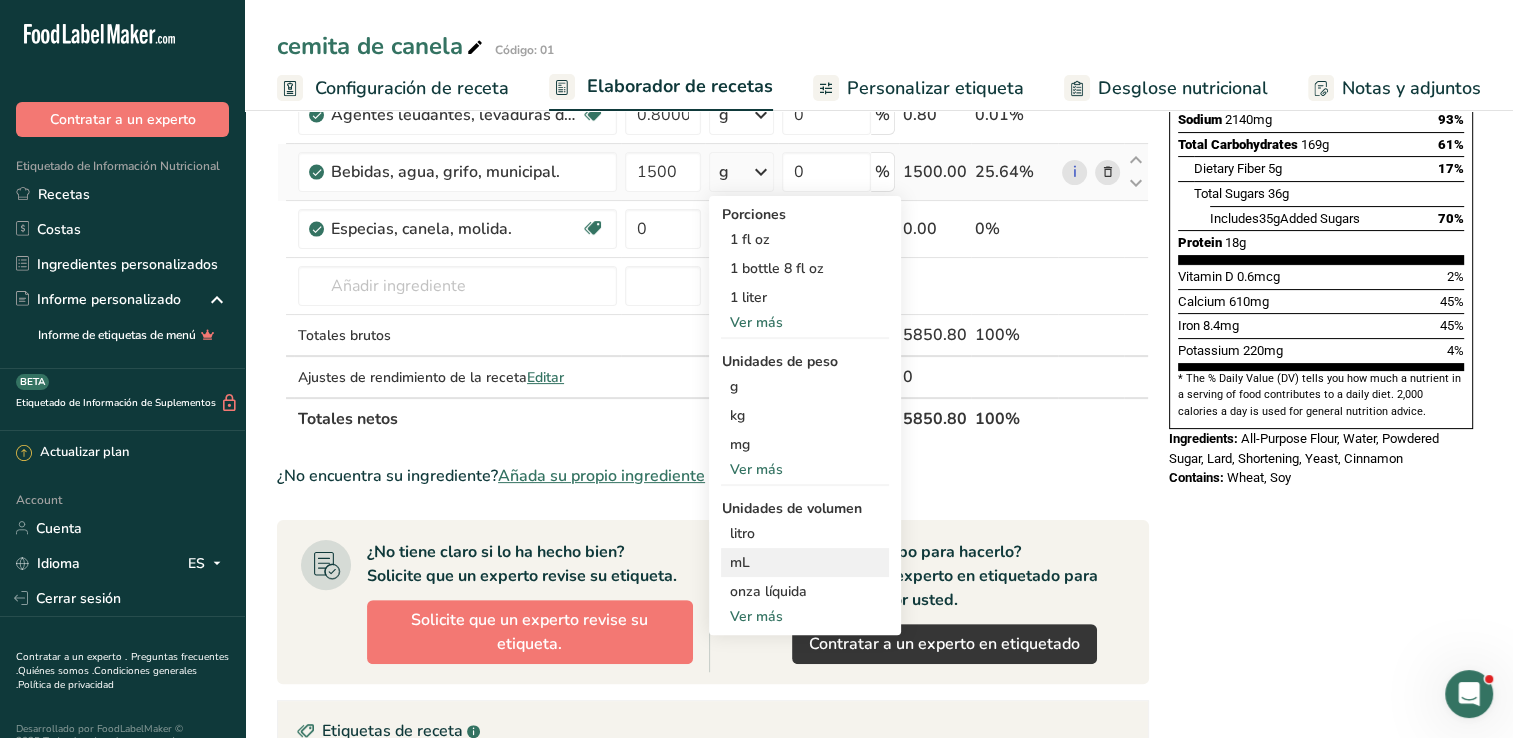 click on "mL" at bounding box center [805, 562] 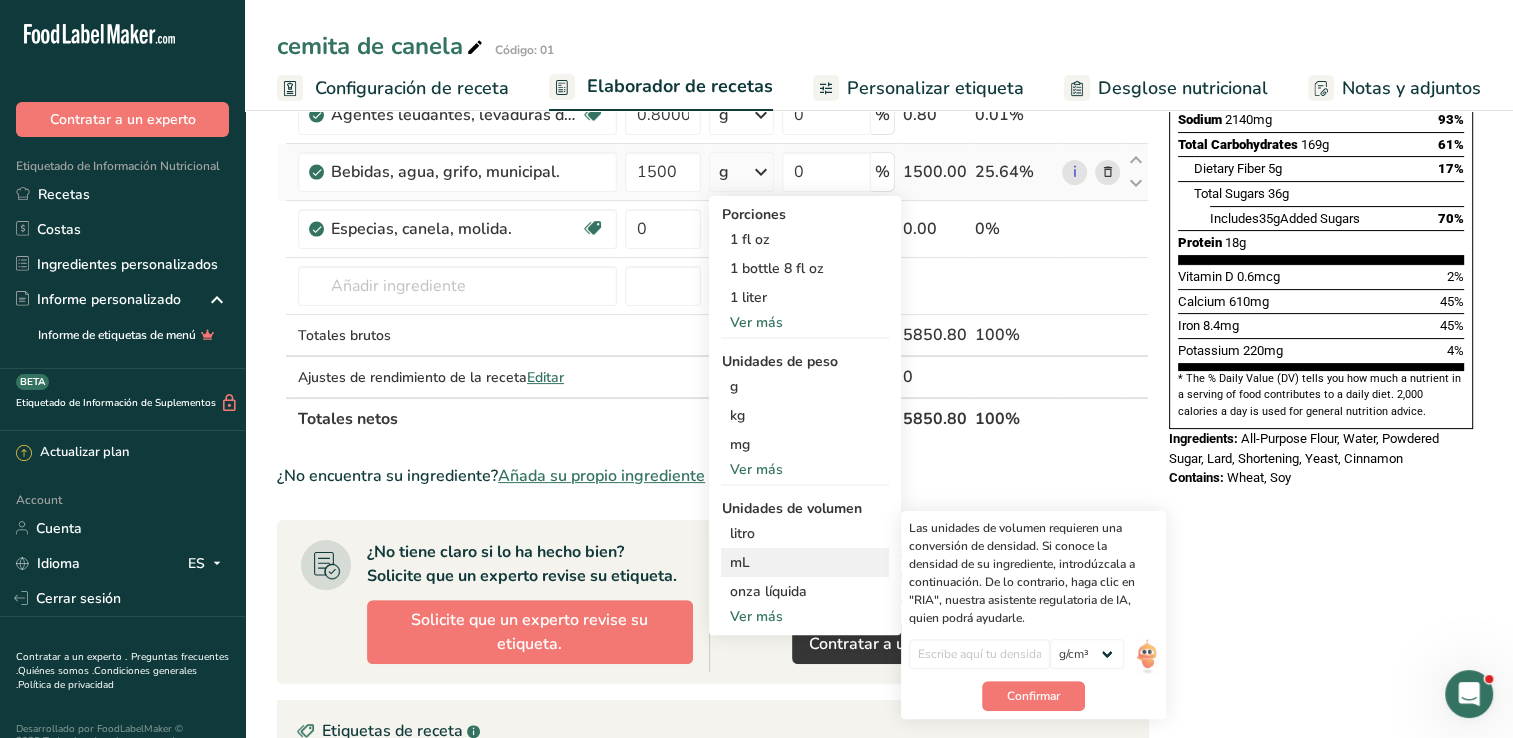 click on "mL" at bounding box center [805, 562] 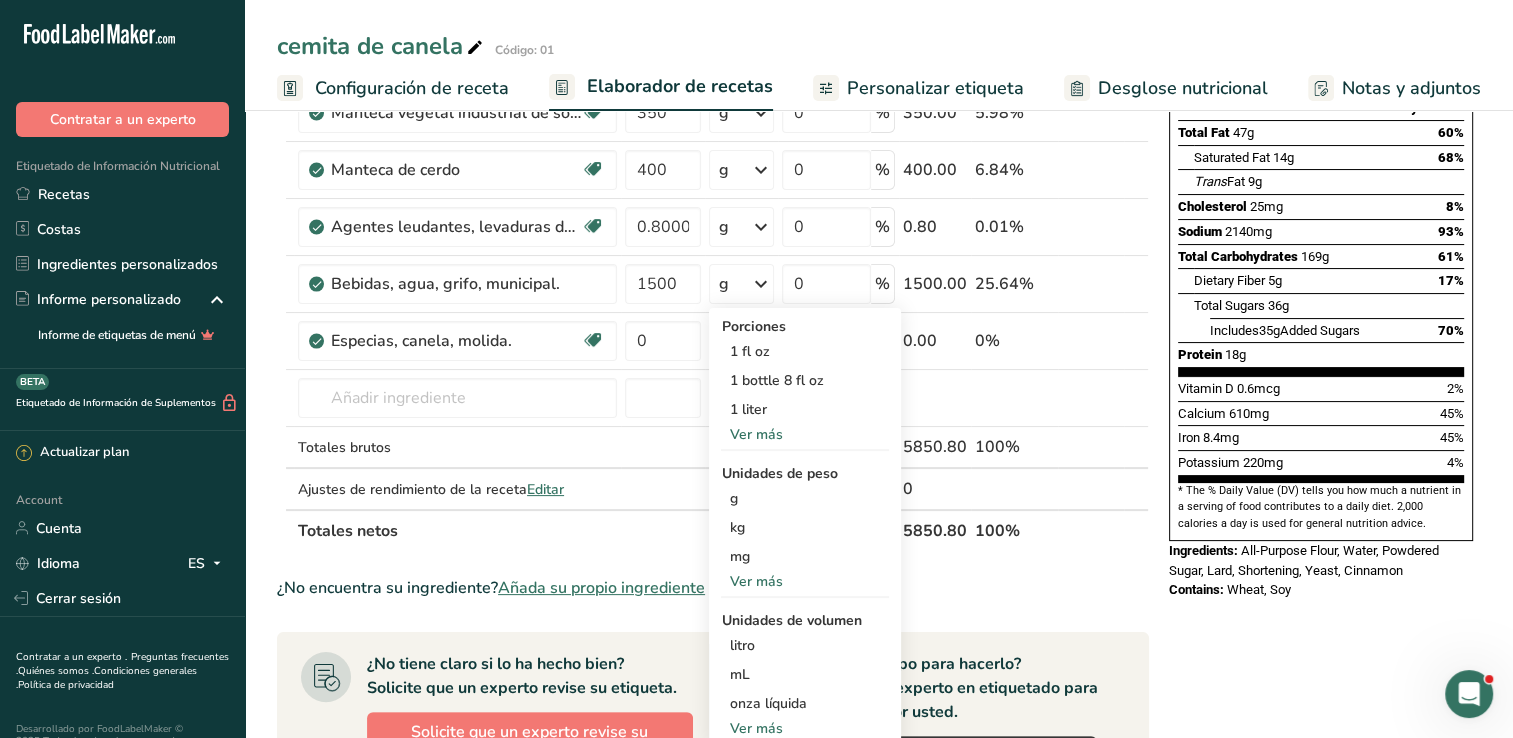 scroll, scrollTop: 200, scrollLeft: 0, axis: vertical 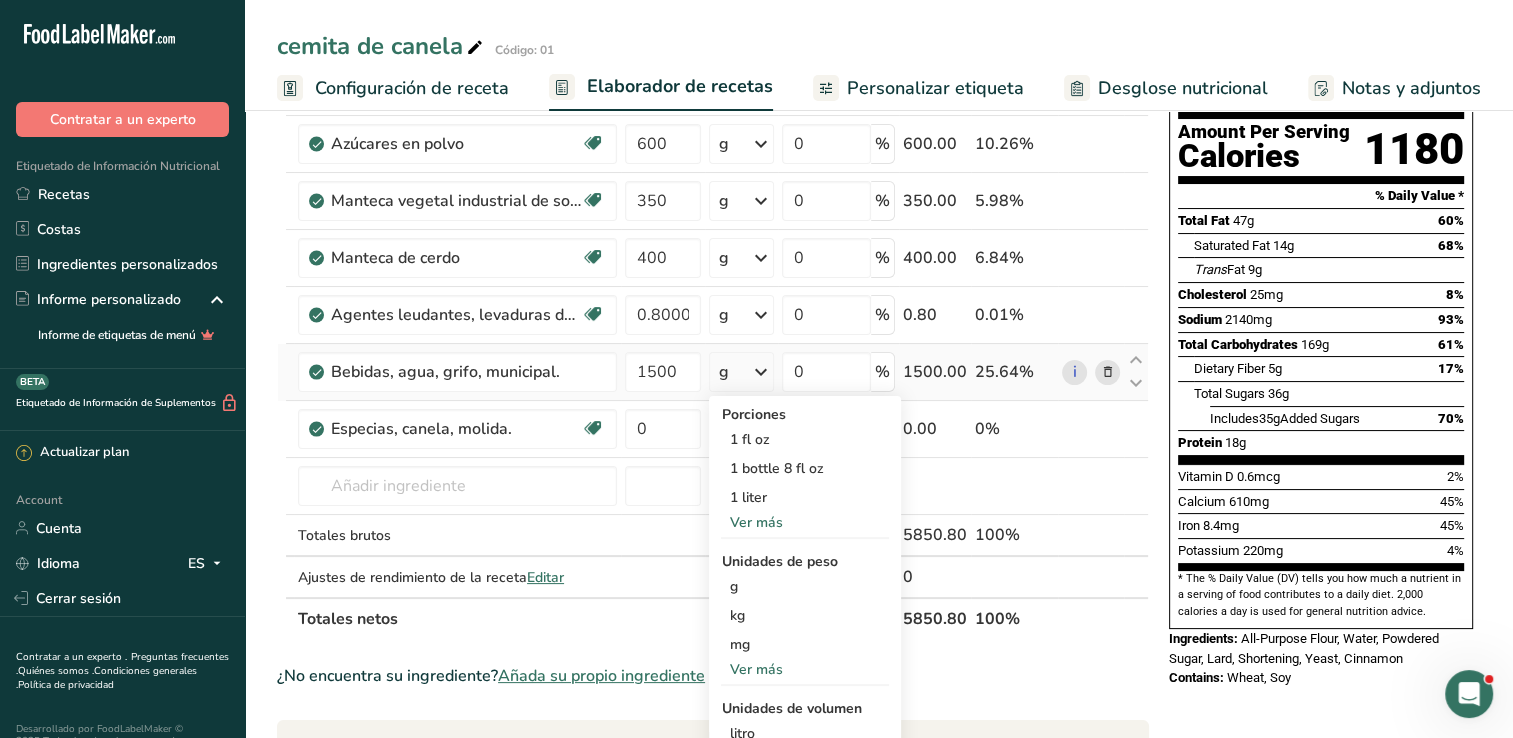 click at bounding box center (761, 372) 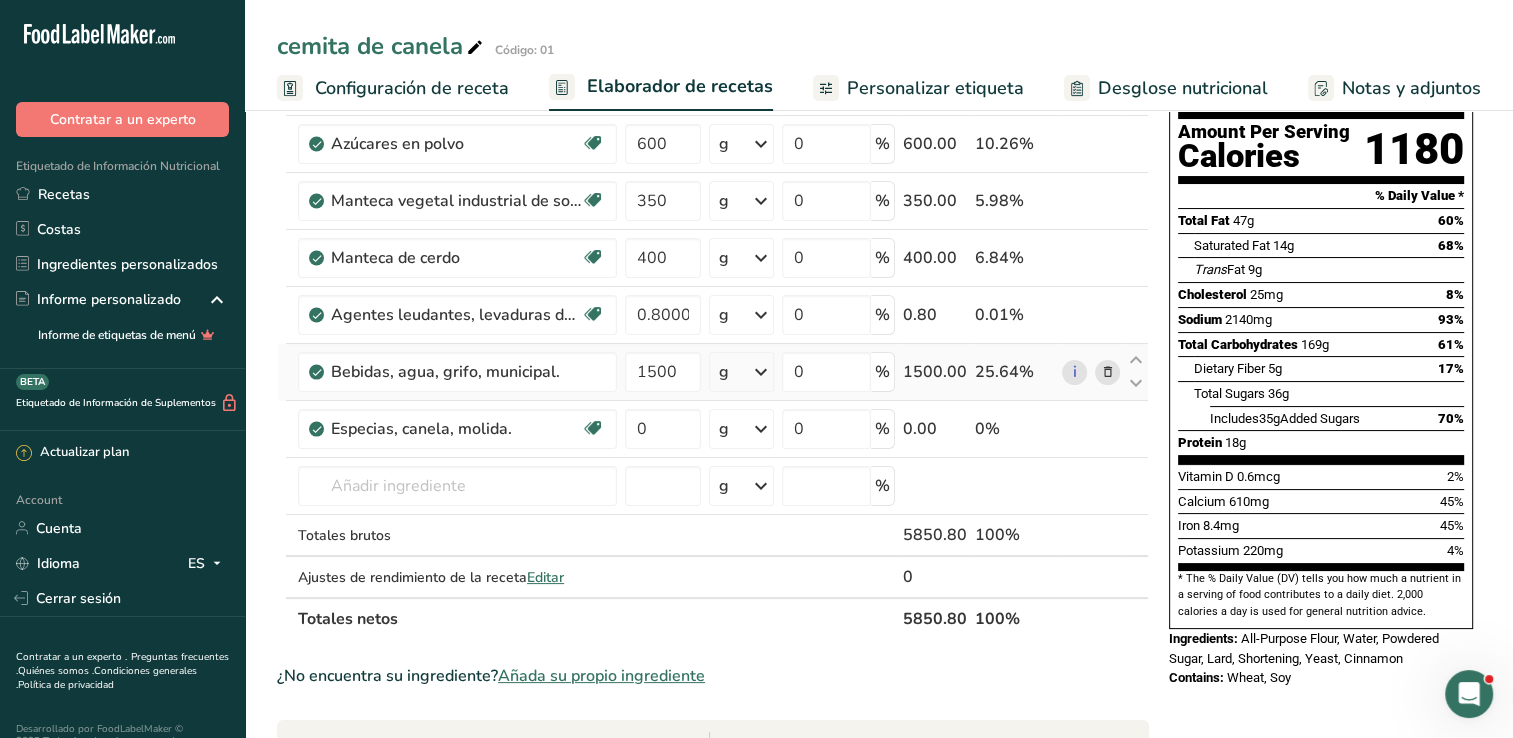 click at bounding box center [761, 372] 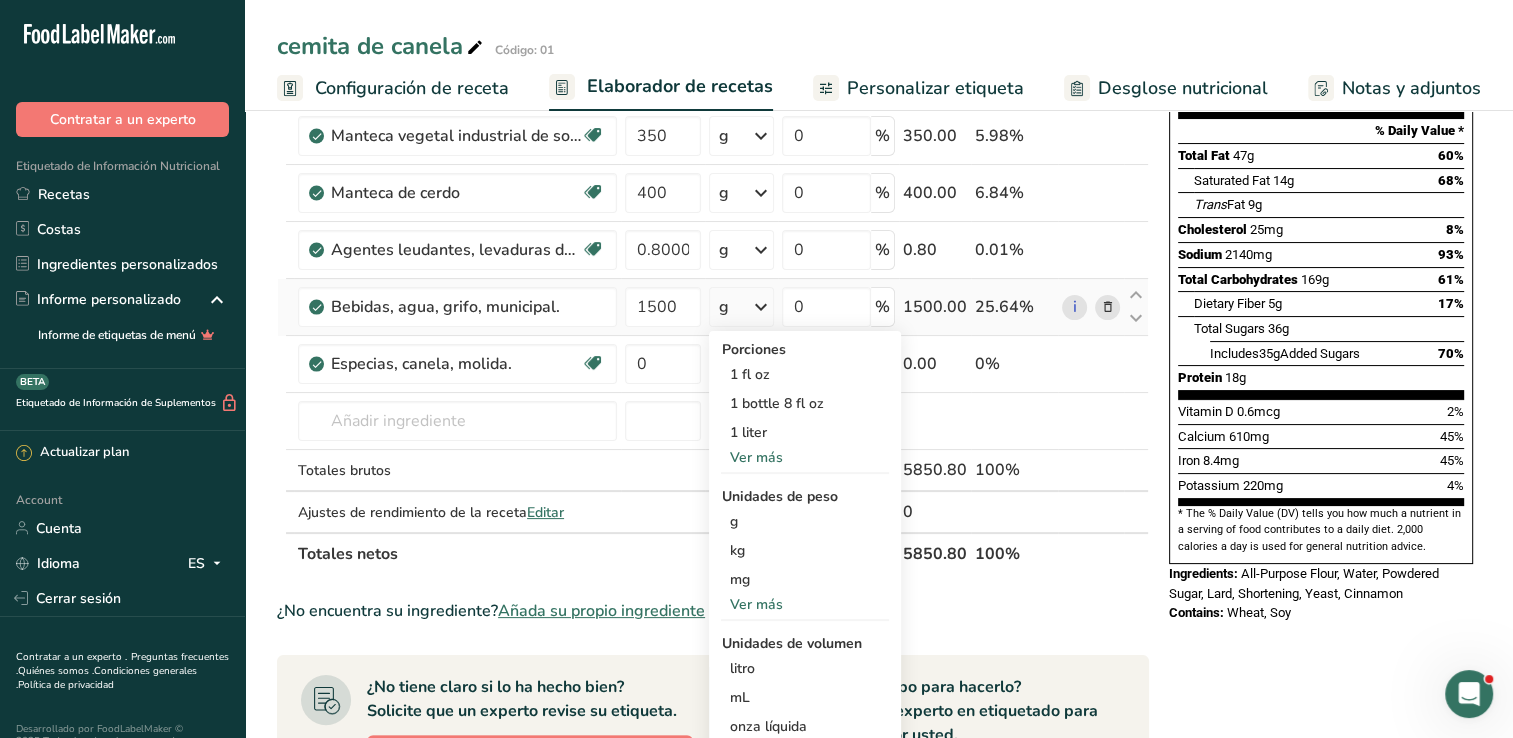 scroll, scrollTop: 300, scrollLeft: 0, axis: vertical 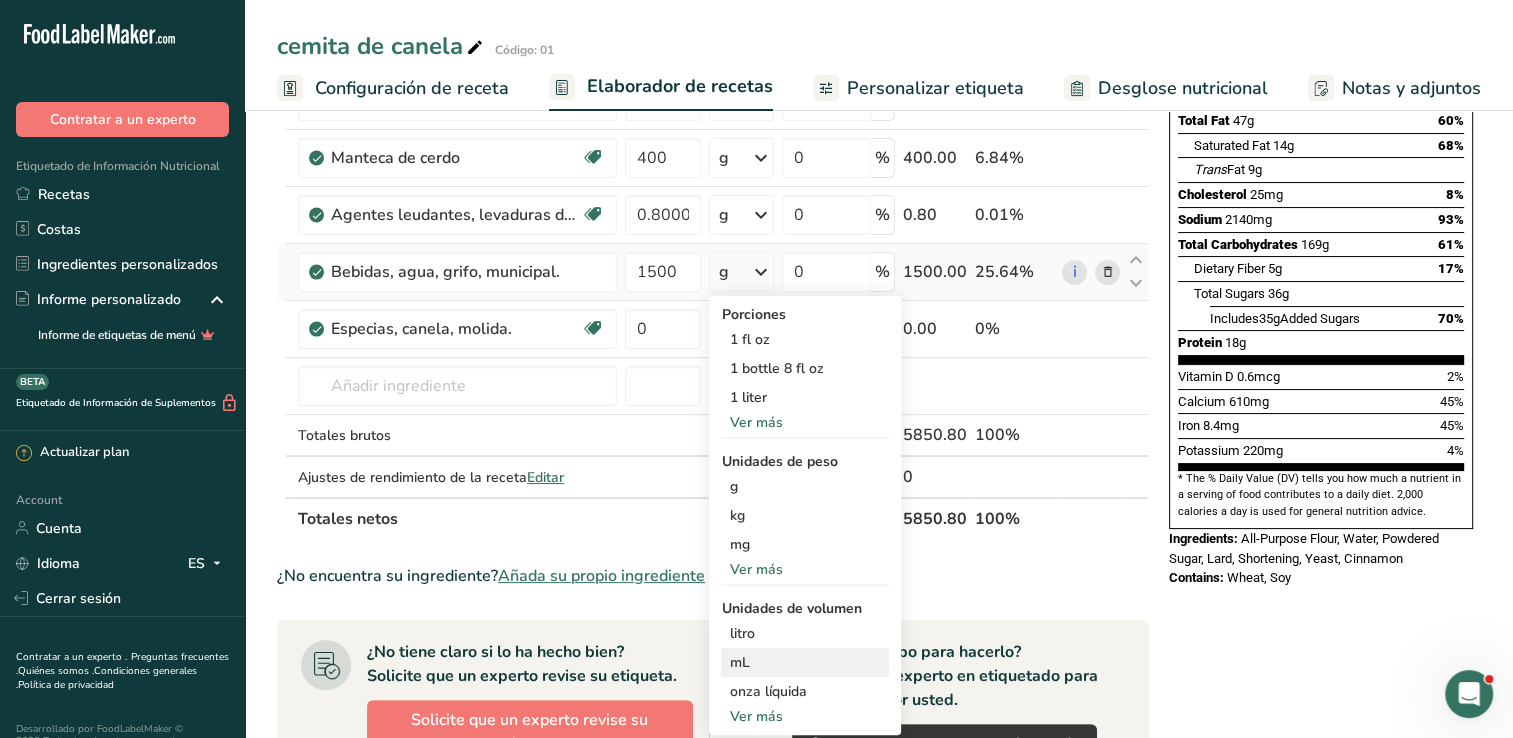 click on "mL" at bounding box center (805, 662) 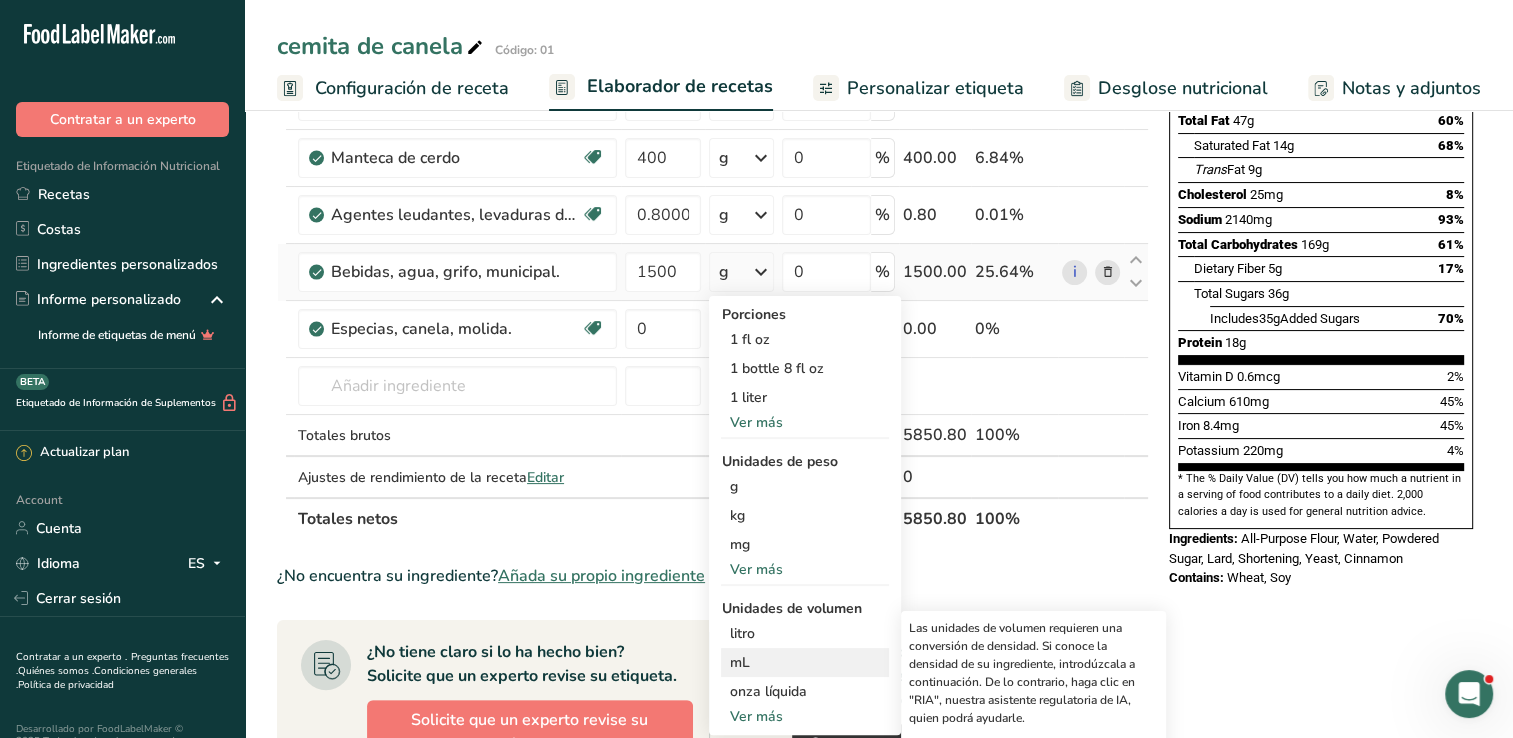 scroll, scrollTop: 400, scrollLeft: 0, axis: vertical 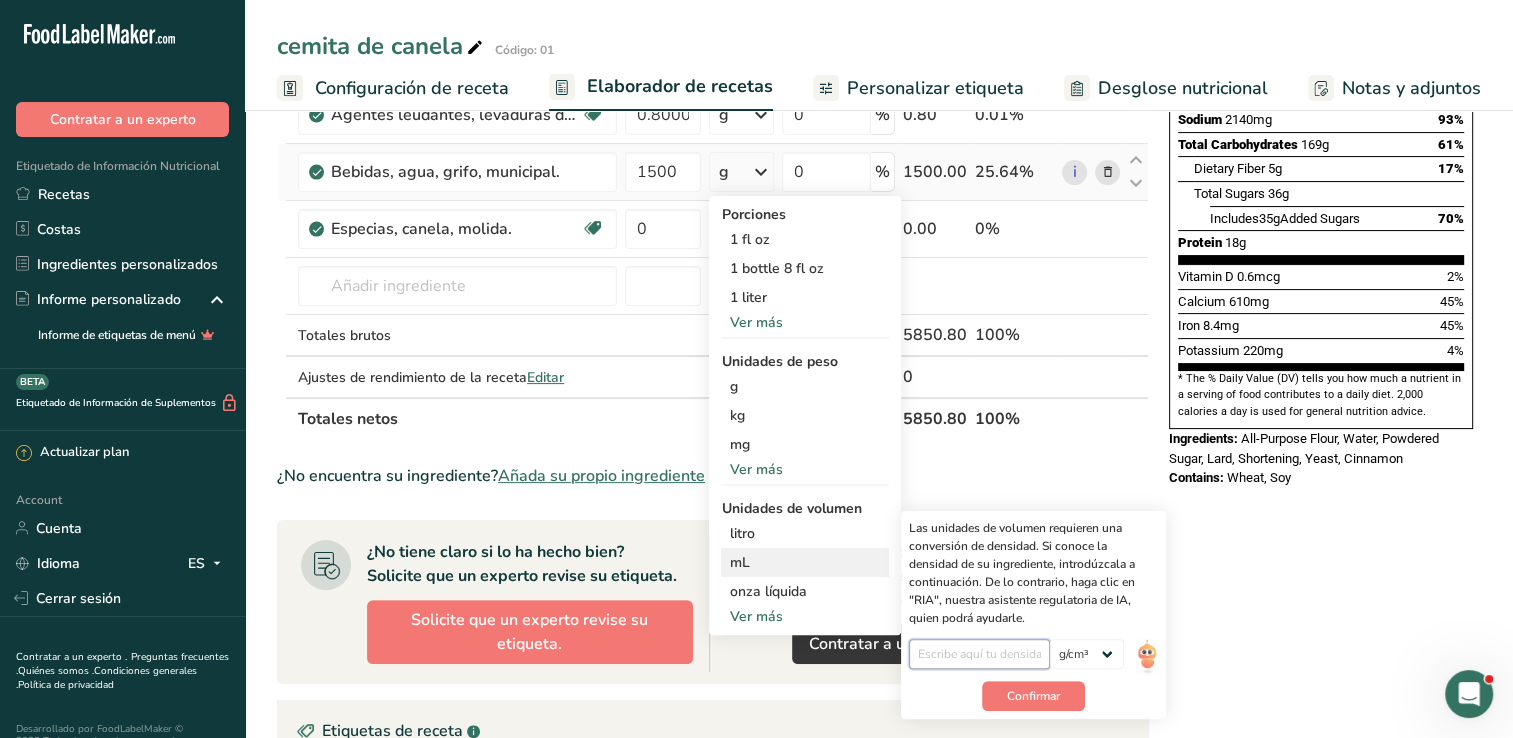 click at bounding box center (979, 654) 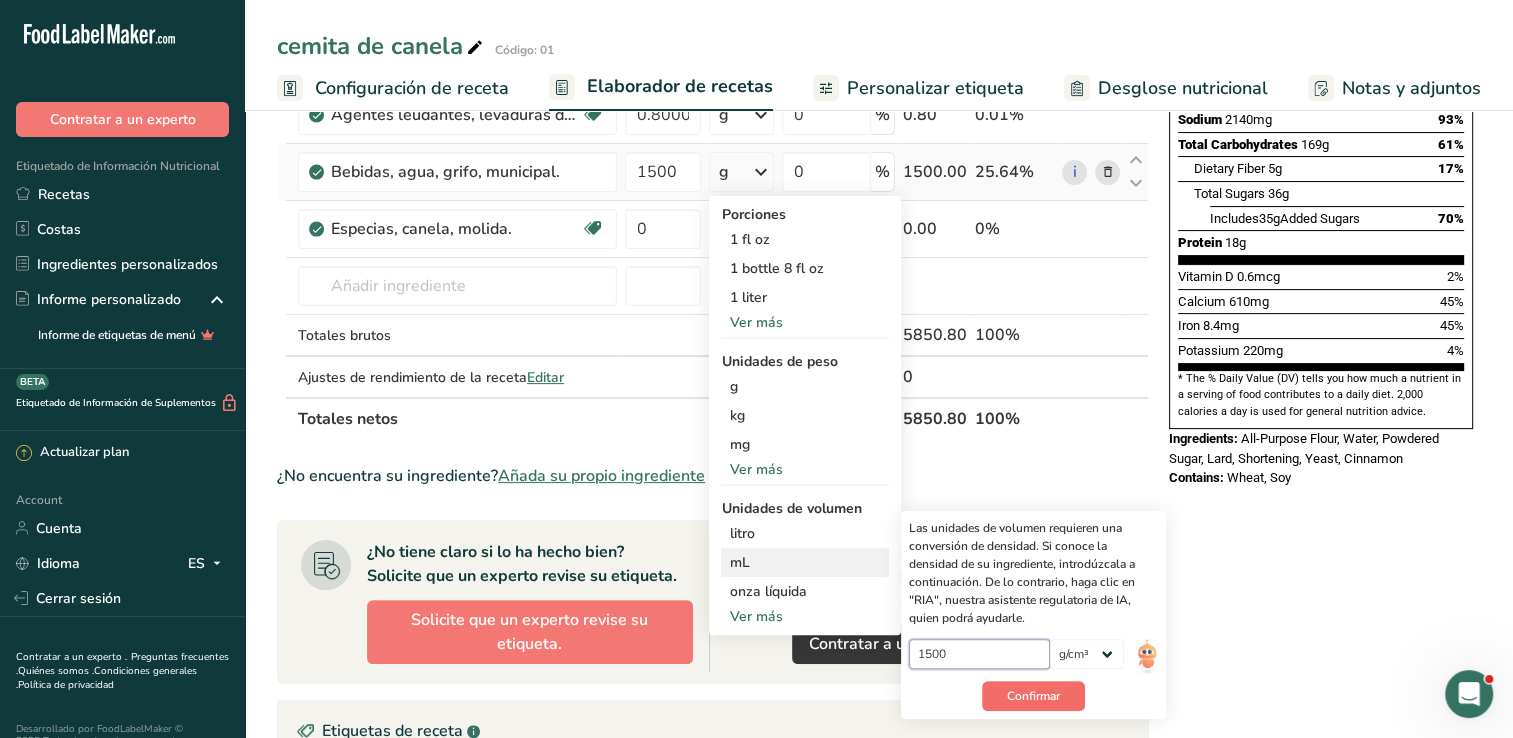 type on "1500" 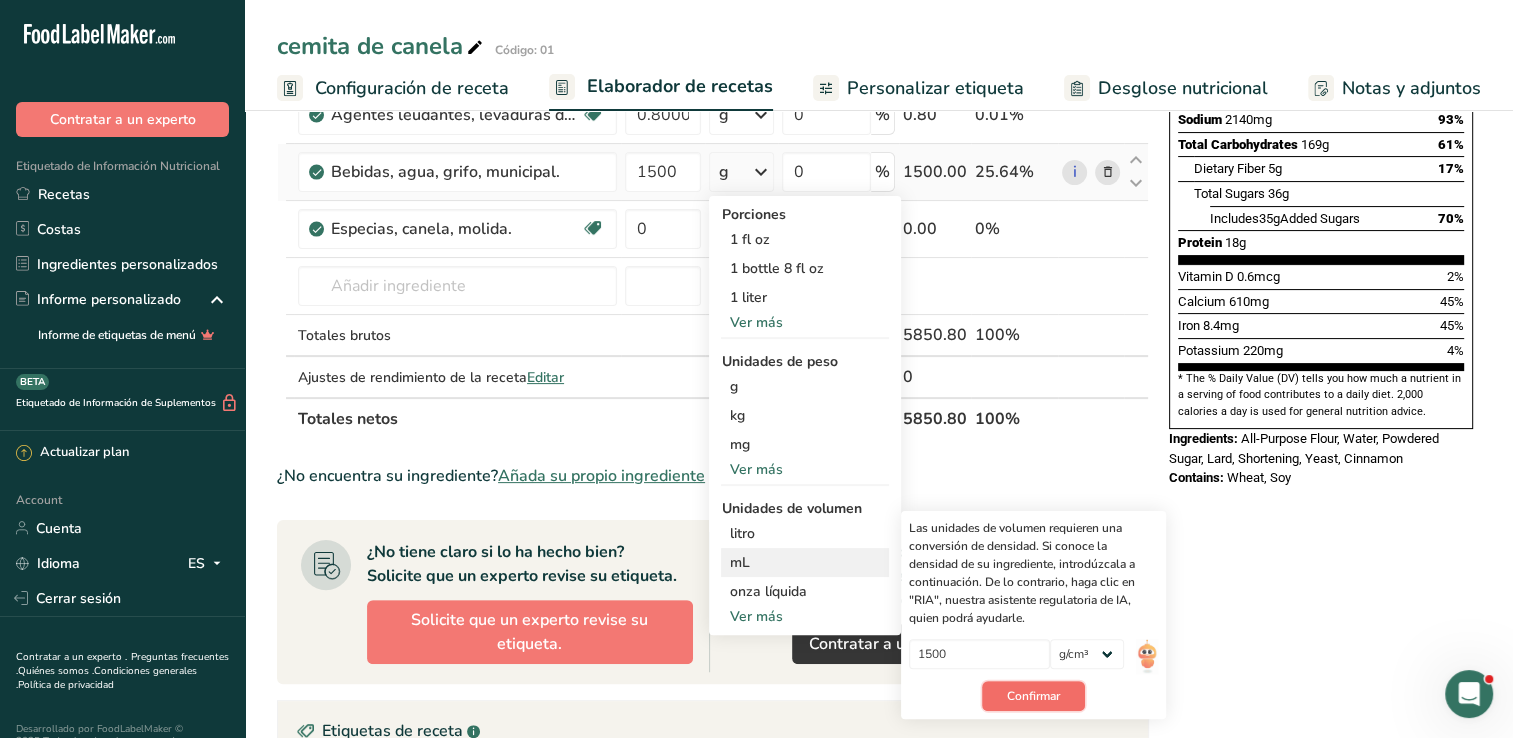click on "Confirmar" at bounding box center [1033, 696] 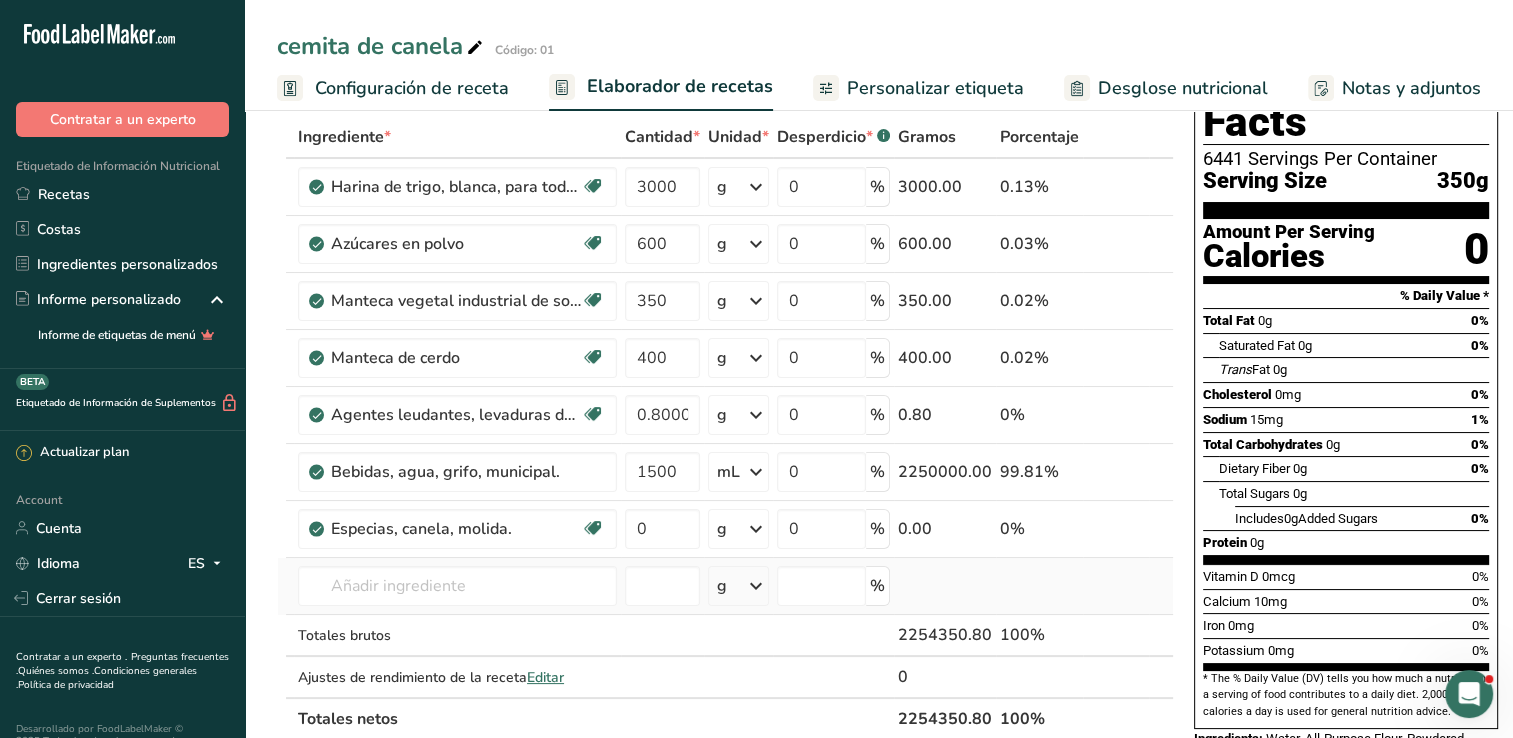 scroll, scrollTop: 300, scrollLeft: 0, axis: vertical 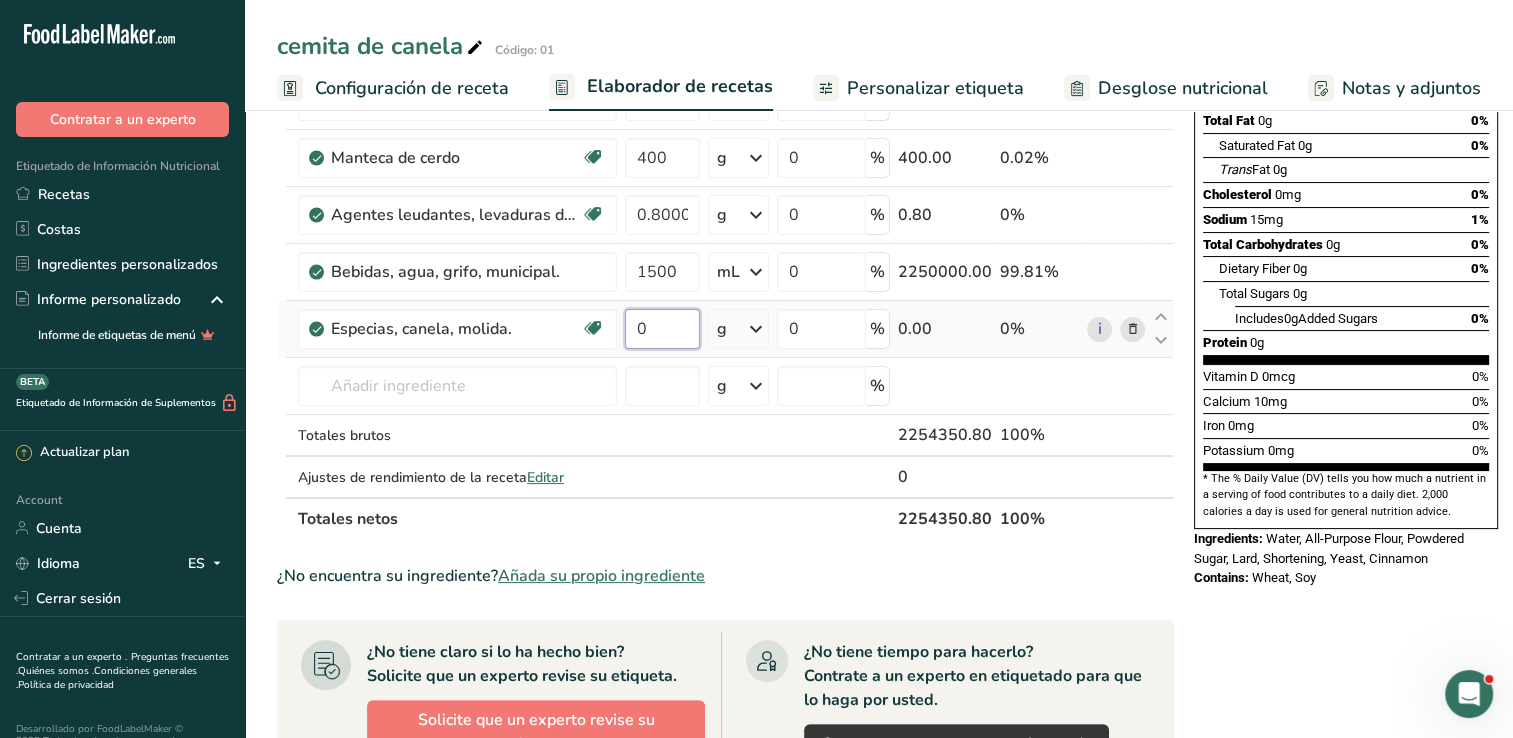 click on "0" at bounding box center [662, 329] 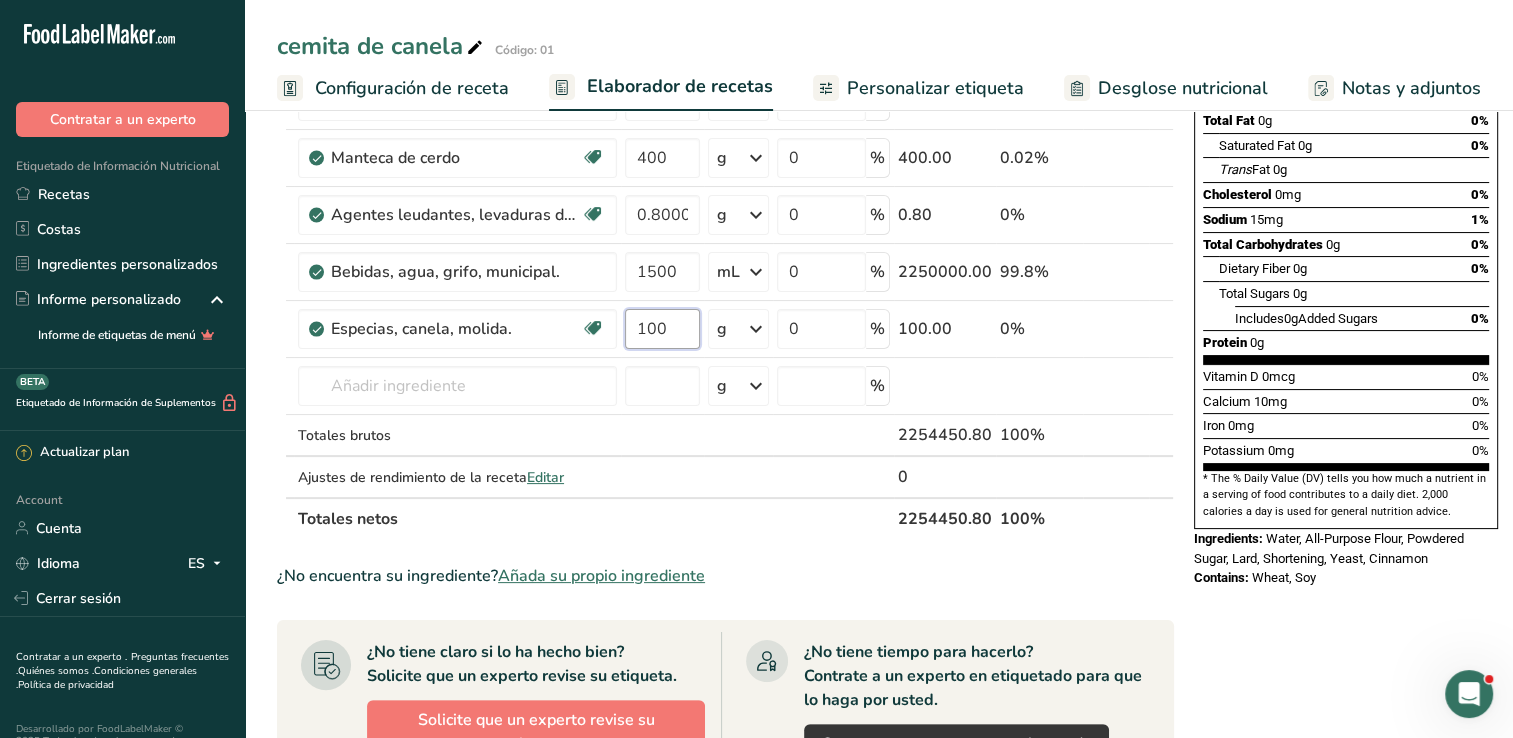 type on "100" 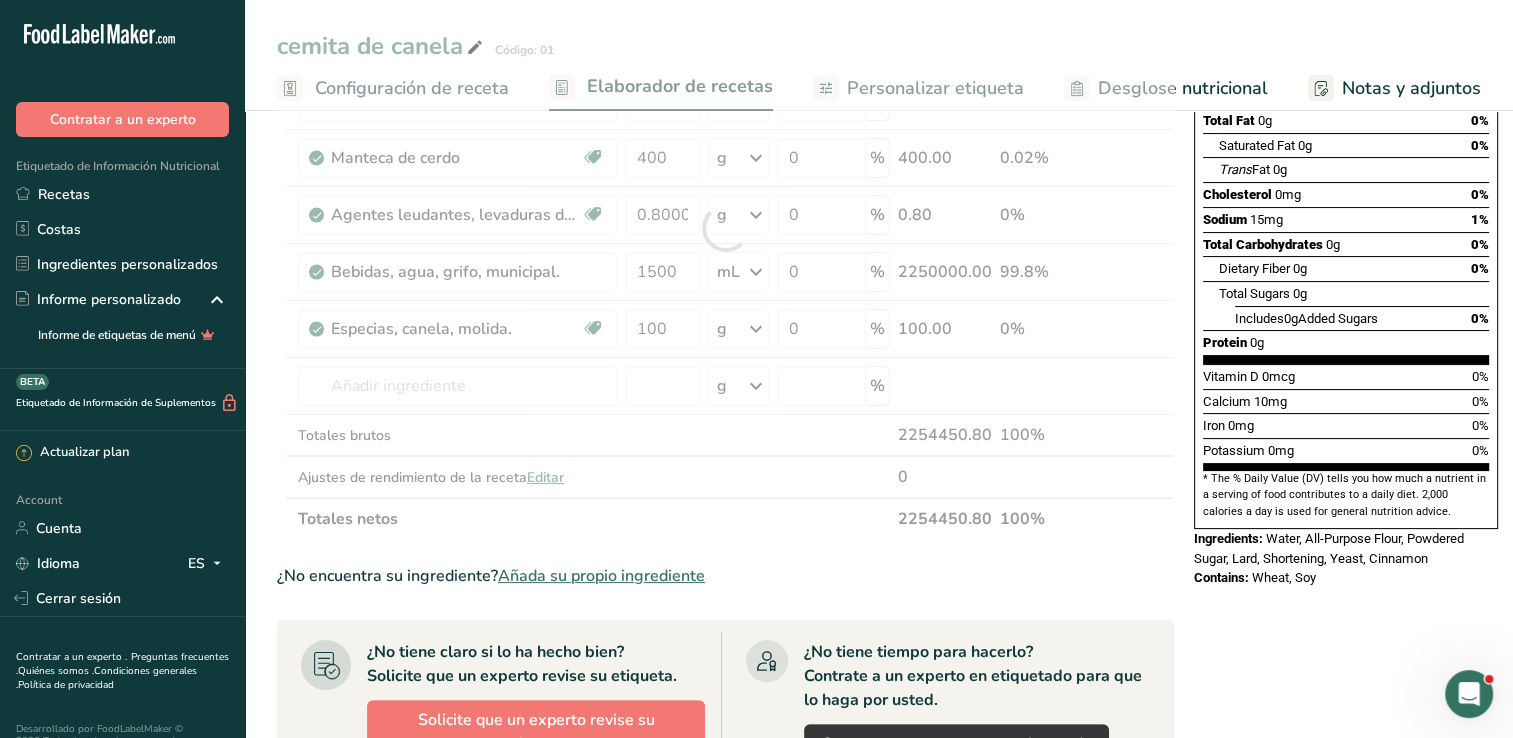 click on "Añadir ingredientes
Administrar receta         Eliminar receta           Duplicar receta             Escalar receta             Guardar como subreceta   .a-a{fill:#347362;}.b-a{fill:#fff;}                               Desglose nutricional                 Tarjeta de la receta
Novedad
Informe de patrón de aminoácidos             Historial de actividad
Descargar
Elija su estilo de etiqueta preferido
Etiqueta estándar FDA
Etiqueta estándar FDA
El formato más común para etiquetas de información nutricional en cumplimiento con el tipo de letra, estilo y requisitos de la FDA.
Etiqueta tabular FDA
Un formato de etiqueta conforme a las regulaciones de la FDA presentado en una disposición tabular (horizontal).
Etiqueta lineal FDA" at bounding box center (731, 518) 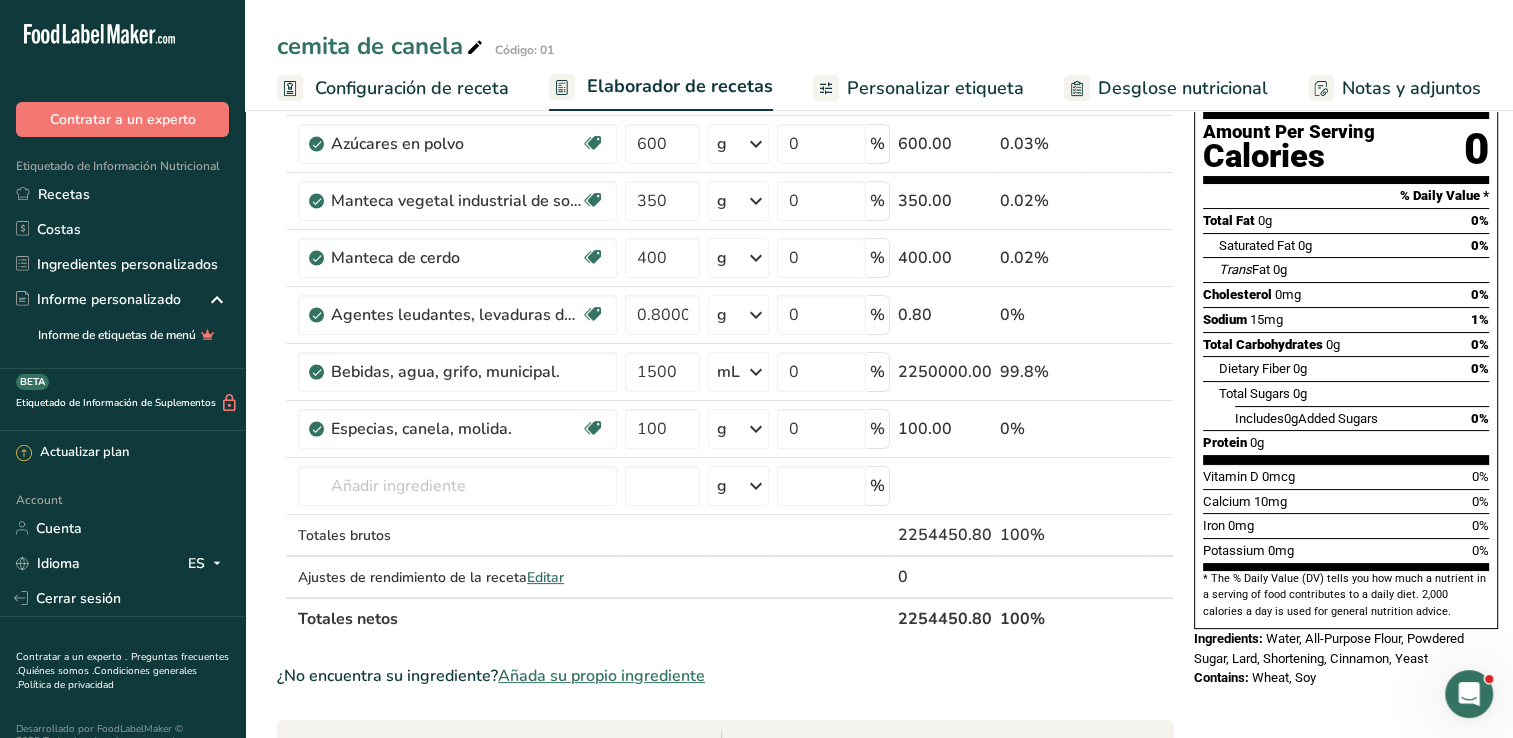scroll, scrollTop: 0, scrollLeft: 0, axis: both 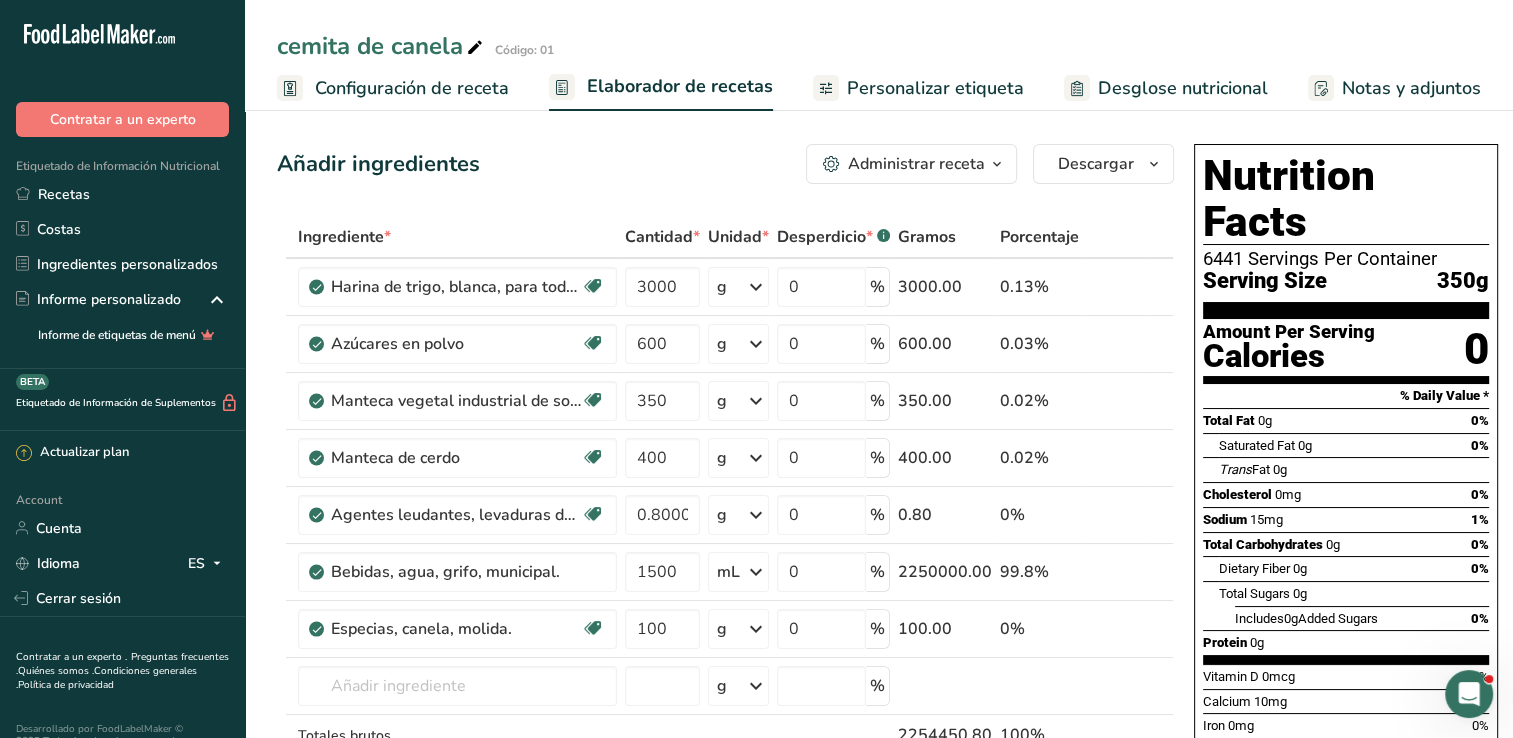 click on "Configuración de receta" at bounding box center (412, 88) 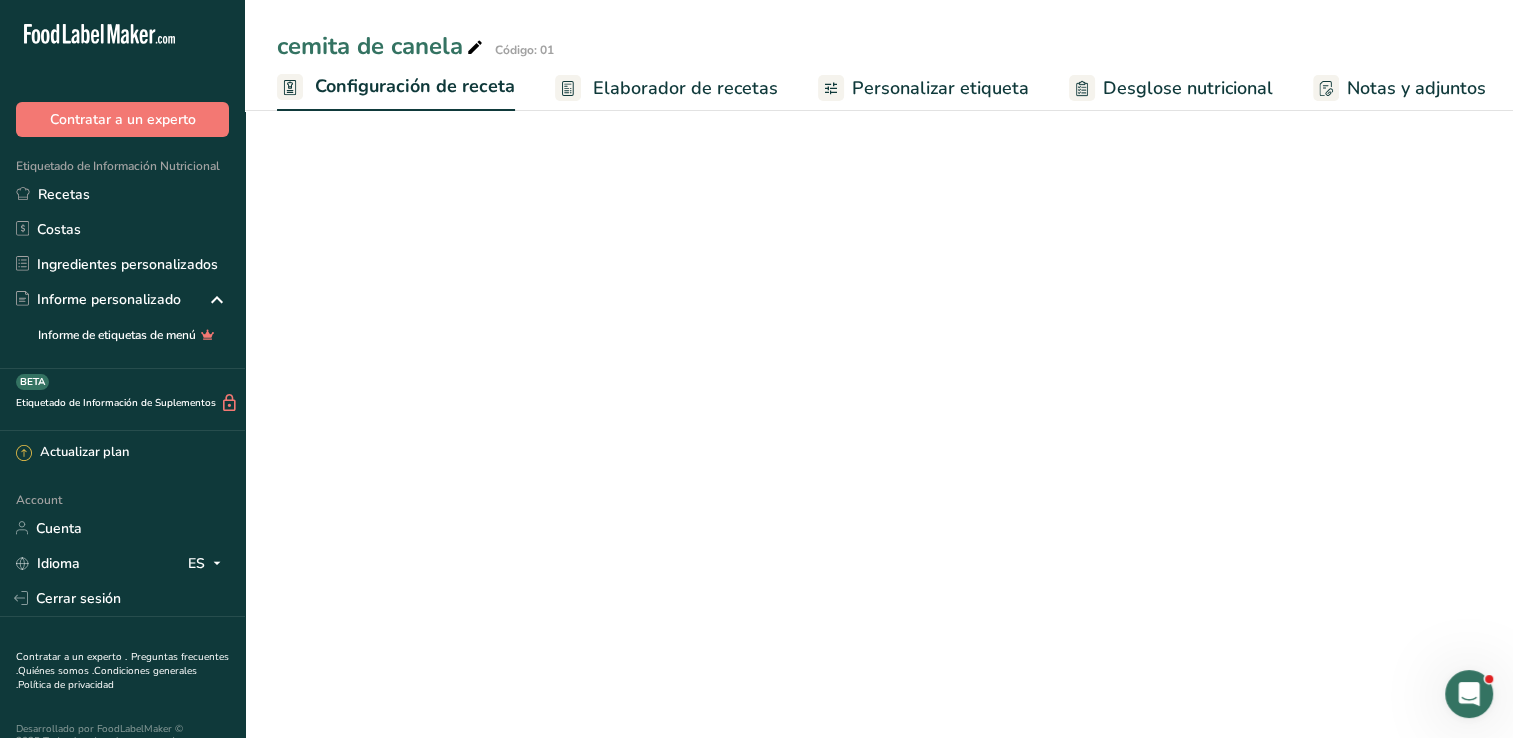 scroll, scrollTop: 0, scrollLeft: 7, axis: horizontal 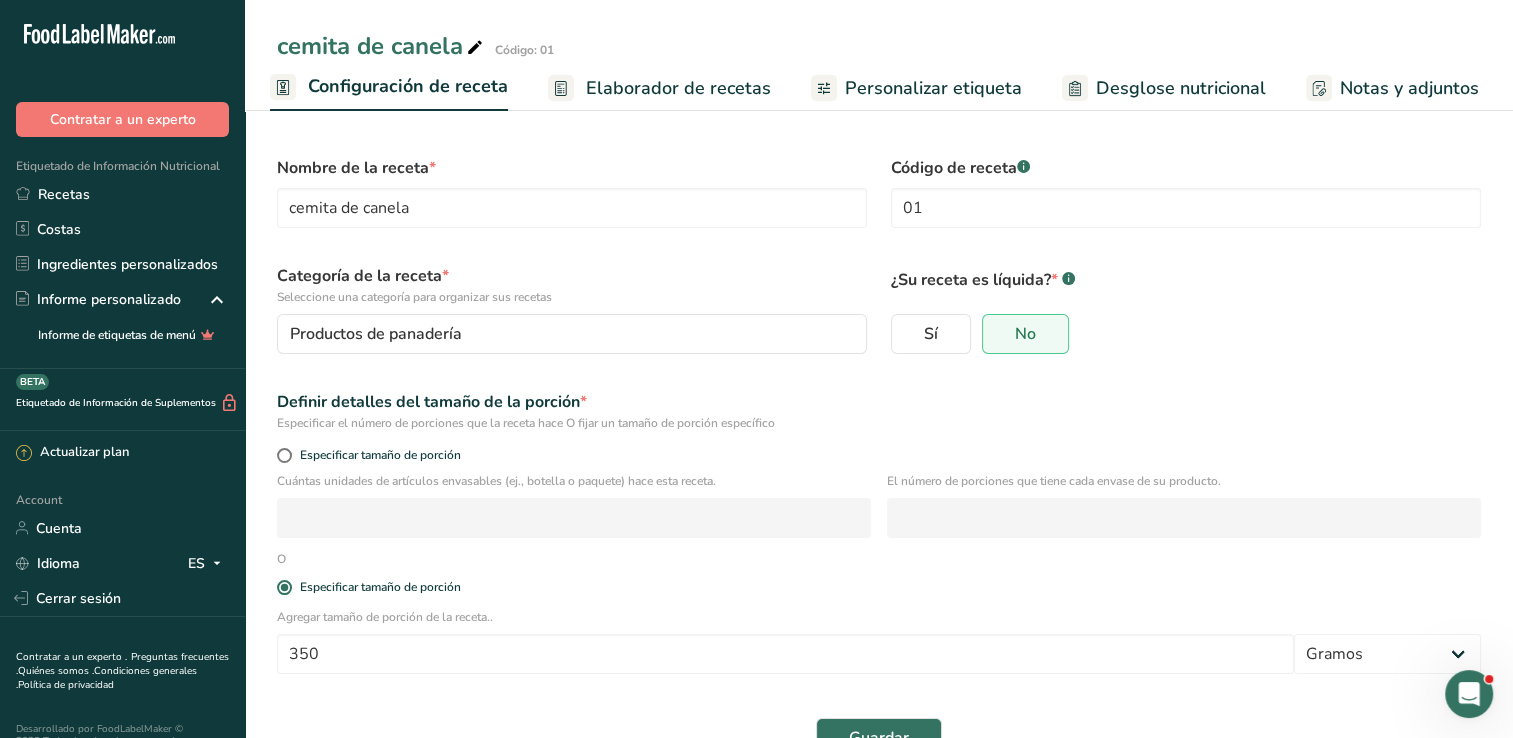 click on "Elaborador de recetas" at bounding box center (678, 88) 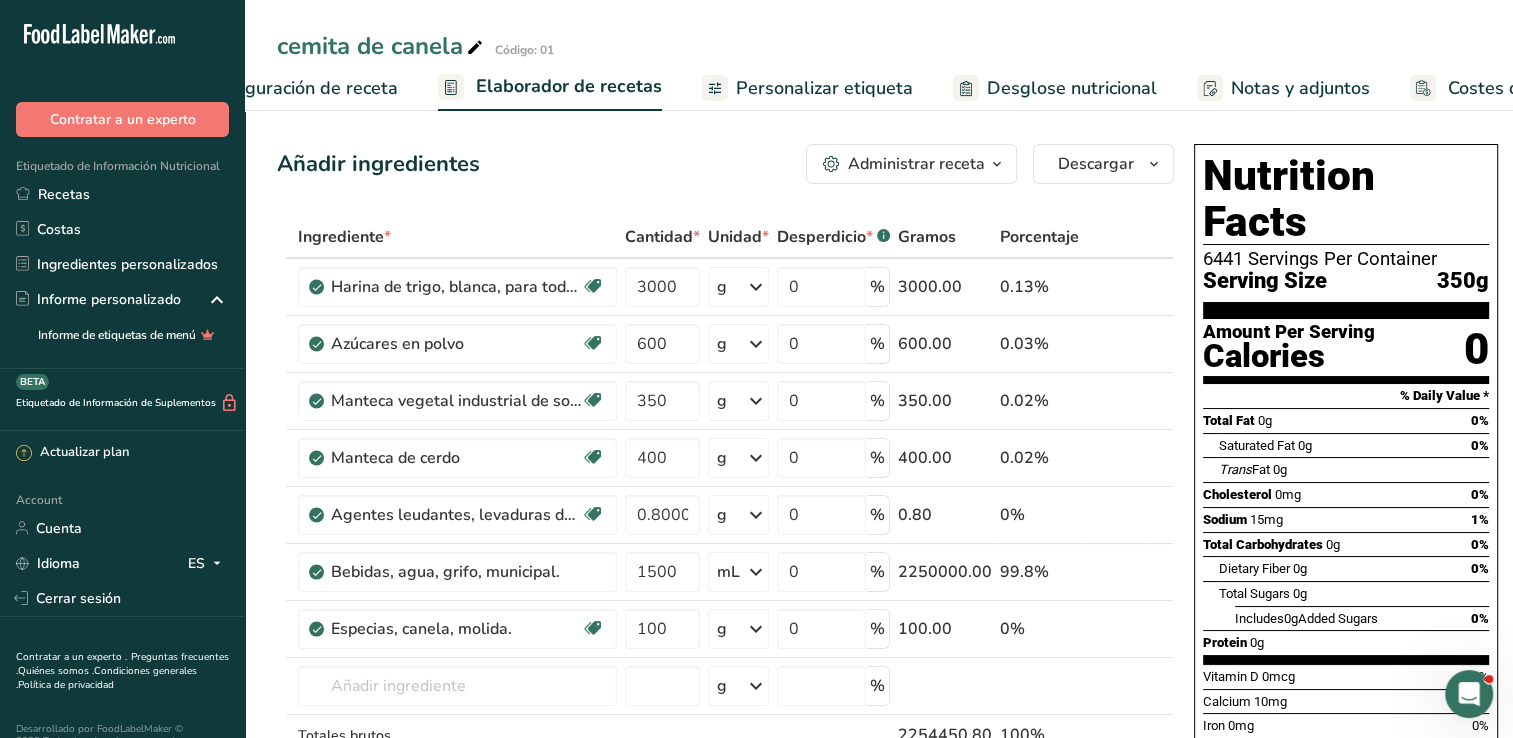 scroll, scrollTop: 0, scrollLeft: 231, axis: horizontal 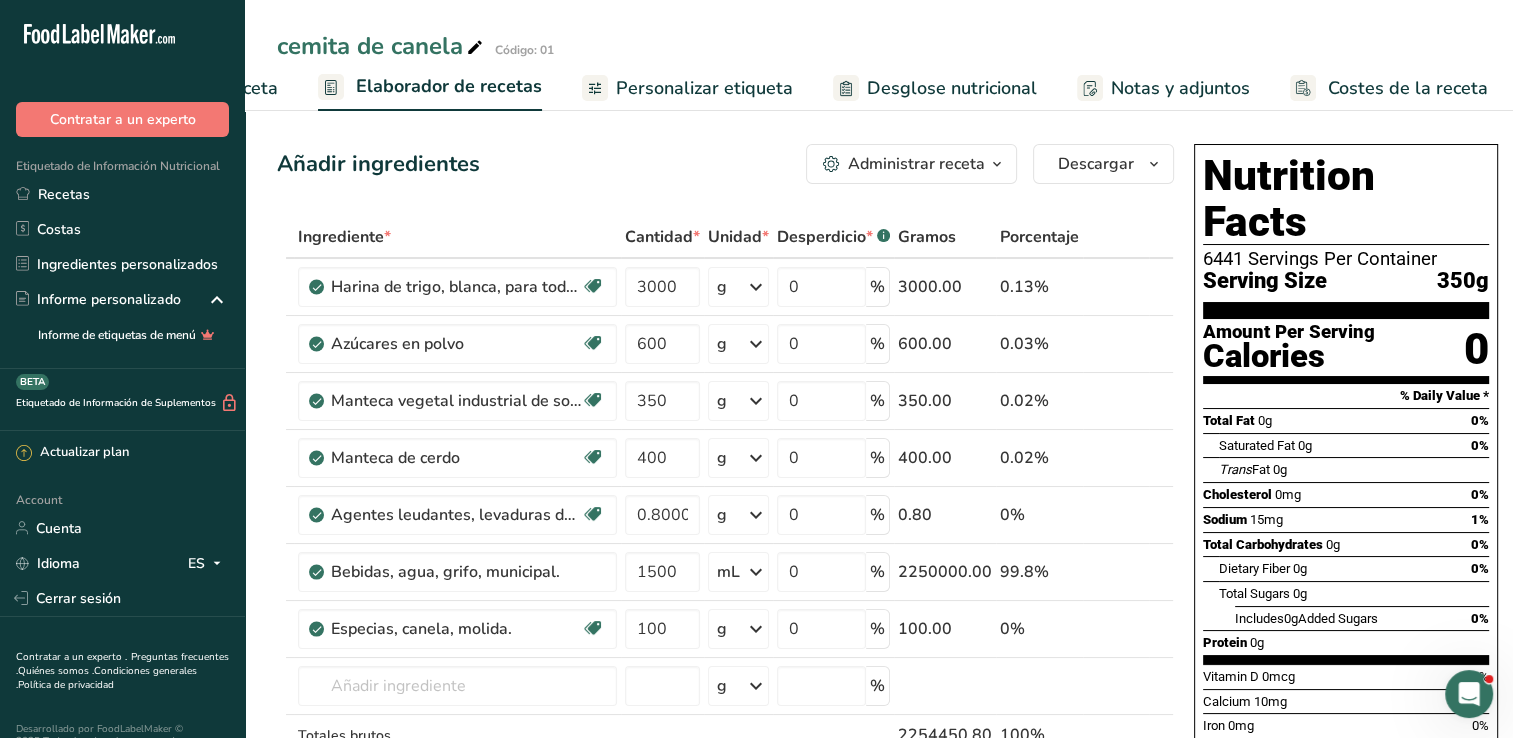 click on "Desglose nutricional" at bounding box center (952, 88) 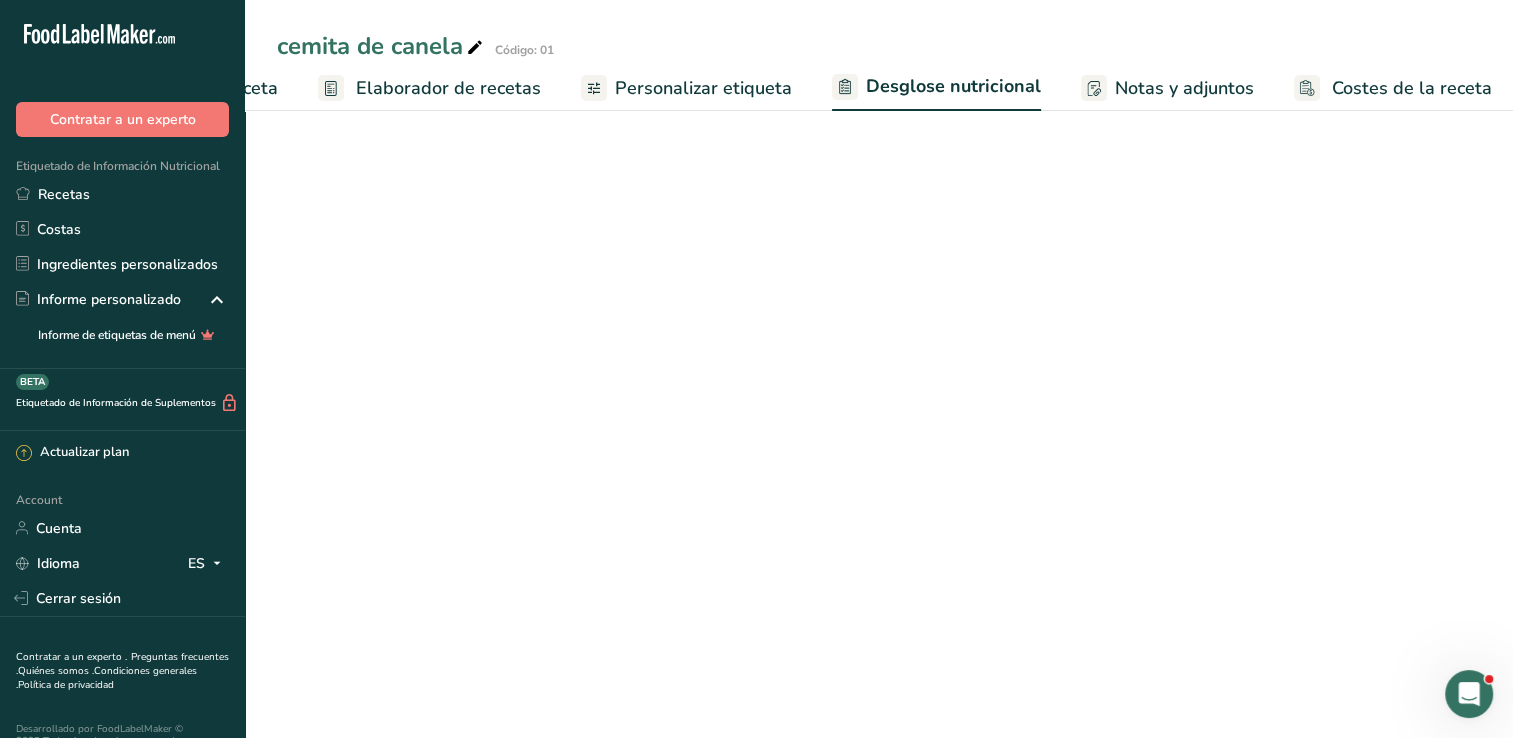 scroll, scrollTop: 0, scrollLeft: 230, axis: horizontal 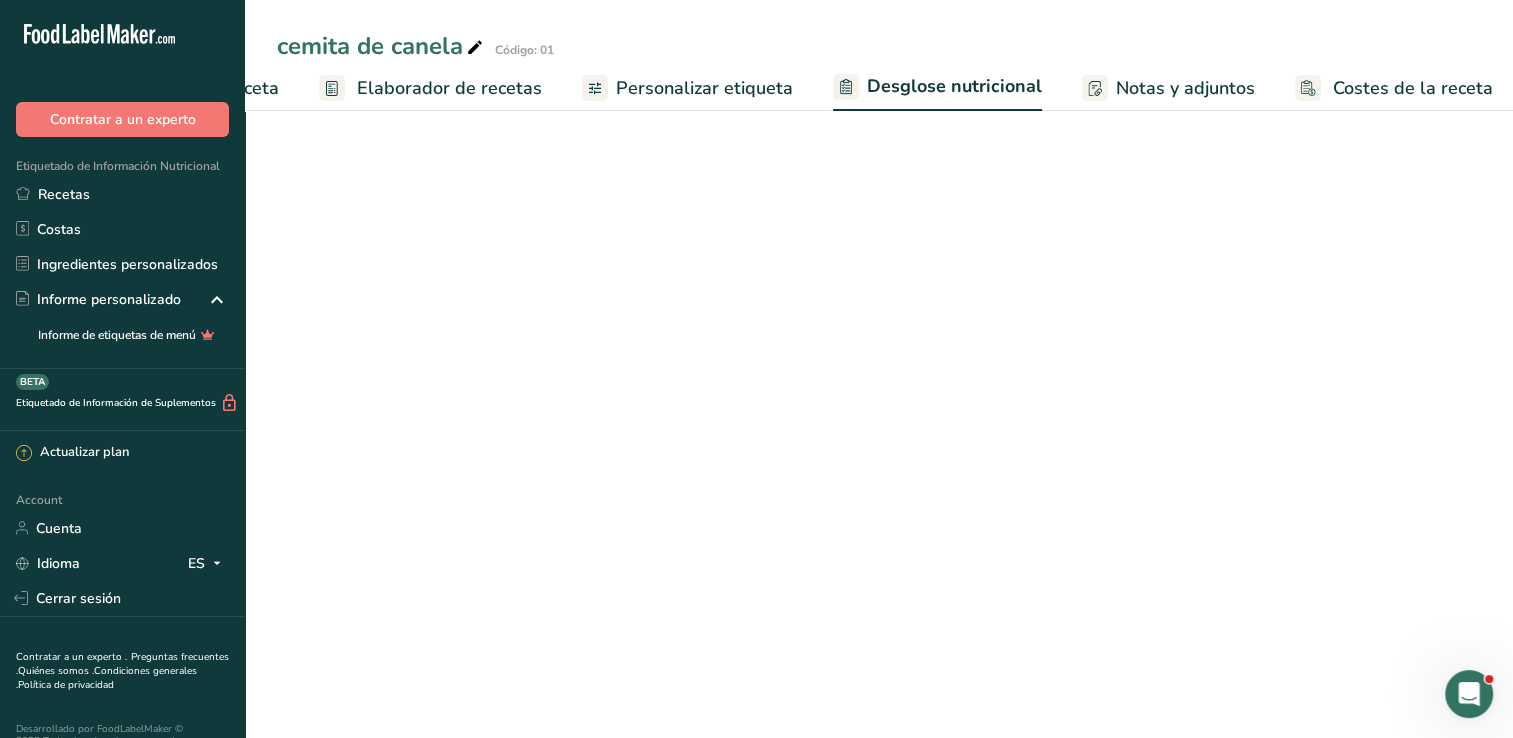 select on "Calories" 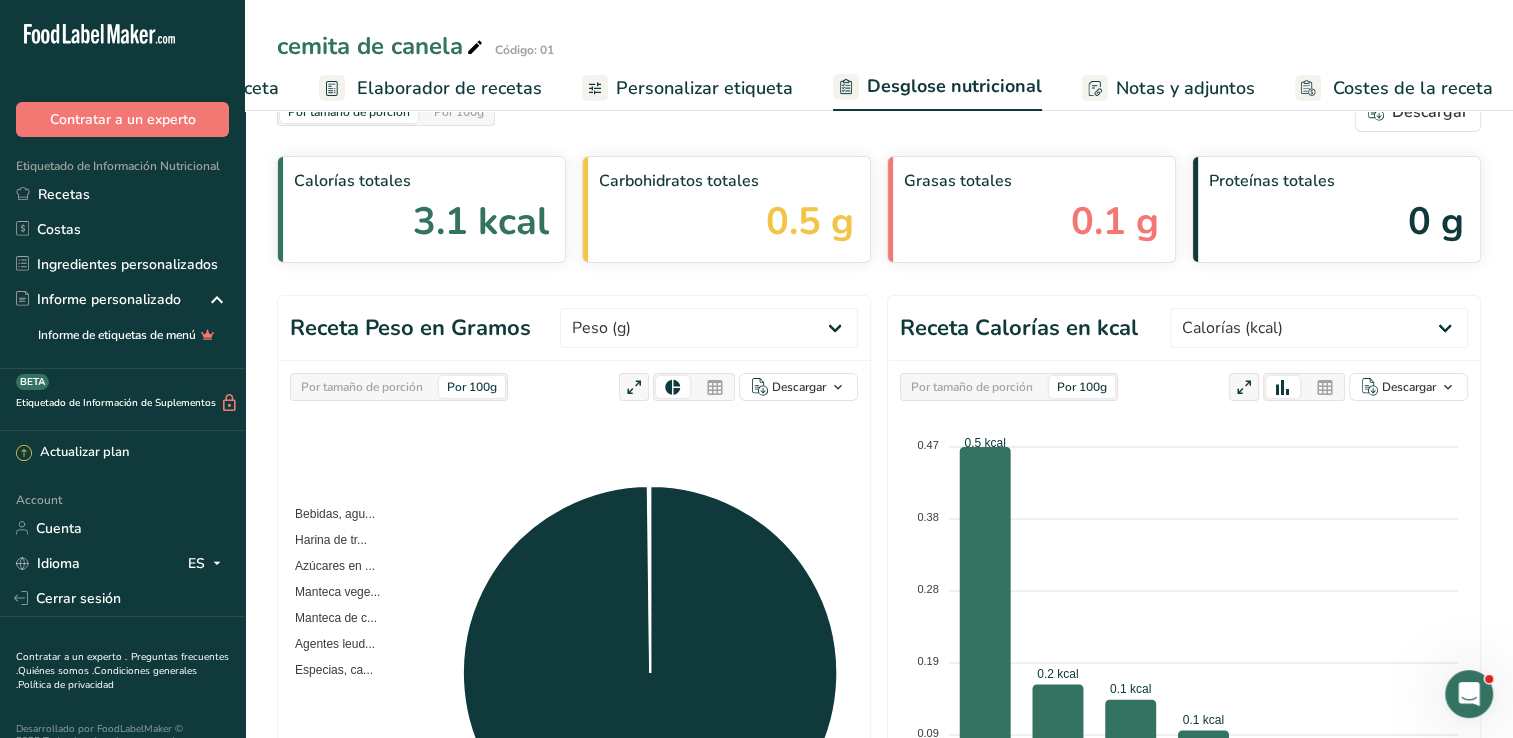 scroll, scrollTop: 0, scrollLeft: 0, axis: both 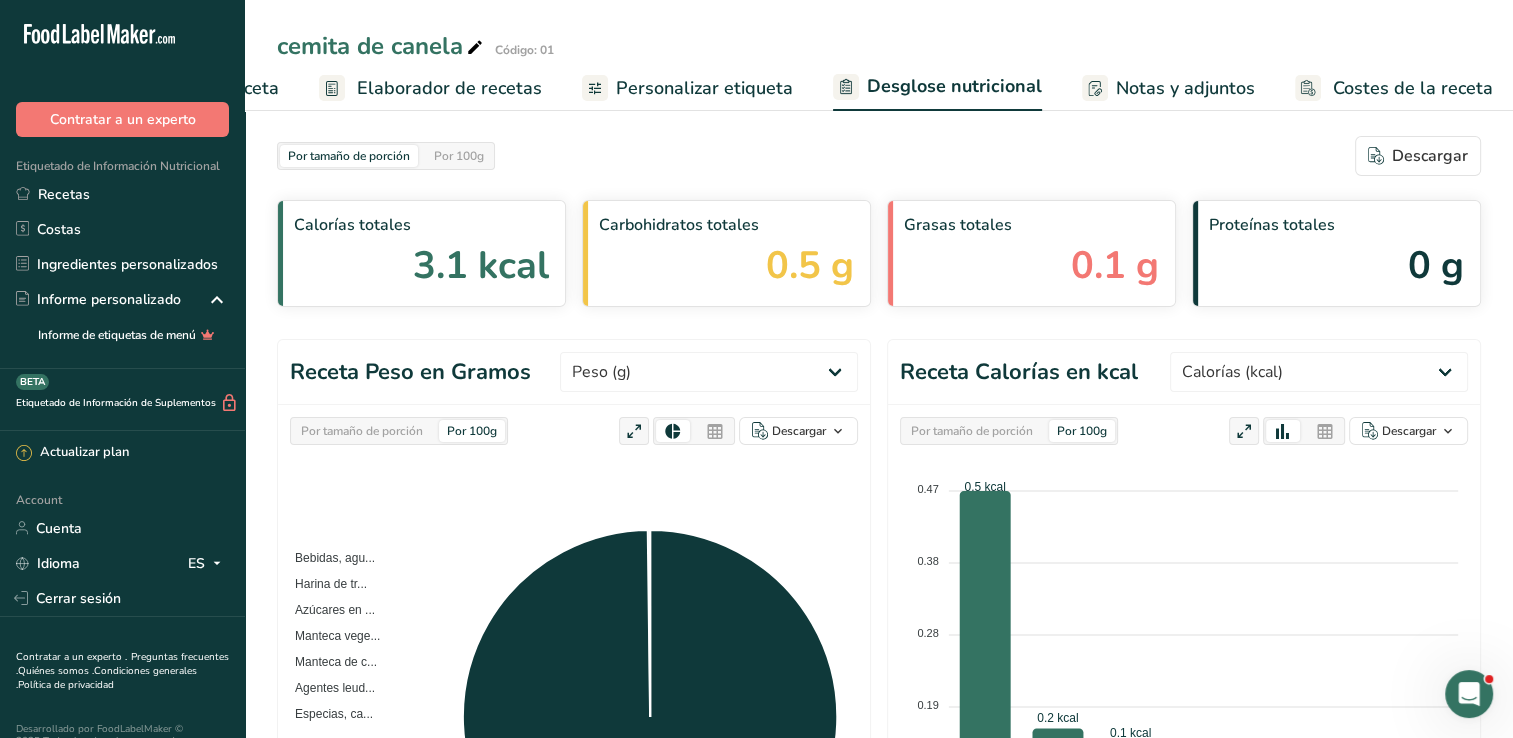 click on "Personalizar etiqueta" at bounding box center (704, 88) 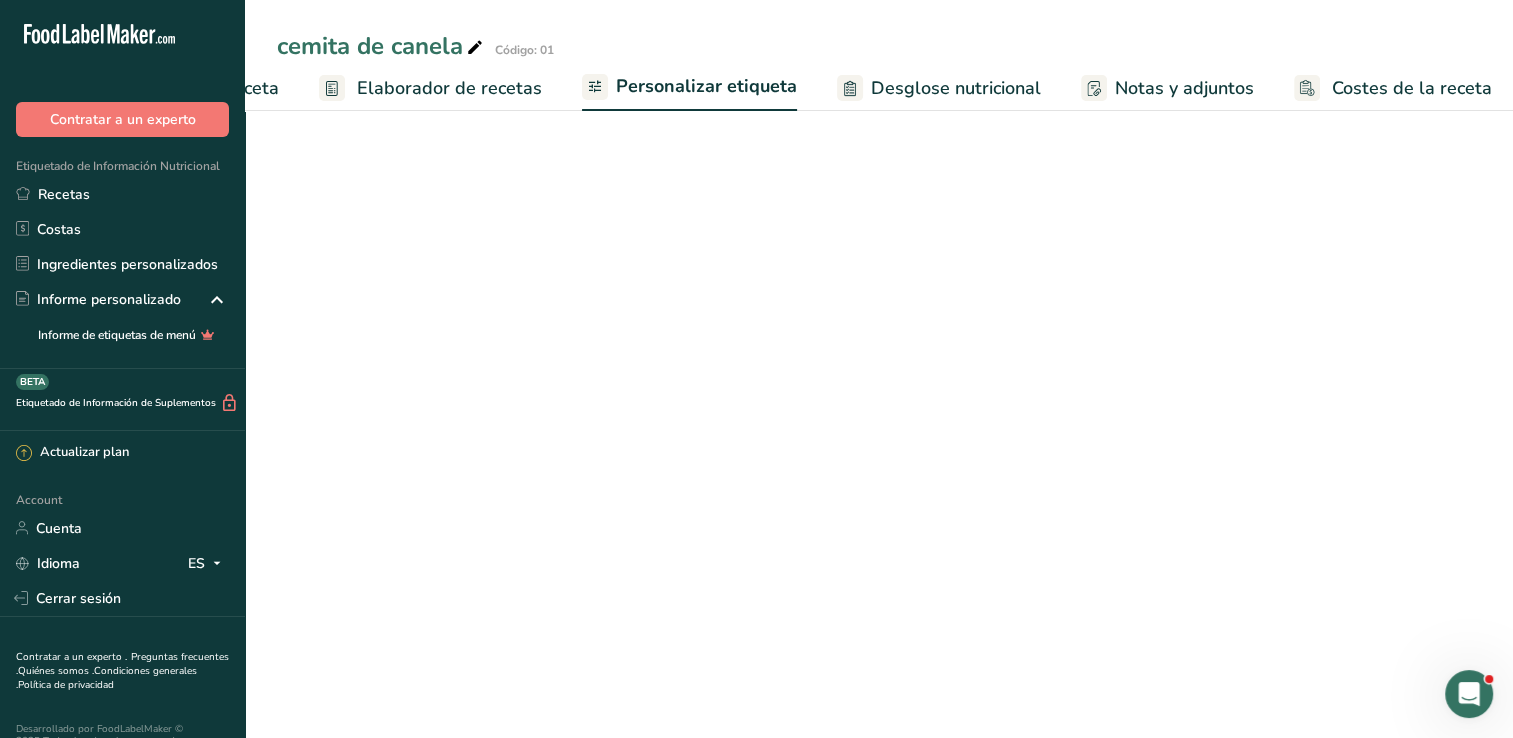 scroll, scrollTop: 0, scrollLeft: 231, axis: horizontal 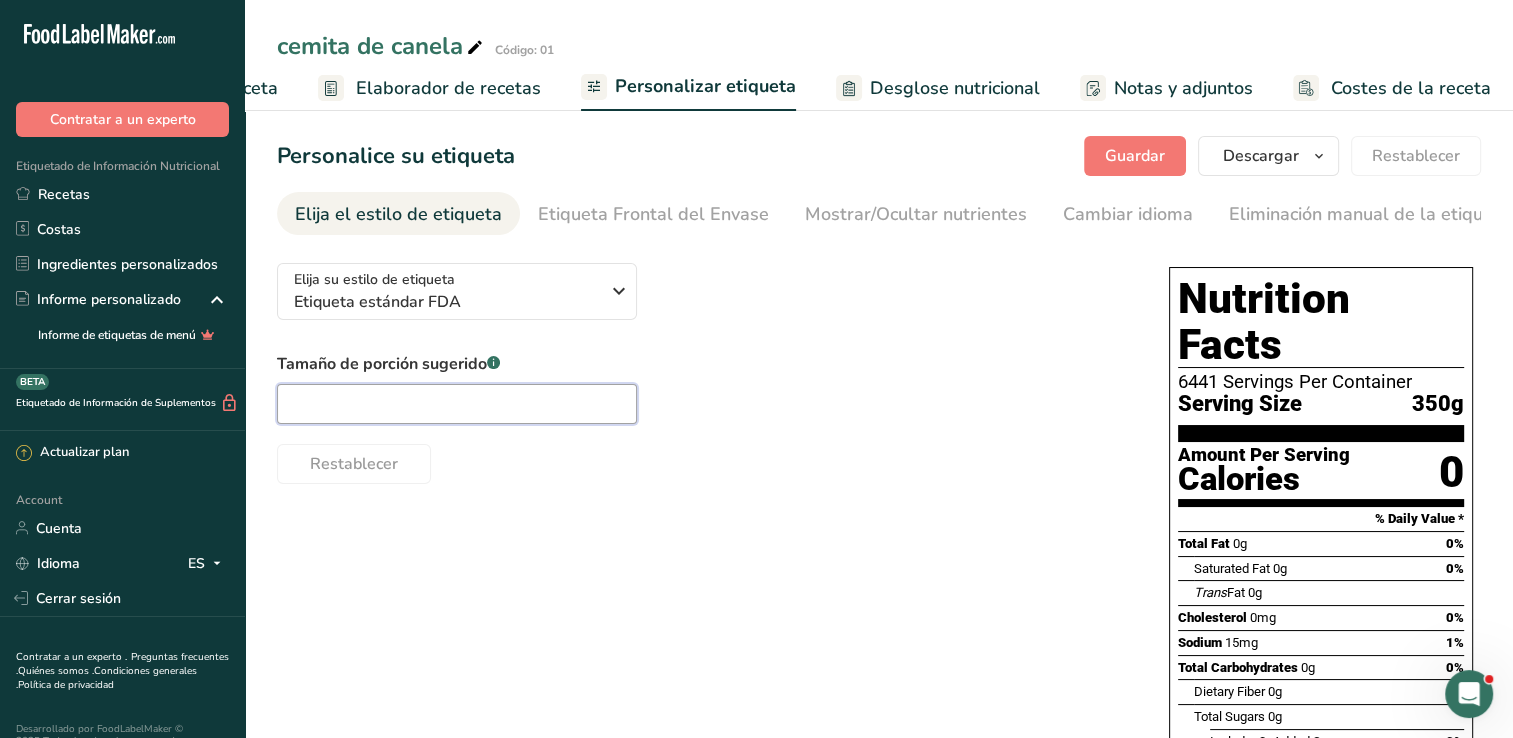 click at bounding box center [457, 404] 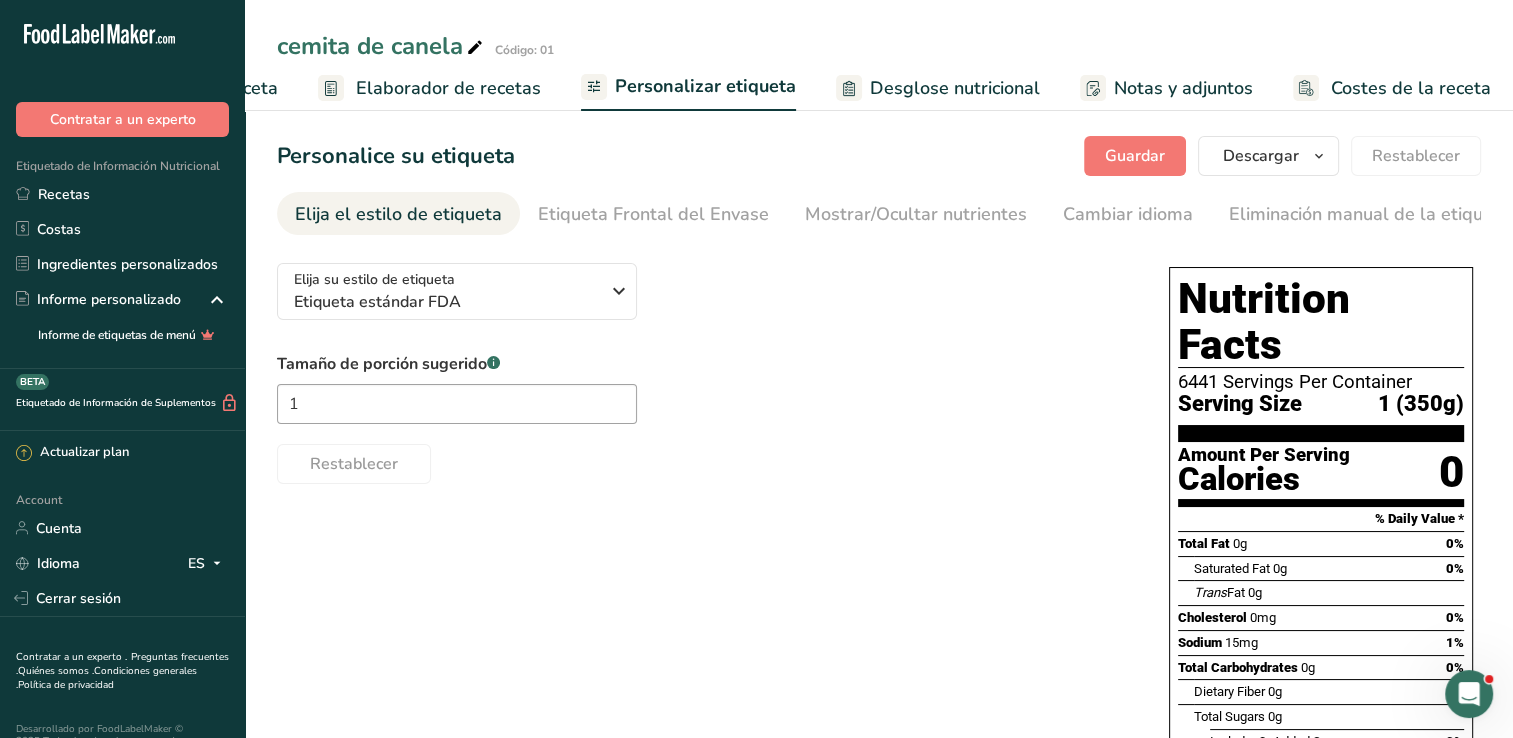 click on "Elija su estilo de etiqueta
Etiqueta estándar FDA
EE. UU. (FDA)
Etiqueta estándar FDA
Etiqueta tabular FDA
Etiqueta lineal FDA
Etiqueta simplificada FDA
Etiqueta FDA de dos columnas (Por porción/Por envase)
Etiqueta FDA de dos columnas (Tal como se vende/Tal como se prepara)
Etiqueta estándar FDA agregada
Etiqueta estándar FDA con micronutrientes listados lado a lado
Reino Unido (FSA)
Etiqueta obligatoria del Reino Unido "Parte trasera del envase"
Etiqueta de semáforo del Reino Unido "Parte frontal del envase"
Canadá (CFIA)" at bounding box center (879, 639) 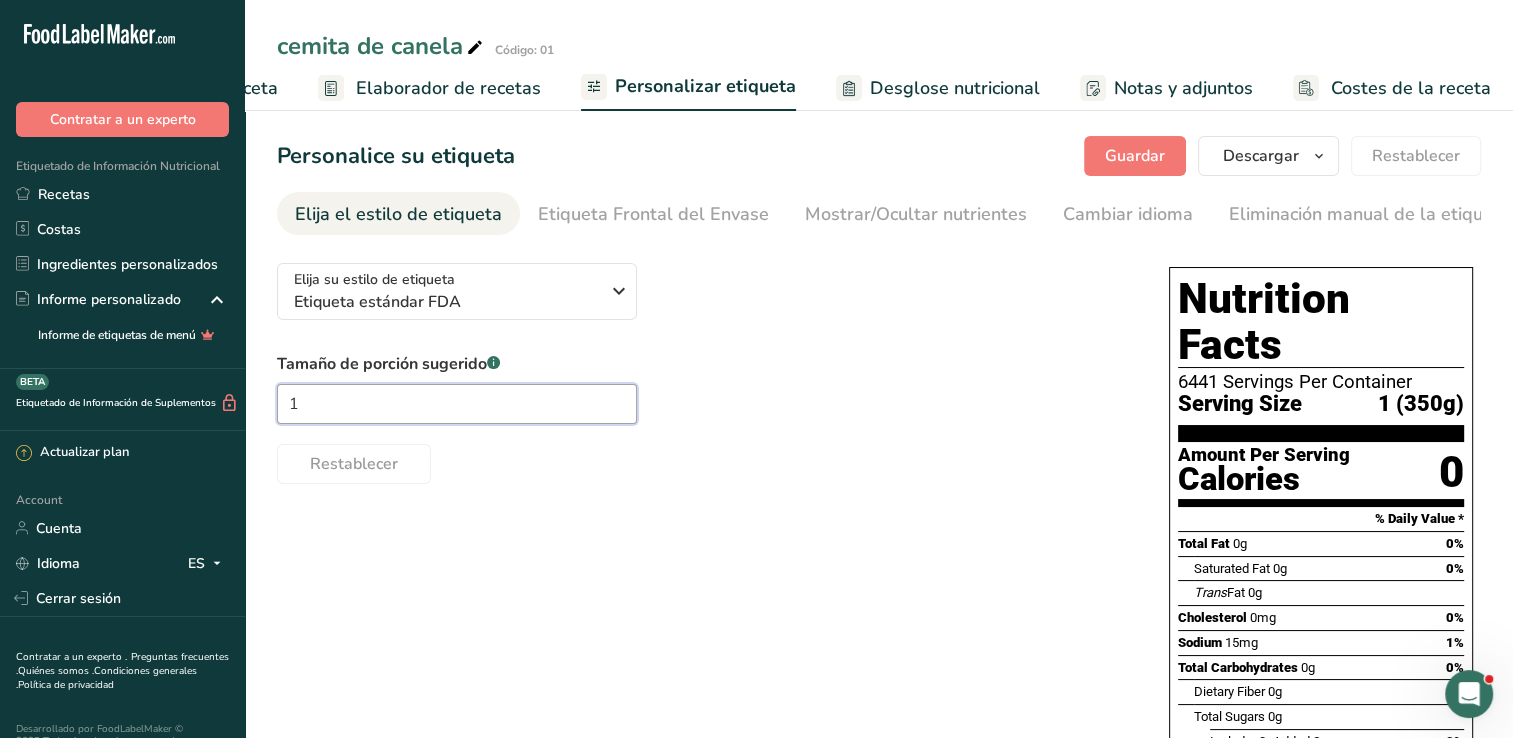 click on "1" at bounding box center (457, 404) 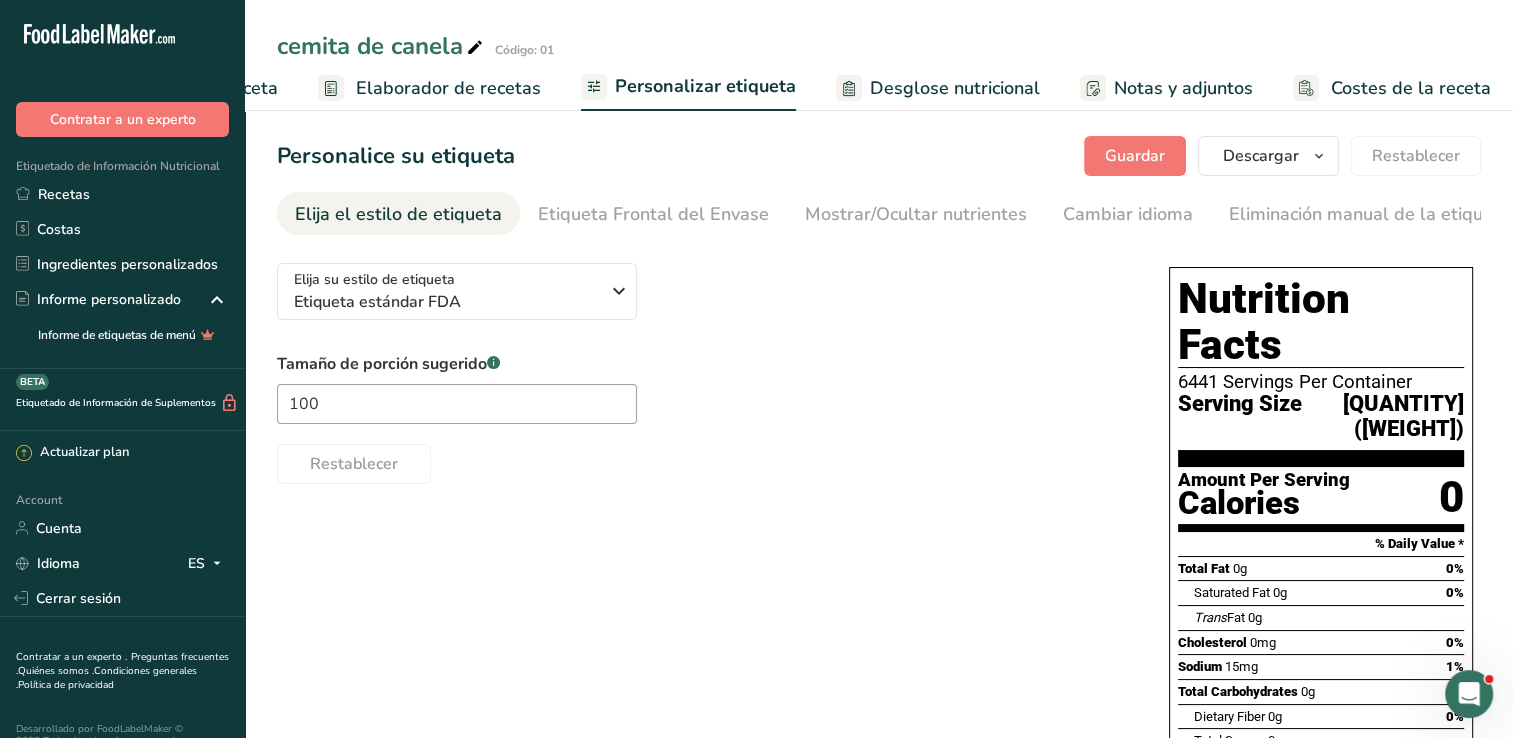 click on "Elija su estilo de etiqueta
Etiqueta estándar FDA
EE. UU. (FDA)
Etiqueta estándar FDA
Etiqueta tabular FDA
Etiqueta lineal FDA
Etiqueta simplificada FDA
Etiqueta FDA de dos columnas (Por porción/Por envase)
Etiqueta FDA de dos columnas (Tal como se vende/Tal como se prepara)
Etiqueta estándar FDA agregada
Etiqueta estándar FDA con micronutrientes listados lado a lado
Reino Unido (FSA)
Etiqueta obligatoria del Reino Unido "Parte trasera del envase"
Etiqueta de semáforo del Reino Unido "Parte frontal del envase"
Canadá (CFIA)" at bounding box center [879, 651] 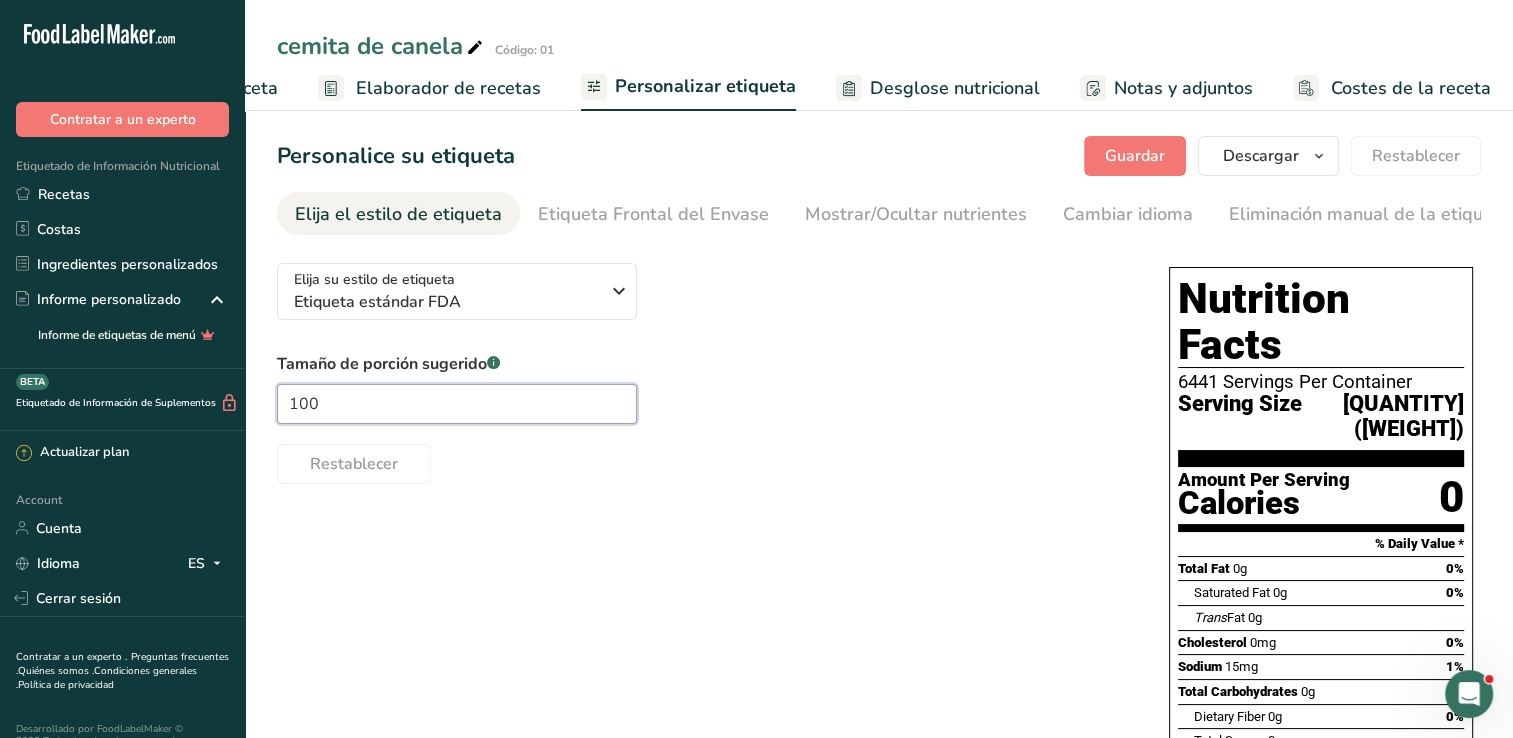 click on "100" at bounding box center (457, 404) 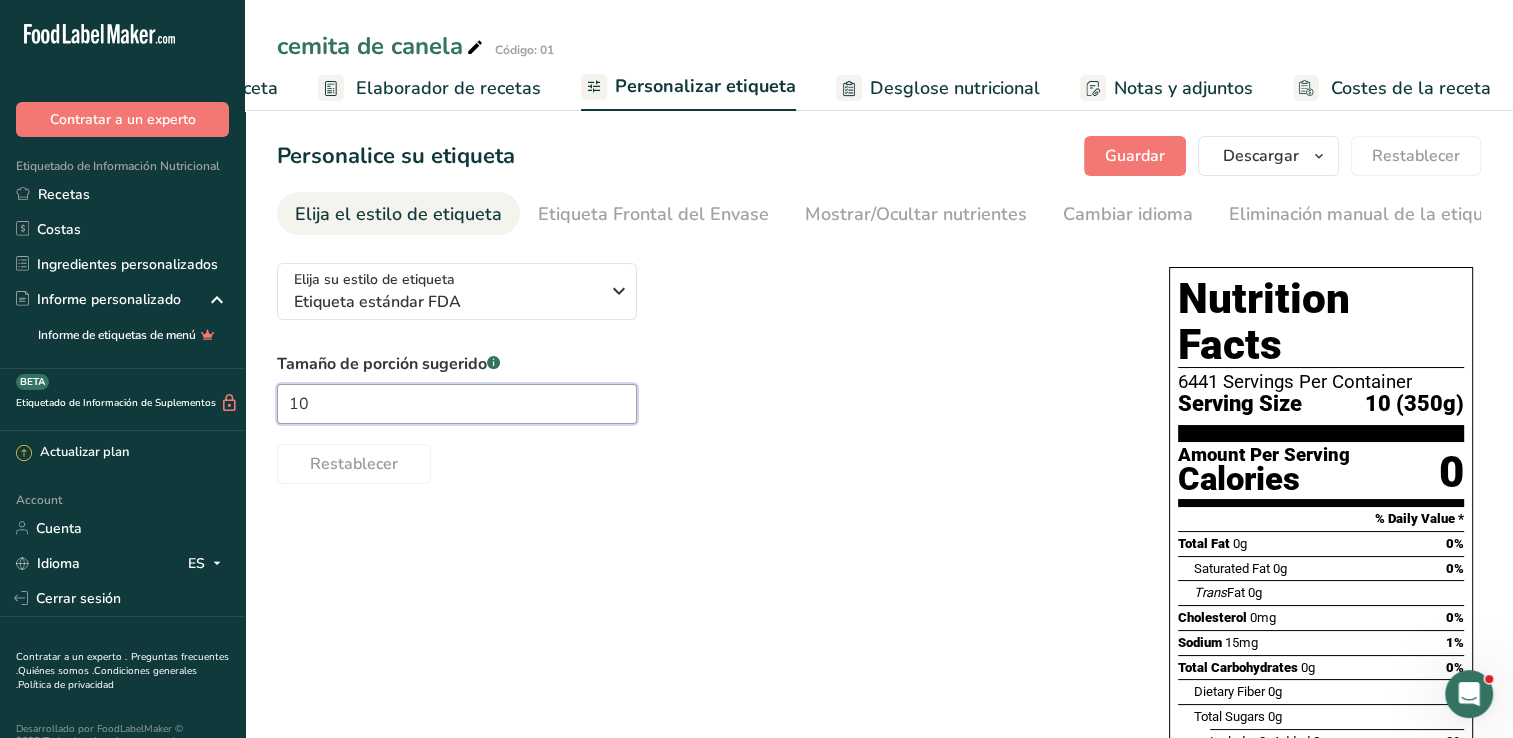 type on "1" 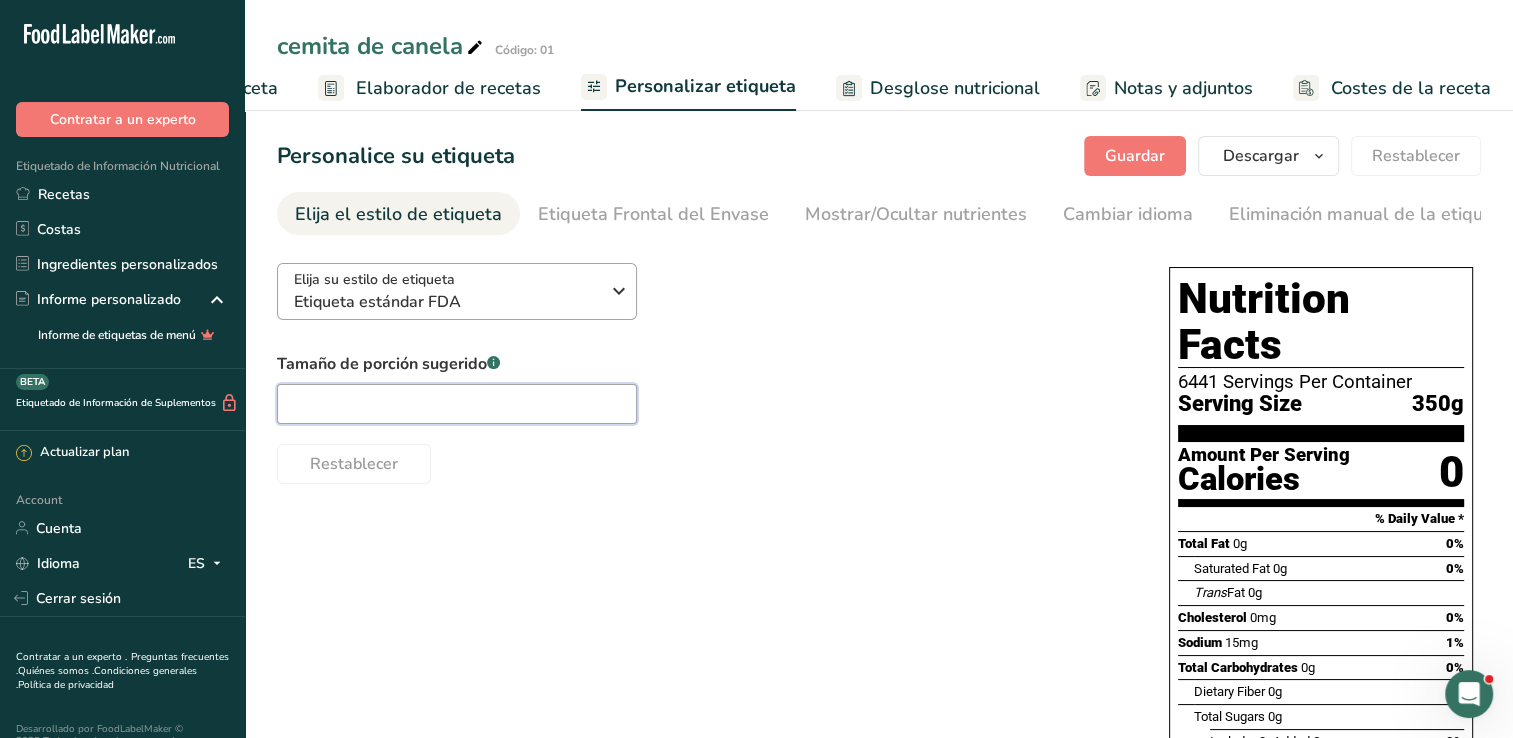 type 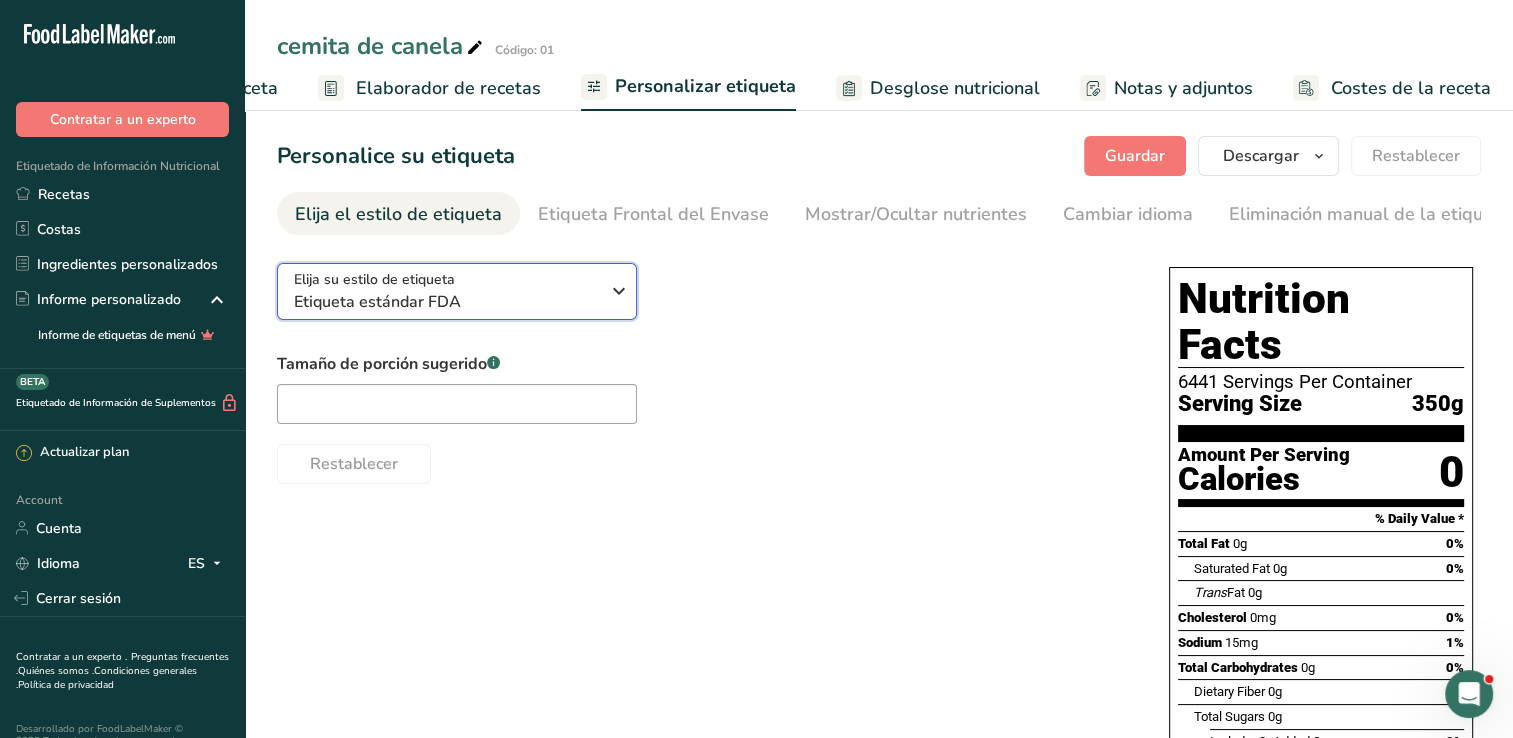 click on "Etiqueta estándar FDA" at bounding box center [446, 302] 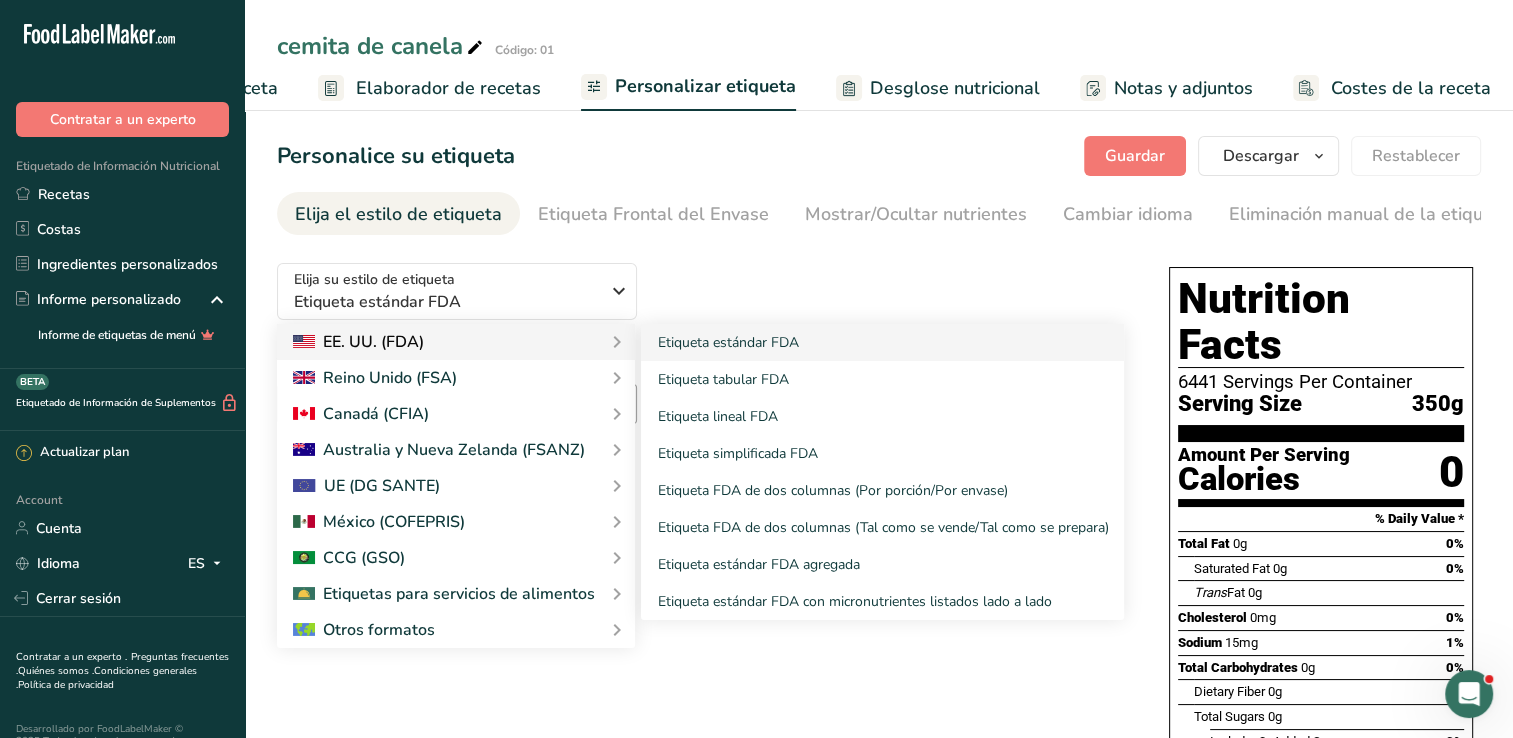 click on "EE. UU. (FDA)" at bounding box center (358, 342) 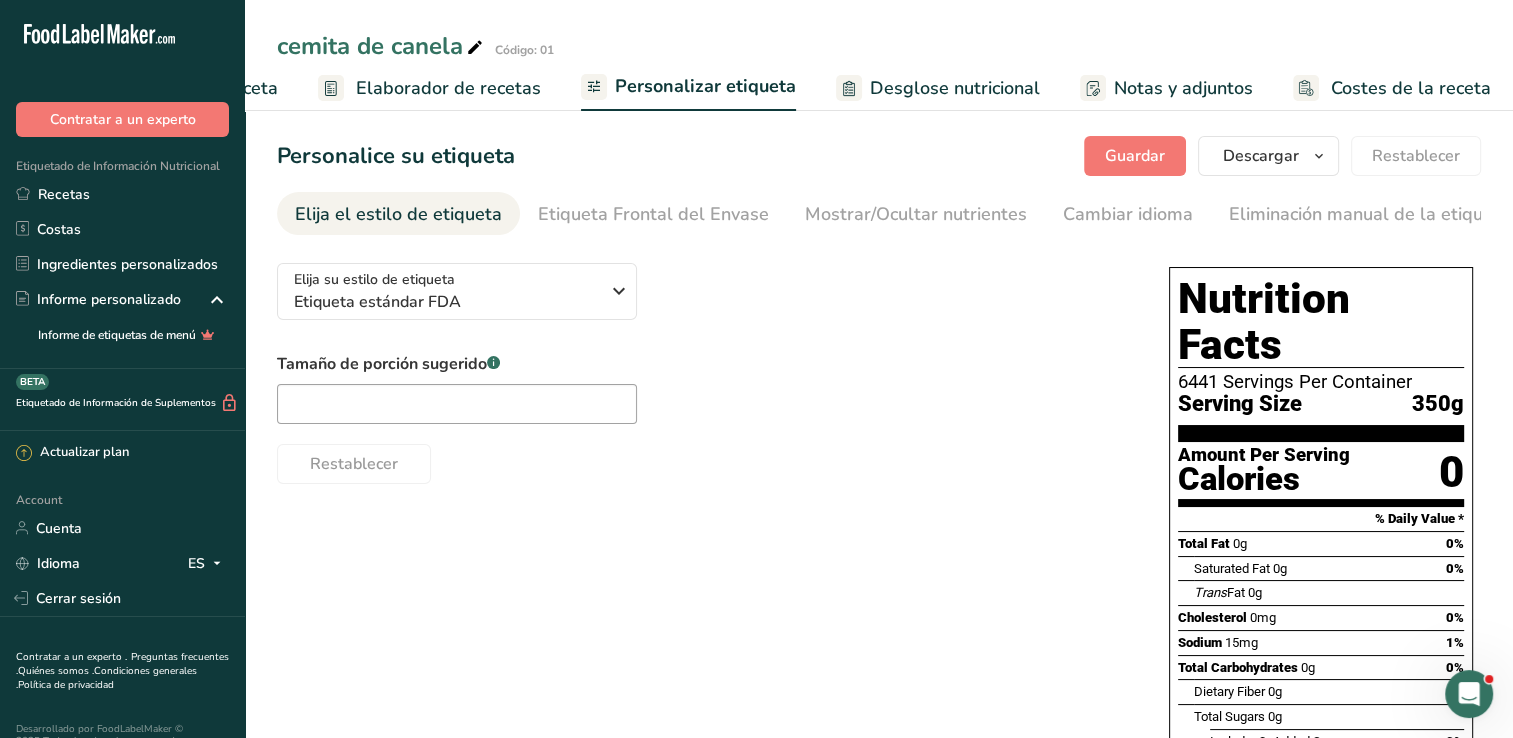 click on "Tamaño de porción sugerido
.a-a{fill:#347362;}.b-a{fill:#fff;}
Restablecer" at bounding box center [703, 418] 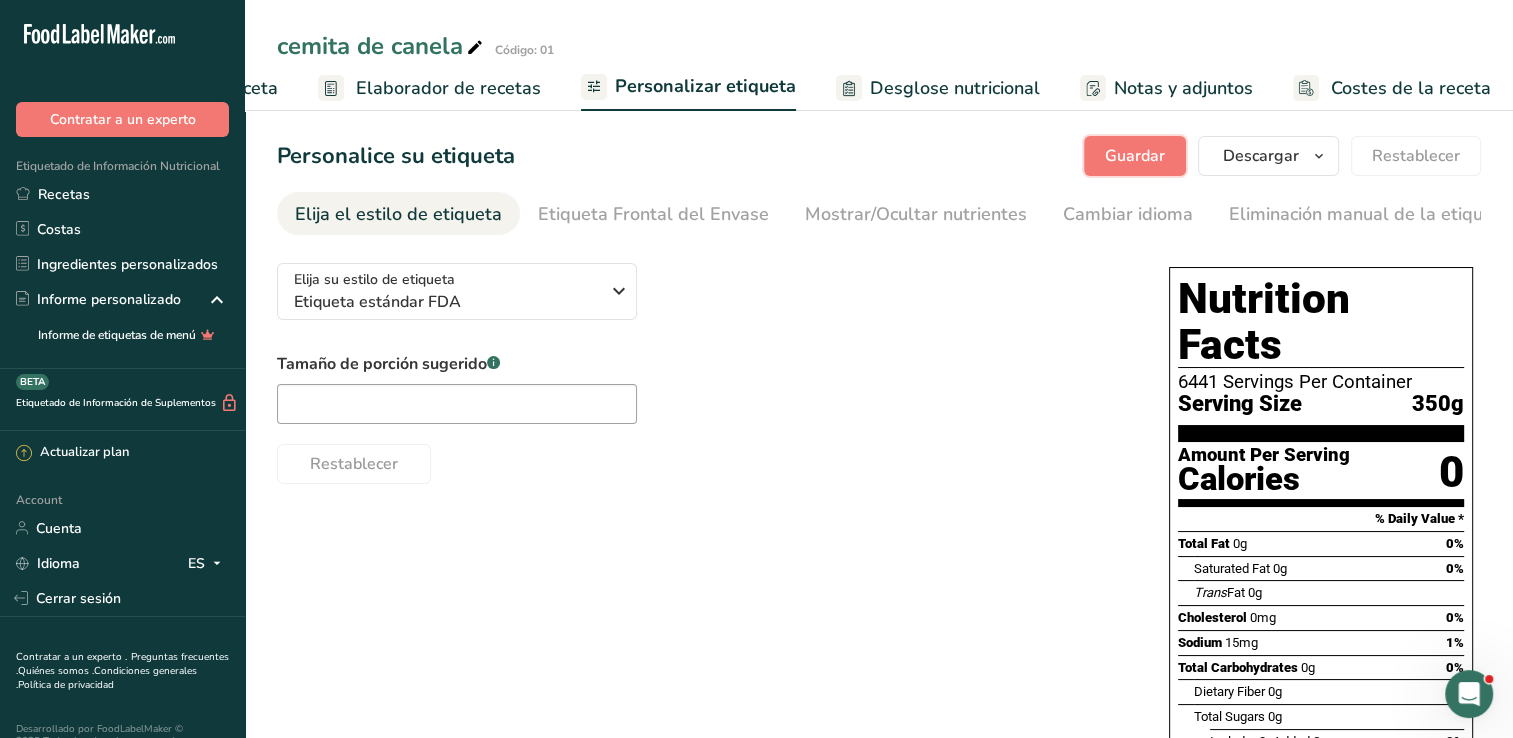 click on "Guardar" at bounding box center (1135, 156) 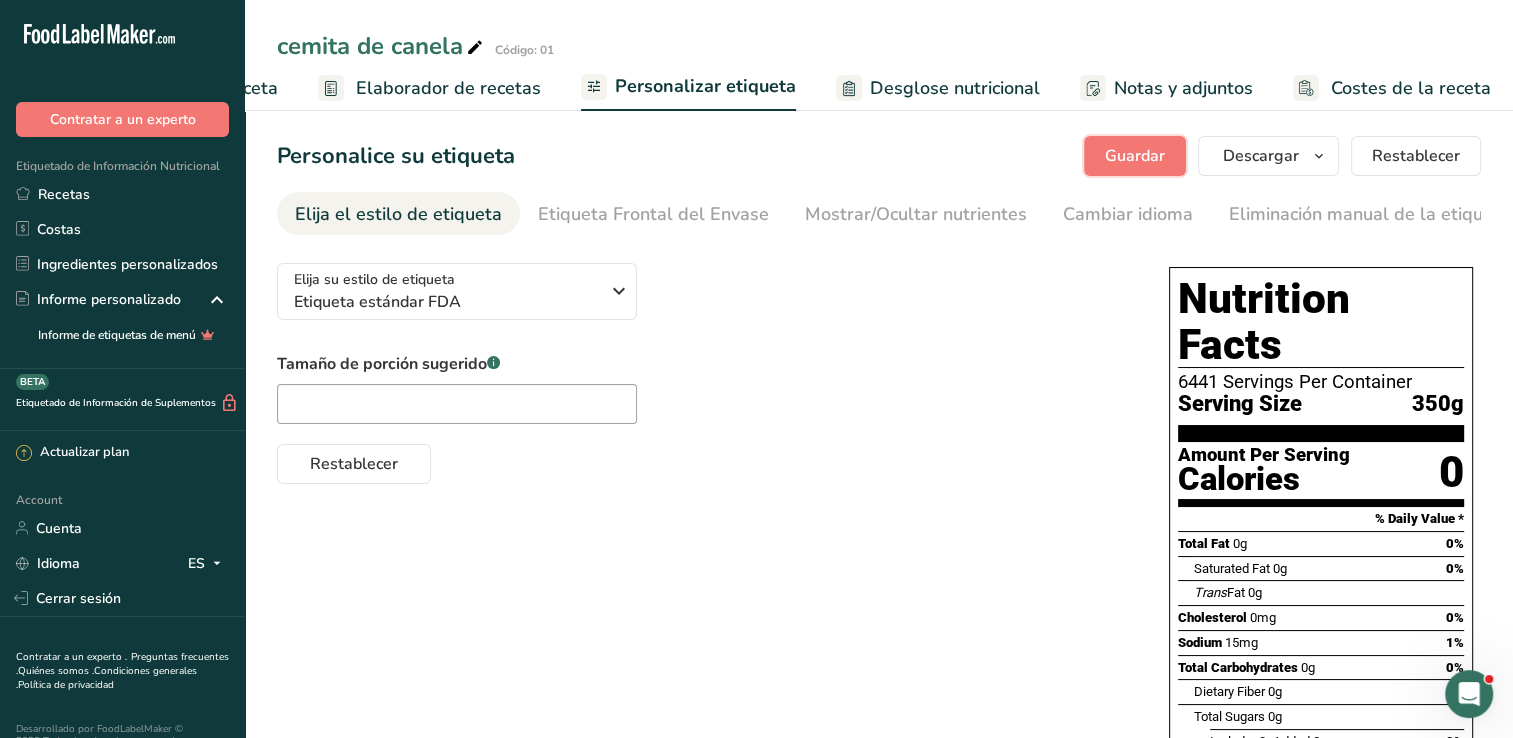 scroll, scrollTop: 0, scrollLeft: 0, axis: both 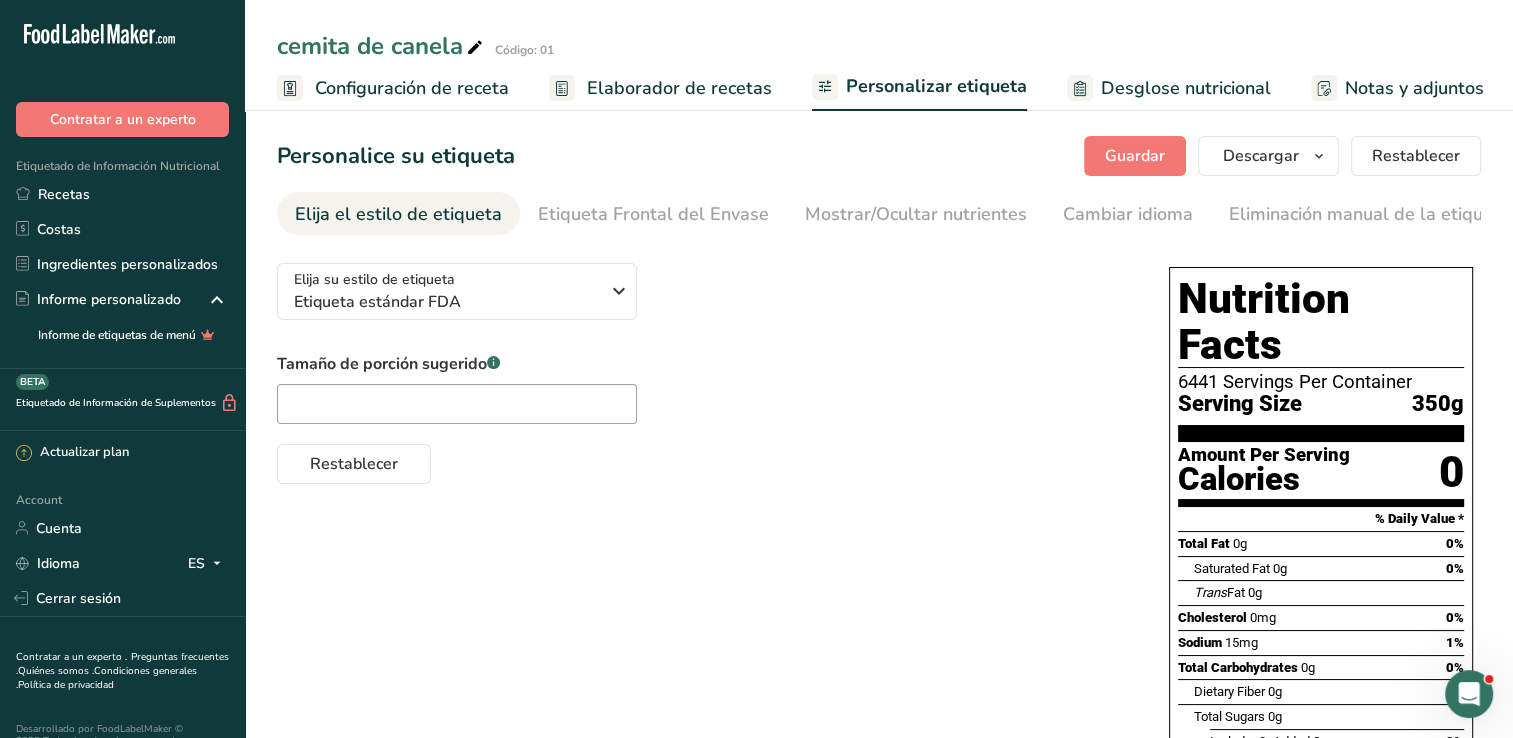 click on "Configuración de receta" at bounding box center (412, 88) 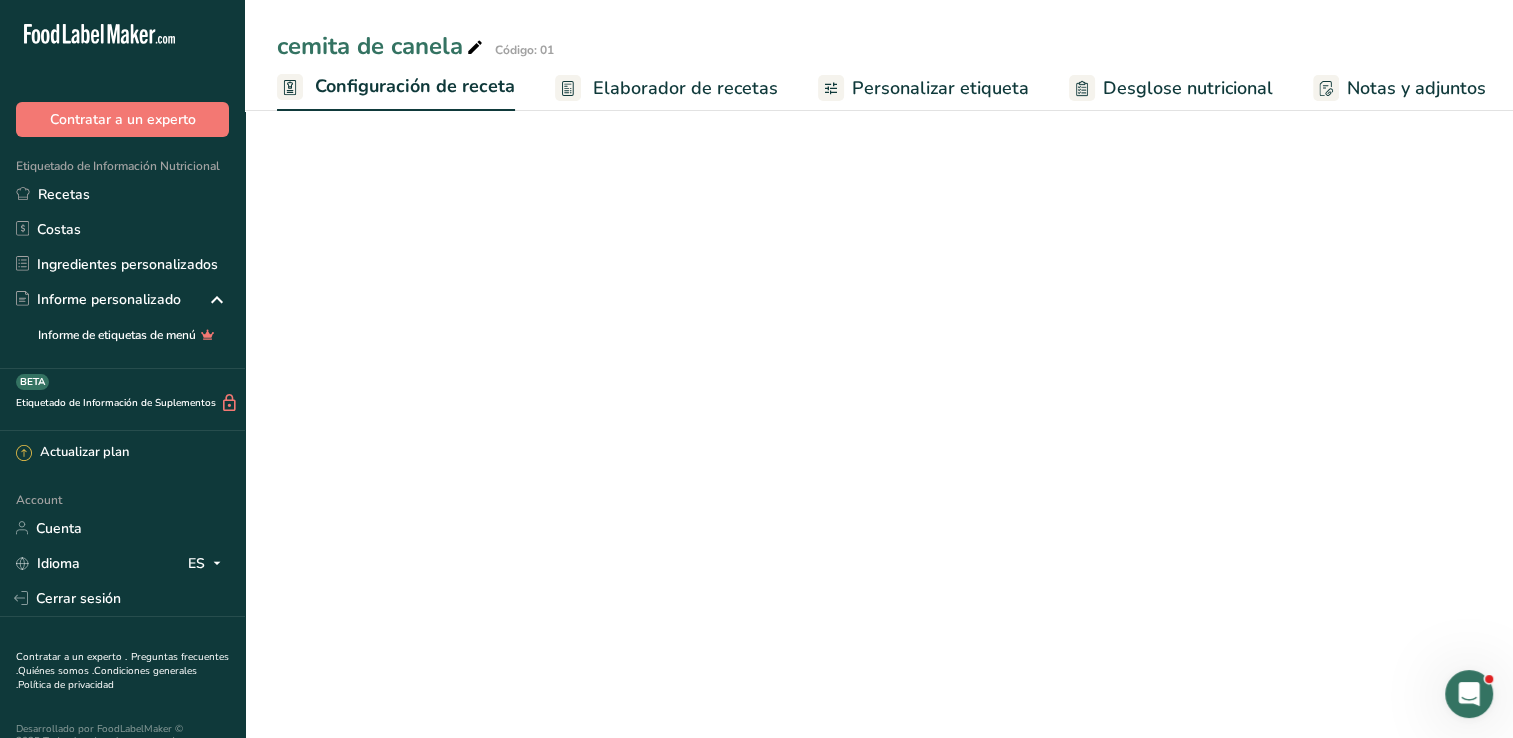 scroll, scrollTop: 0, scrollLeft: 7, axis: horizontal 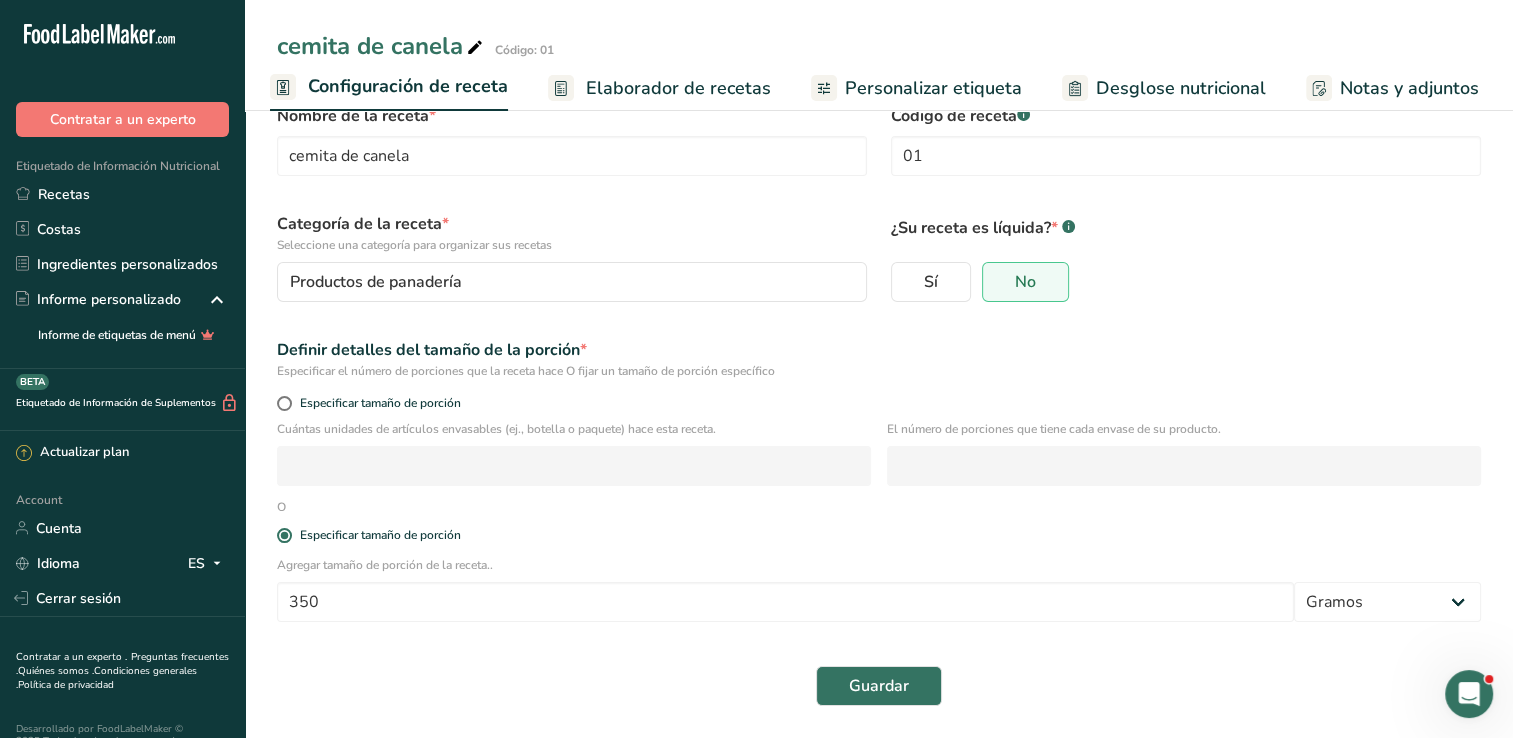click on "Elaborador de recetas" at bounding box center (678, 88) 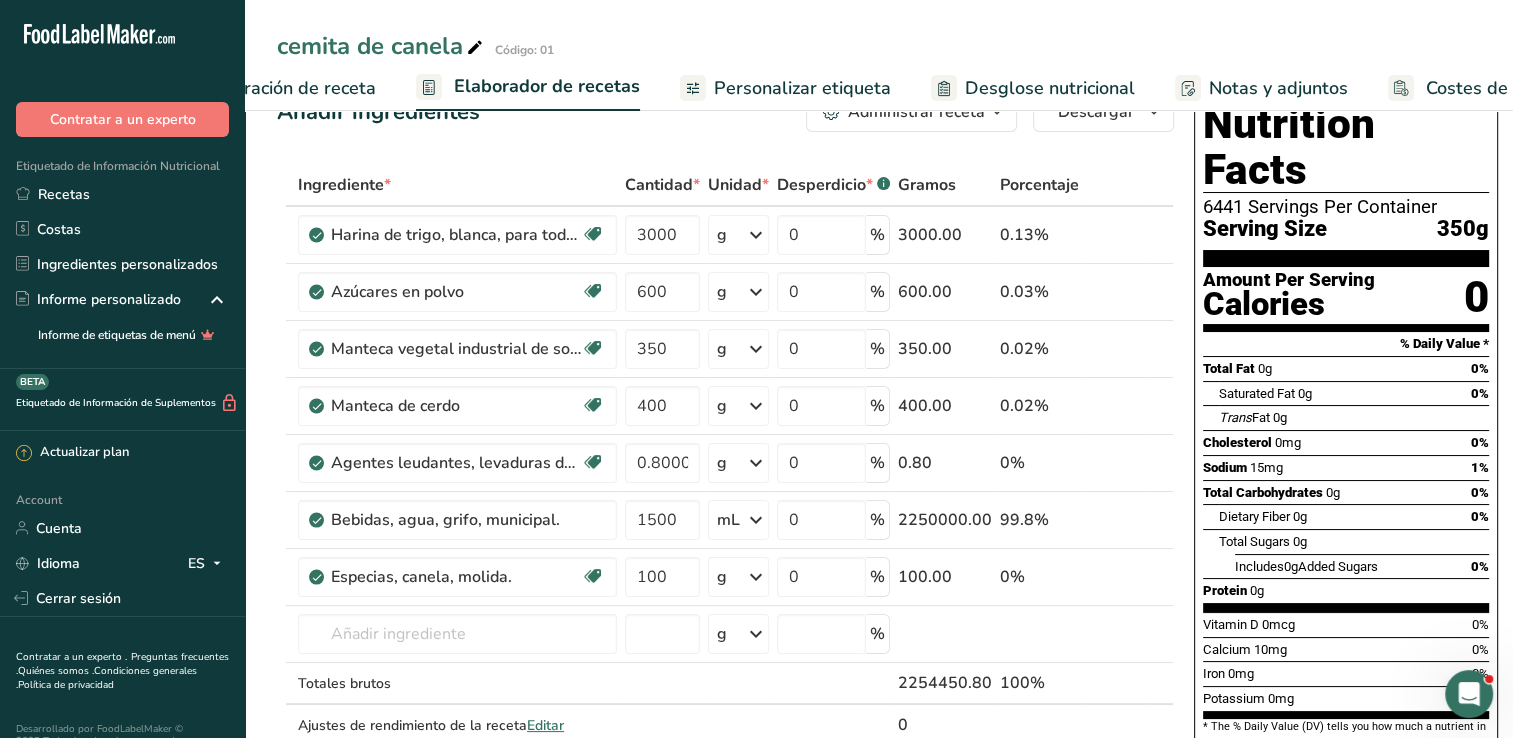 scroll, scrollTop: 0, scrollLeft: 231, axis: horizontal 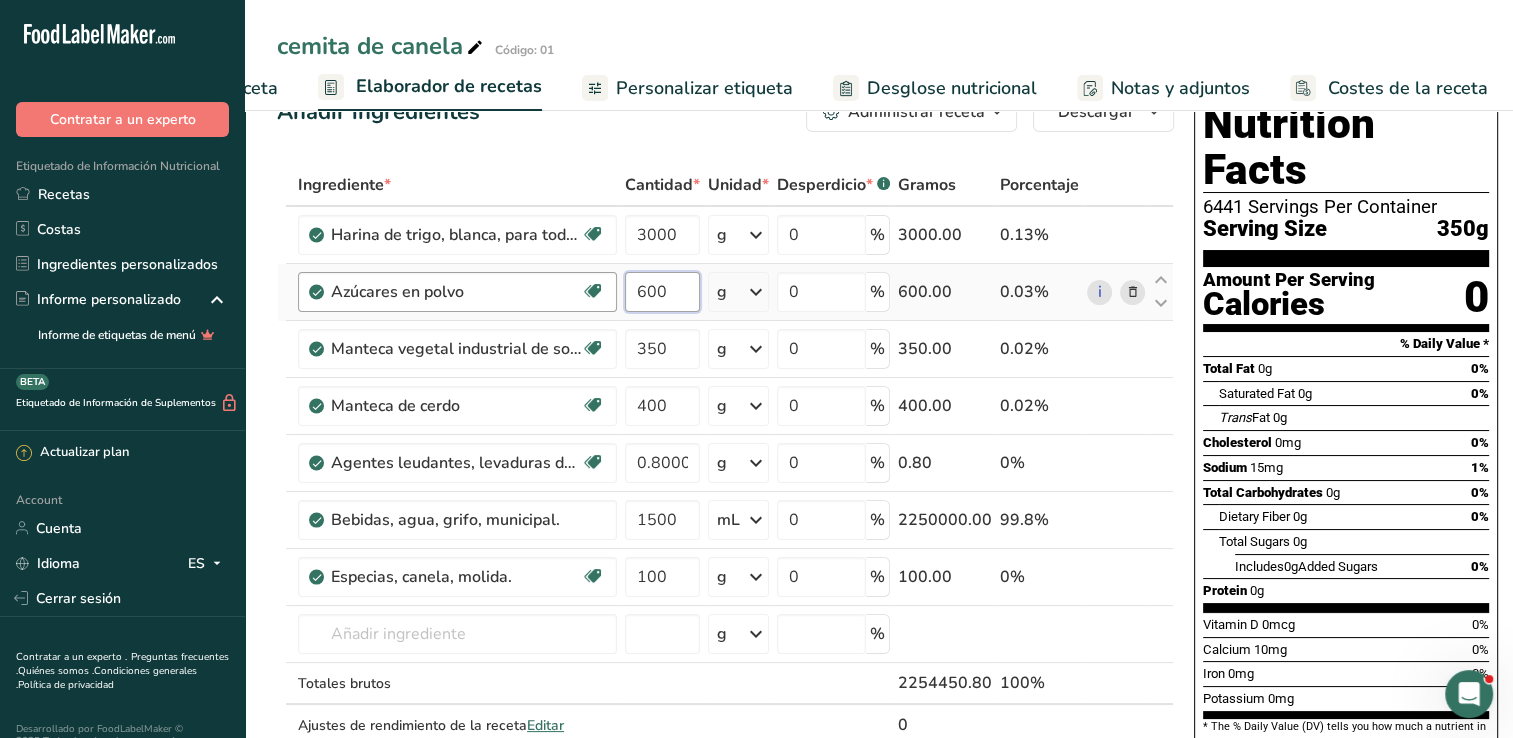 drag, startPoint x: 679, startPoint y: 290, endPoint x: 616, endPoint y: 309, distance: 65.802734 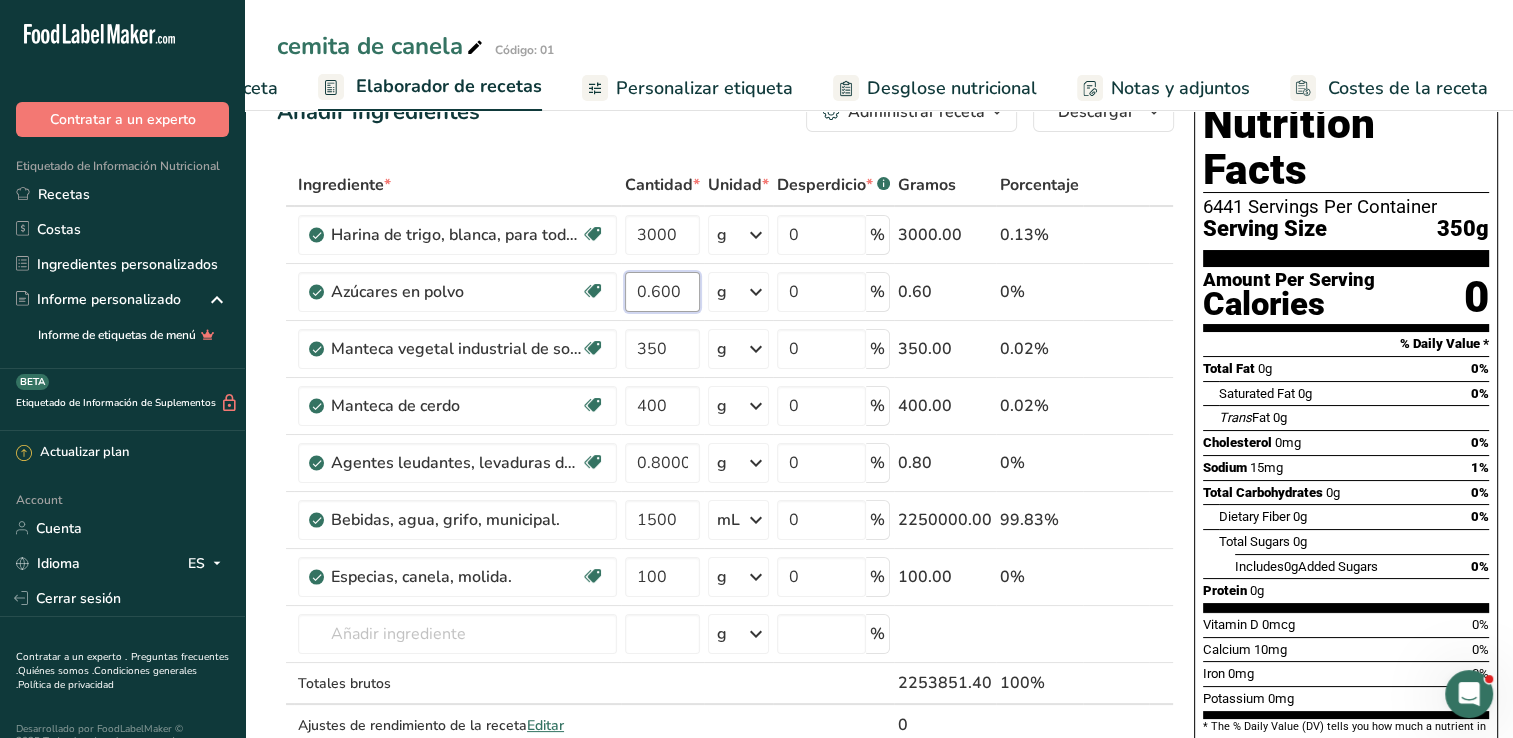 type on "0.600" 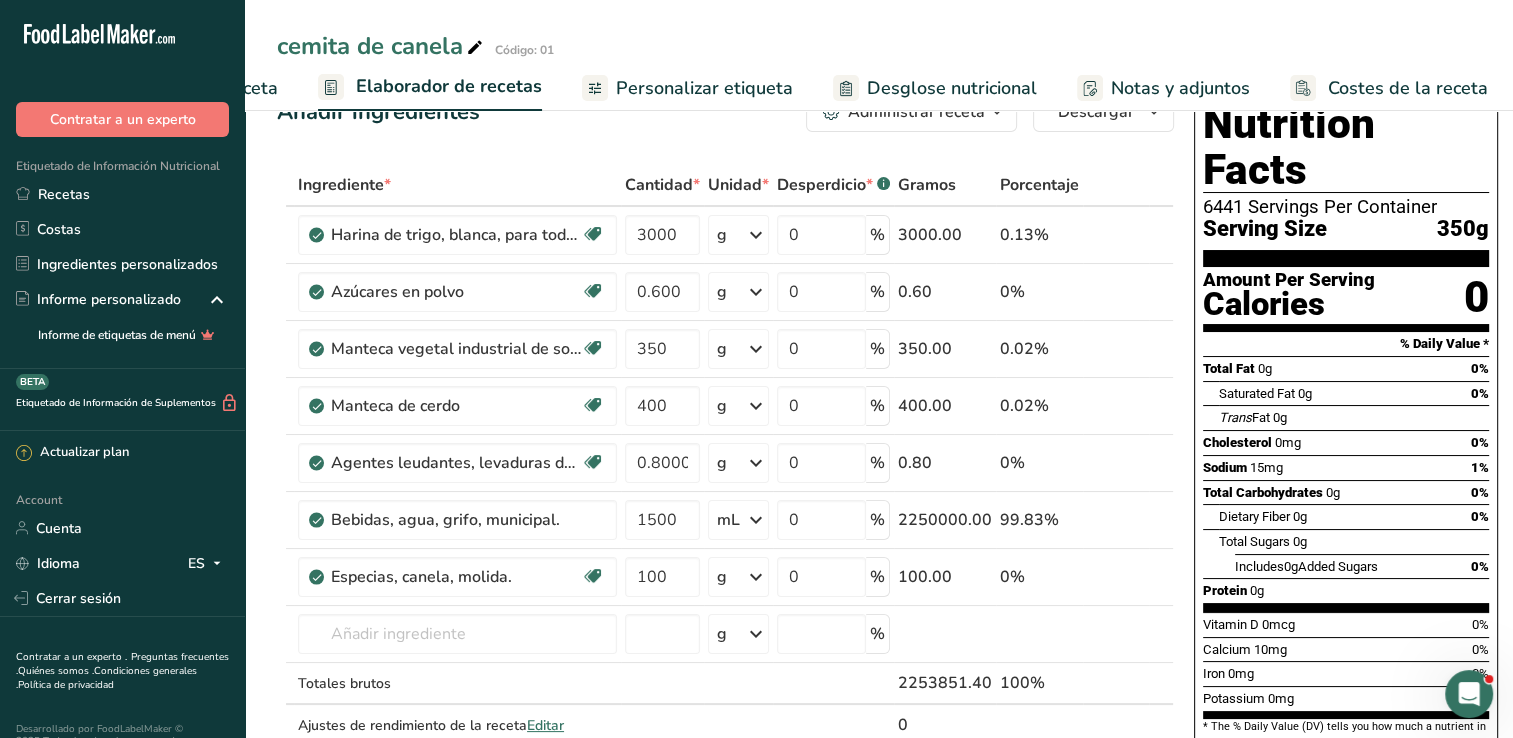 click on "cemita de canela
Código: 01" at bounding box center (879, 46) 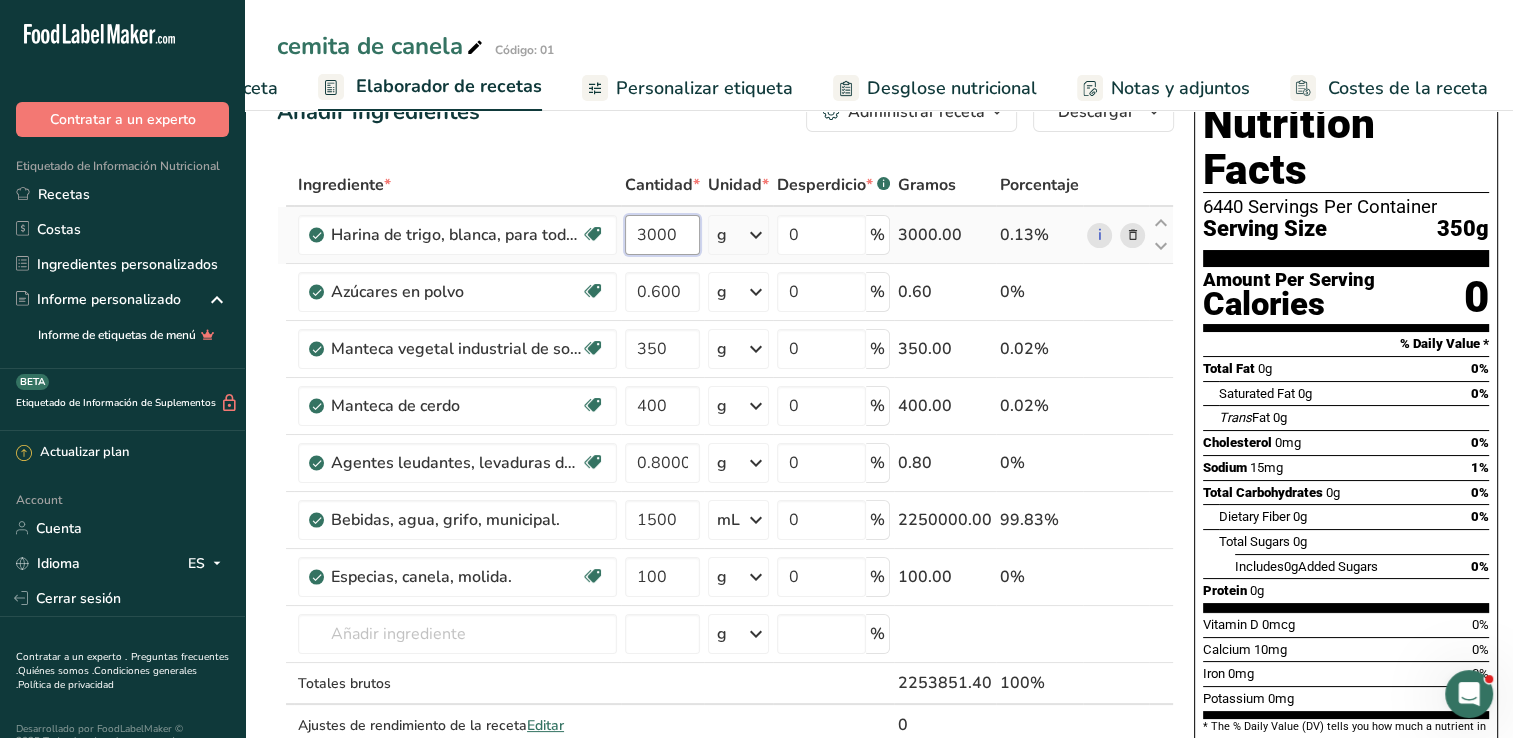 click on "3000" at bounding box center (662, 235) 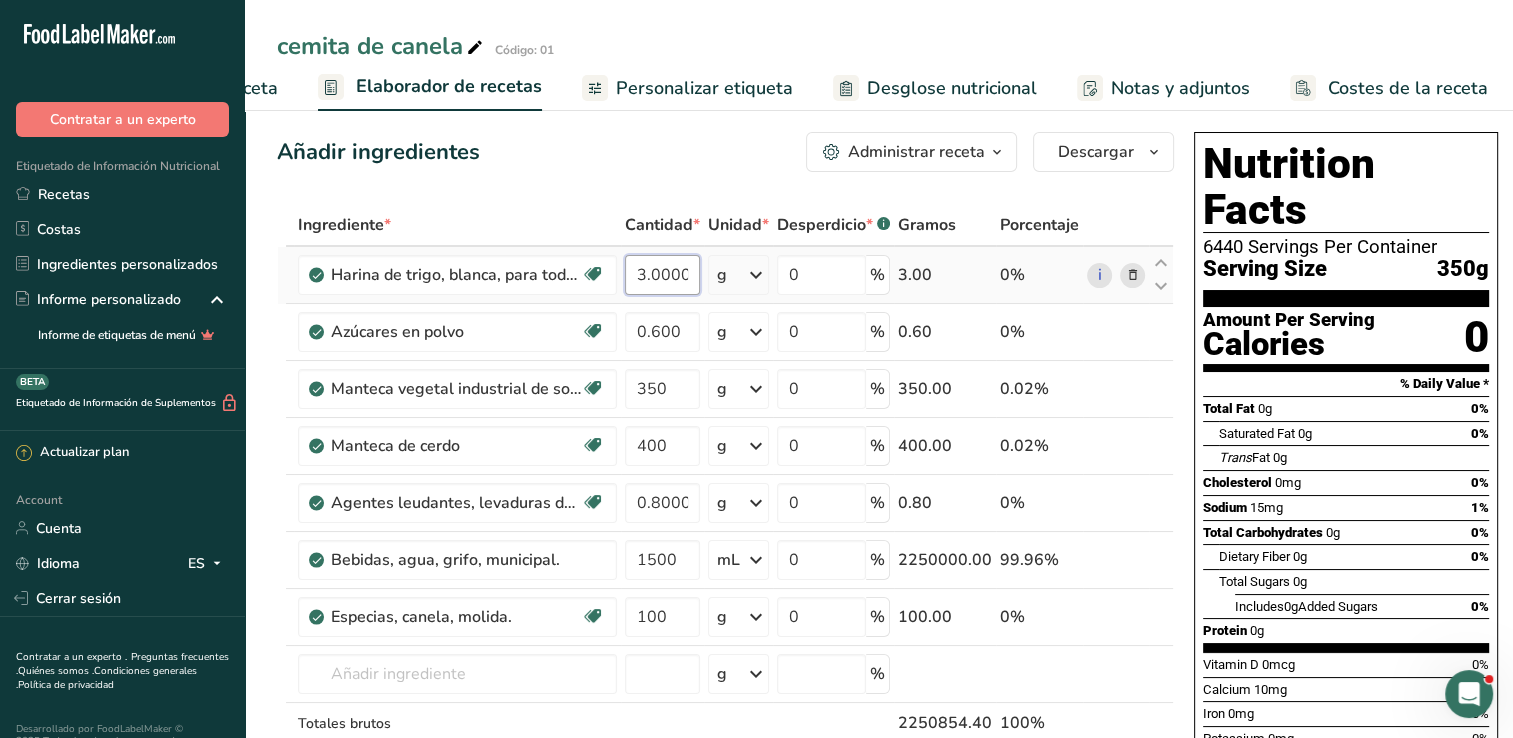 scroll, scrollTop: 0, scrollLeft: 0, axis: both 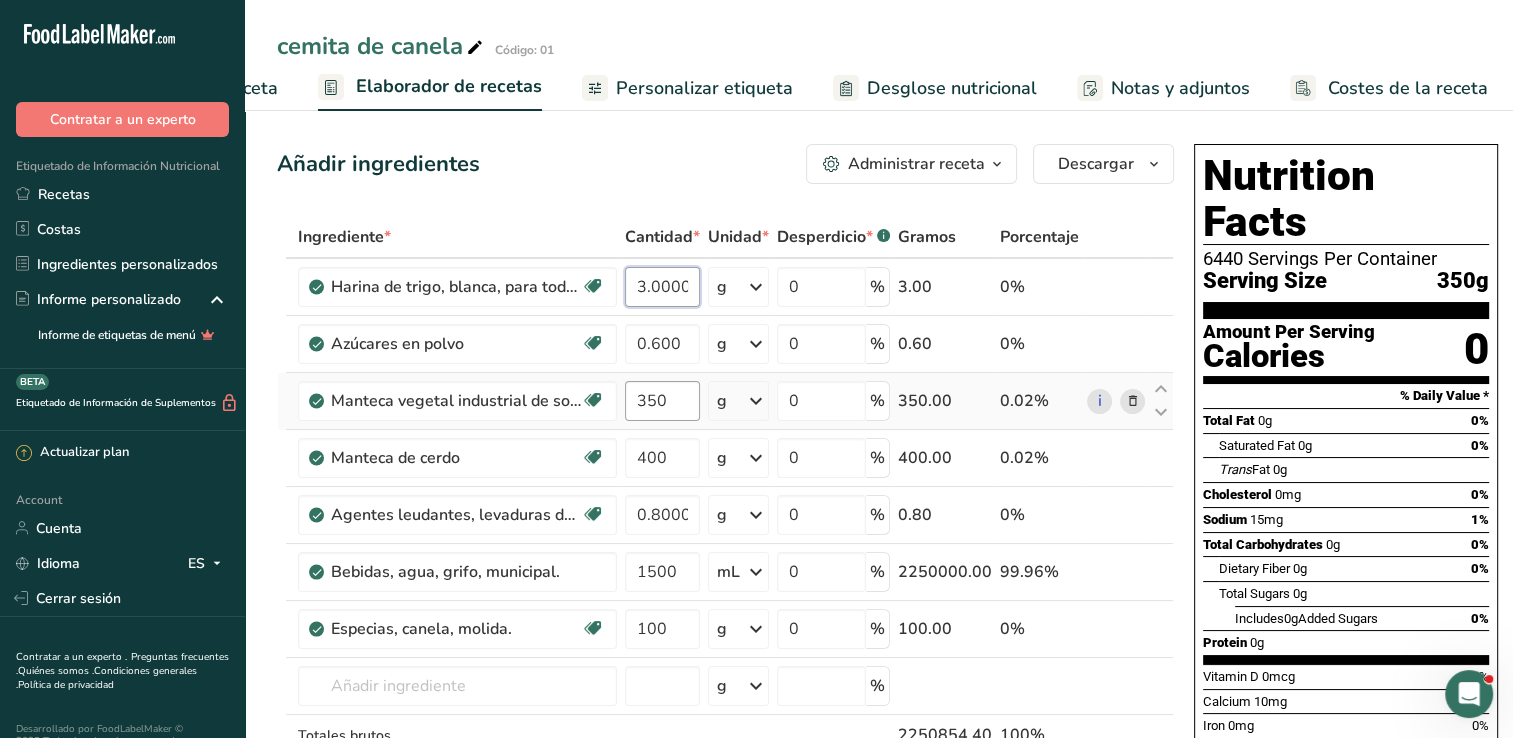 type on "3.000001" 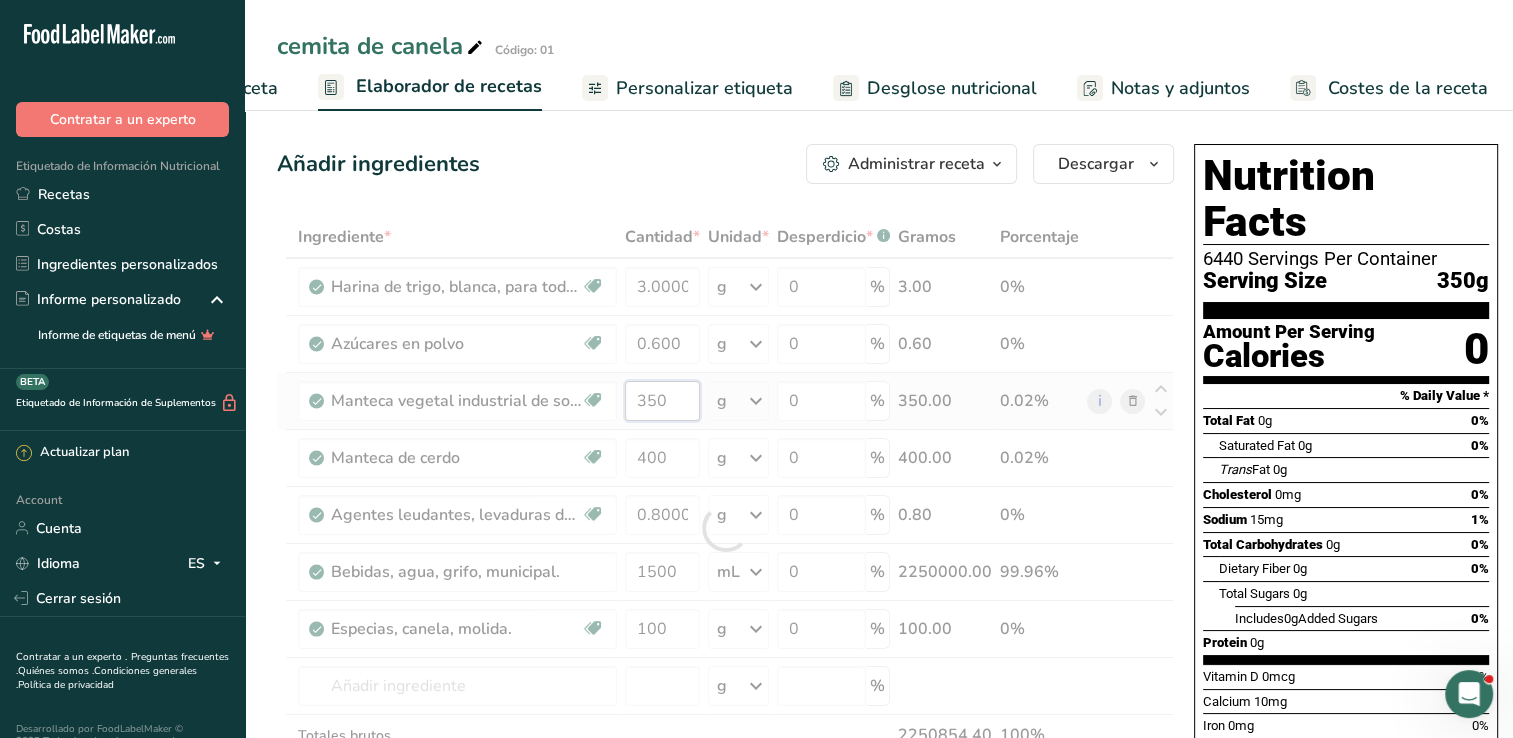 click on "Ingrediente *
Cantidad *
Unidad *
Desperdicio *   .a-a{fill:#347362;}.b-a{fill:#fff;}          Gramos
Porcentaje
Harina de trigo, blanca, para todo uso, con levadura, enriquecida
Libre de lácteos
Vegano
Vegetariano
Libre de soja
3.000001
g
Porciones
1 cup
Unidades de peso
g
kg
mg
Ver más
Unidades de volumen
litro
Las unidades de volumen requieren una conversión de densidad. Si conoce la densidad de su ingrediente, introdúzcala a continuación. De lo contrario, haga clic en "RIA", nuestra asistente regulatoria de IA, quien podrá ayudarle.
lb/pie³
g/cm³
mL" at bounding box center (725, 528) 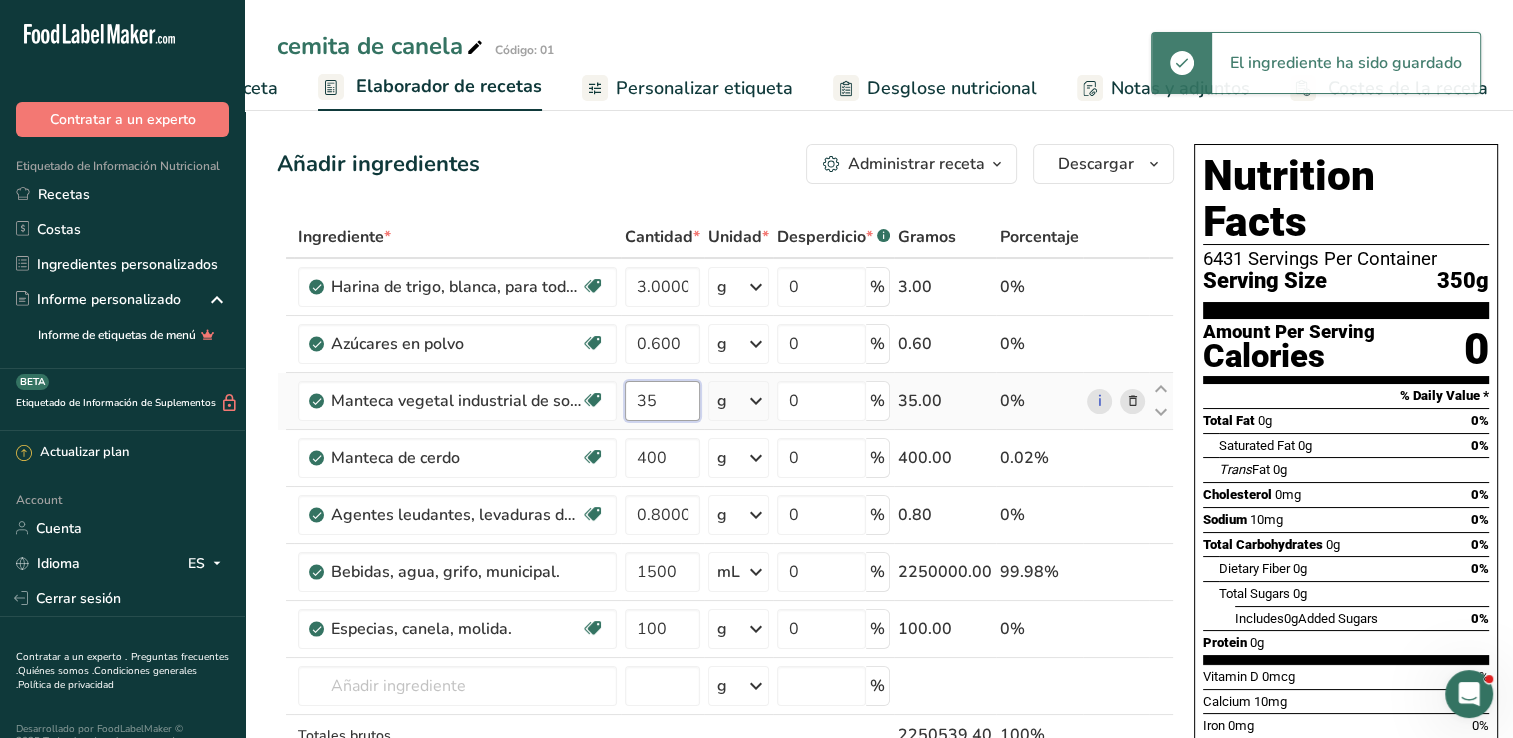type on "3" 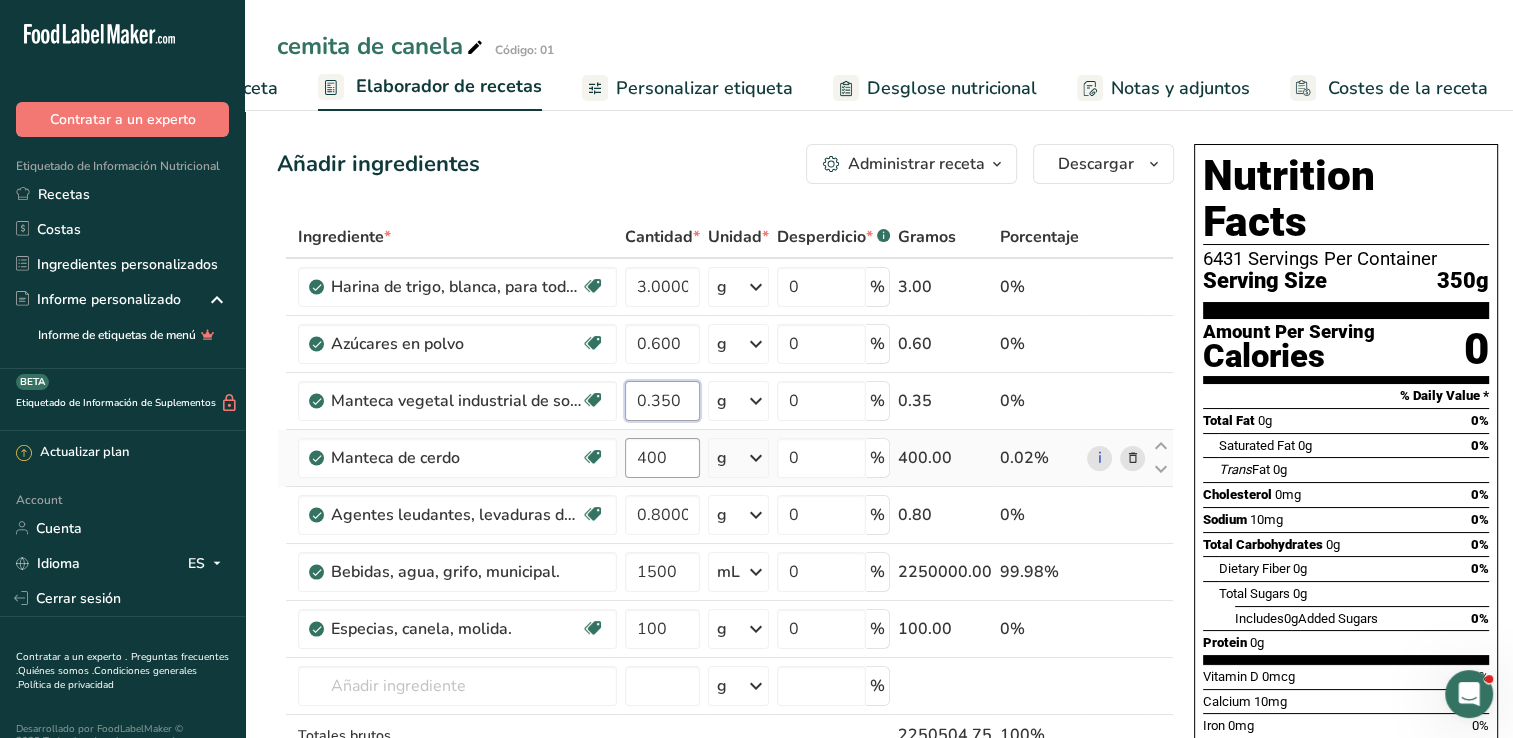 type on "0.350" 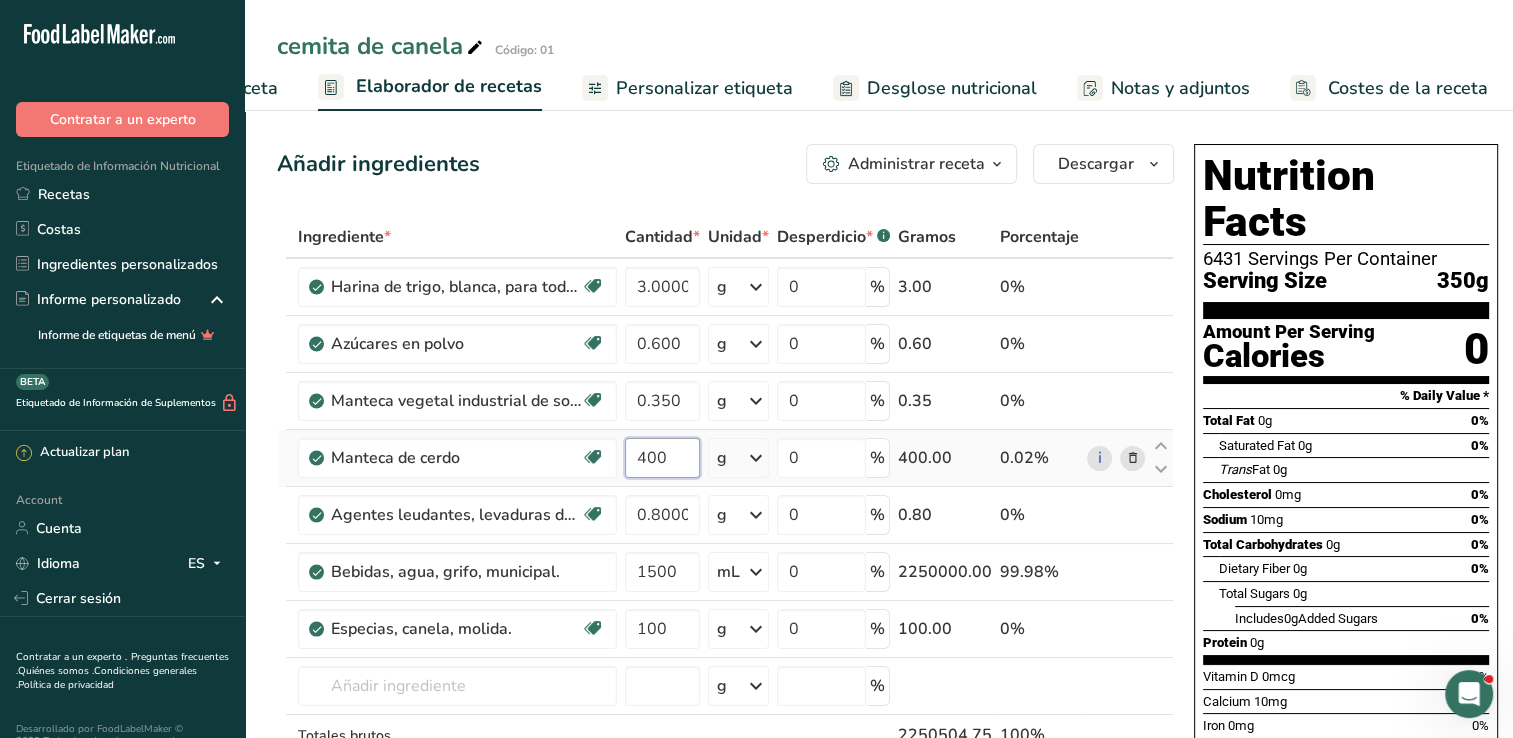 click on "Ingrediente *
Cantidad *
Unidad *
Desperdicio *   .a-a{fill:#347362;}.b-a{fill:#fff;}          Gramos
Porcentaje
Harina de trigo, blanca, para todo uso, con levadura, enriquecida
Libre de lácteos
Vegano
Vegetariano
Libre de soja
3.000001
g
Porciones
1 cup
Unidades de peso
g
kg
mg
Ver más
Unidades de volumen
litro
Las unidades de volumen requieren una conversión de densidad. Si conoce la densidad de su ingrediente, introdúzcala a continuación. De lo contrario, haga clic en "RIA", nuestra asistente regulatoria de IA, quien podrá ayudarle.
lb/pie³
g/cm³
mL" at bounding box center (725, 528) 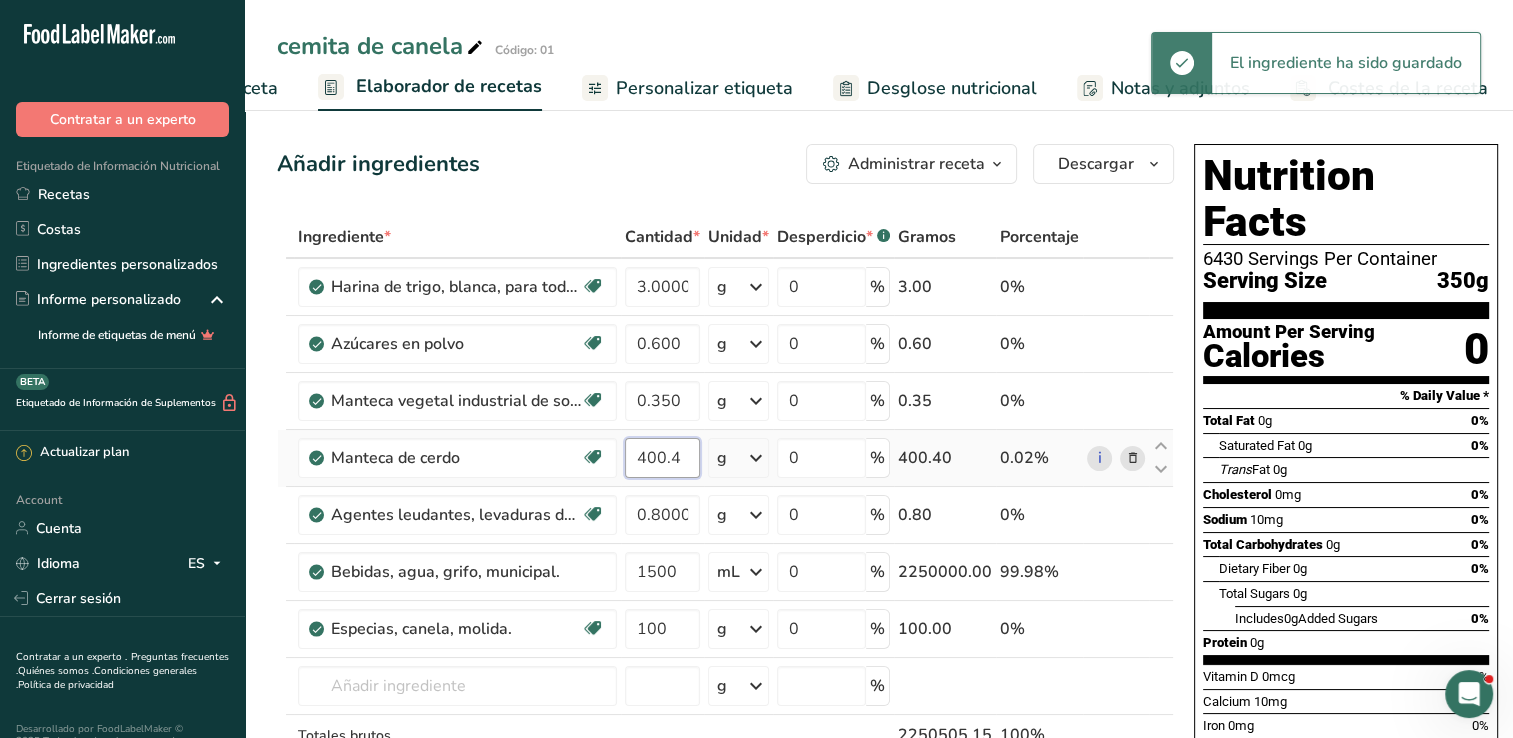 scroll, scrollTop: 0, scrollLeft: 0, axis: both 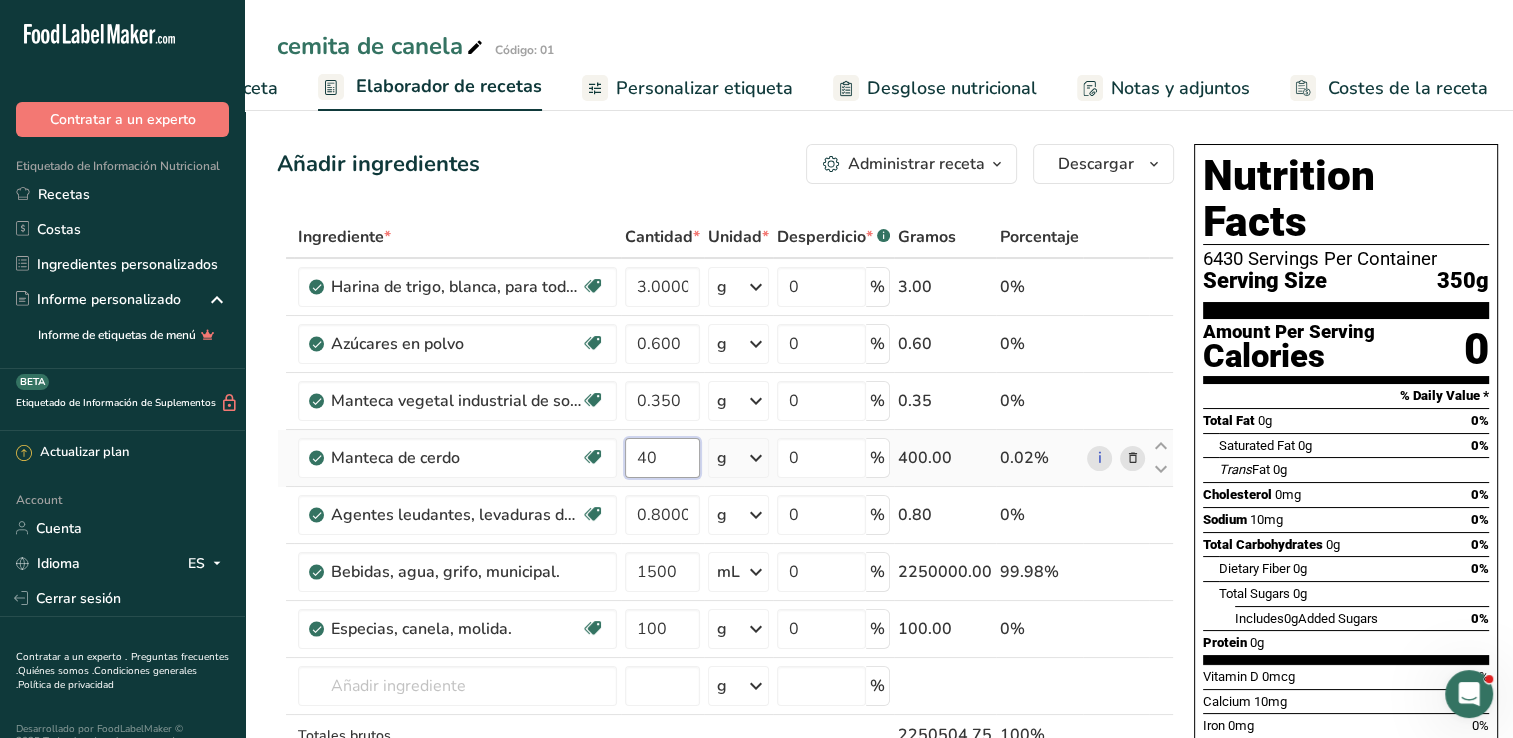 type on "4" 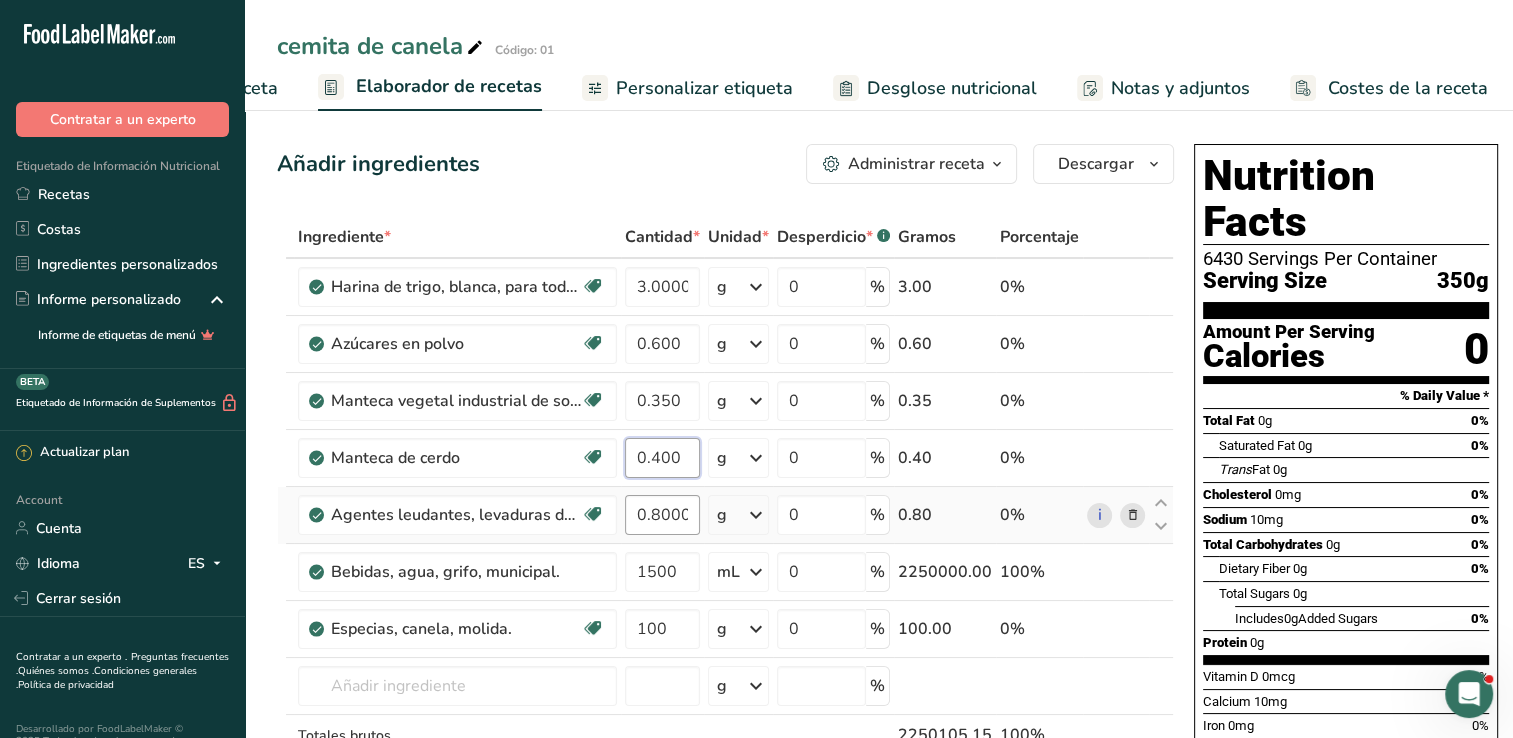 type on "0.400" 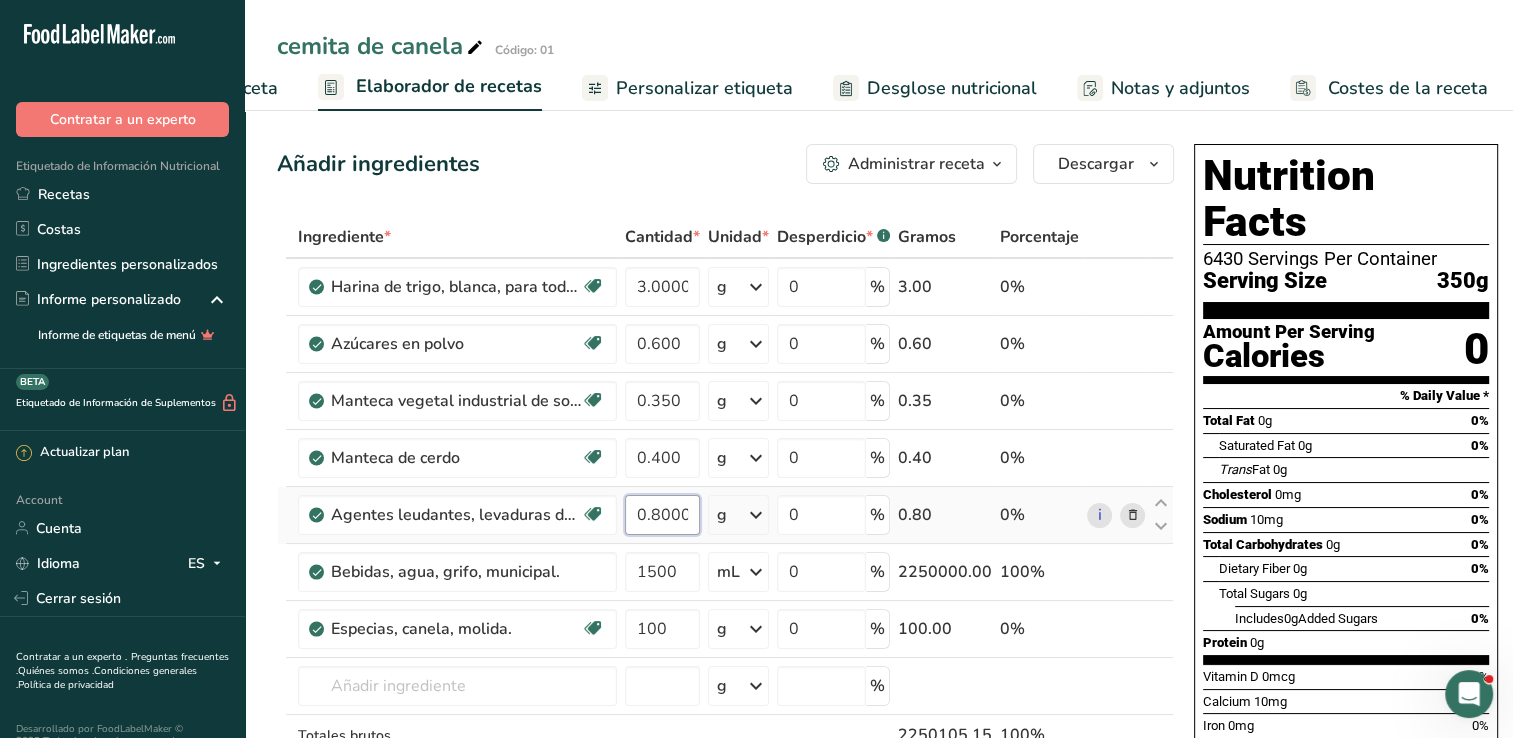 click on "Ingrediente *
Cantidad *
Unidad *
Desperdicio *   .a-a{fill:#347362;}.b-a{fill:#fff;}          Gramos
Porcentaje
Harina de trigo, blanca, para todo uso, con levadura, enriquecida
Libre de lácteos
Vegano
Vegetariano
Libre de soja
3.000001
g
Porciones
1 cup
Unidades de peso
g
kg
mg
Ver más
Unidades de volumen
litro
Las unidades de volumen requieren una conversión de densidad. Si conoce la densidad de su ingrediente, introdúzcala a continuación. De lo contrario, haga clic en "RIA", nuestra asistente regulatoria de IA, quien podrá ayudarle.
lb/pie³
g/cm³
mL" at bounding box center [725, 528] 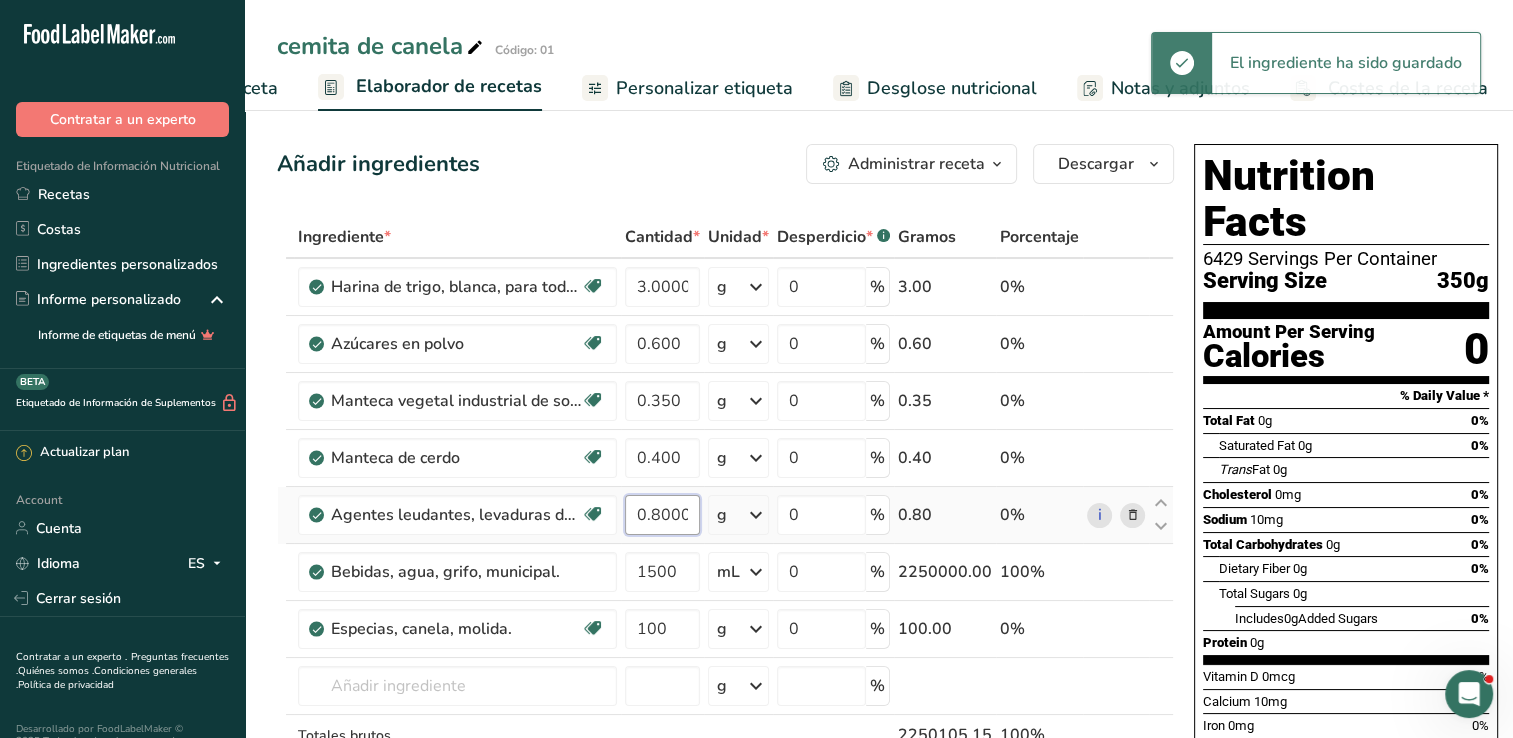 click on "0.800001" at bounding box center (662, 515) 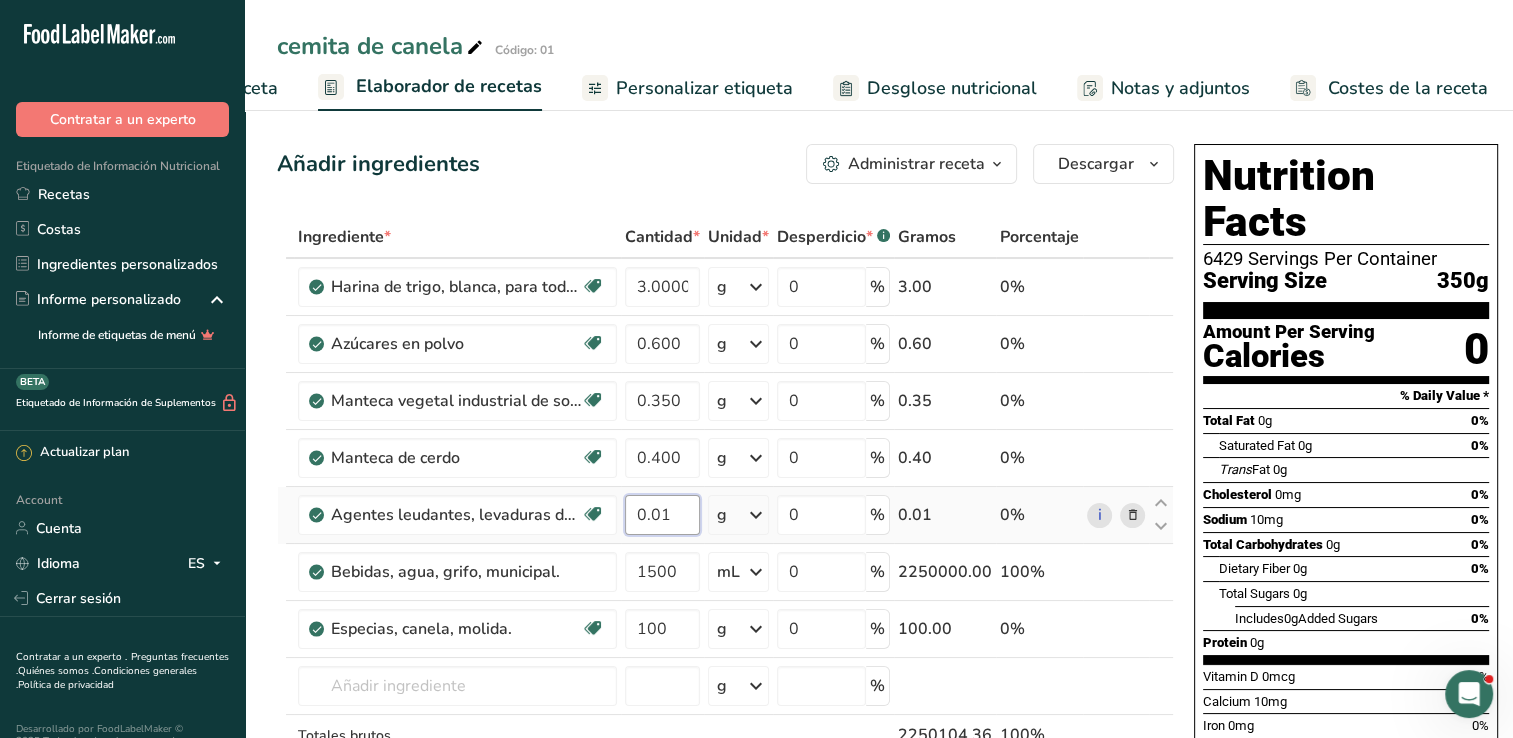 type on "1" 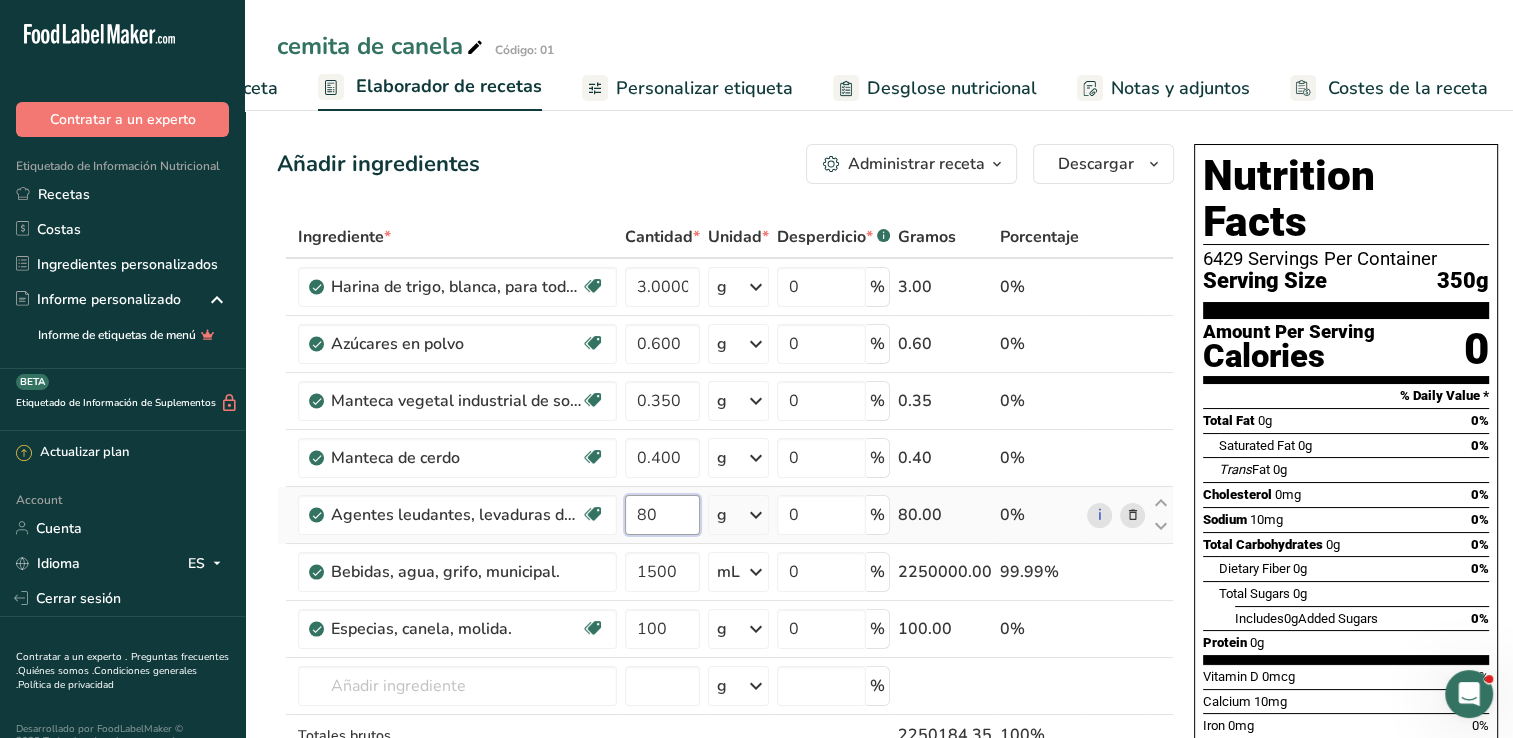 type on "8" 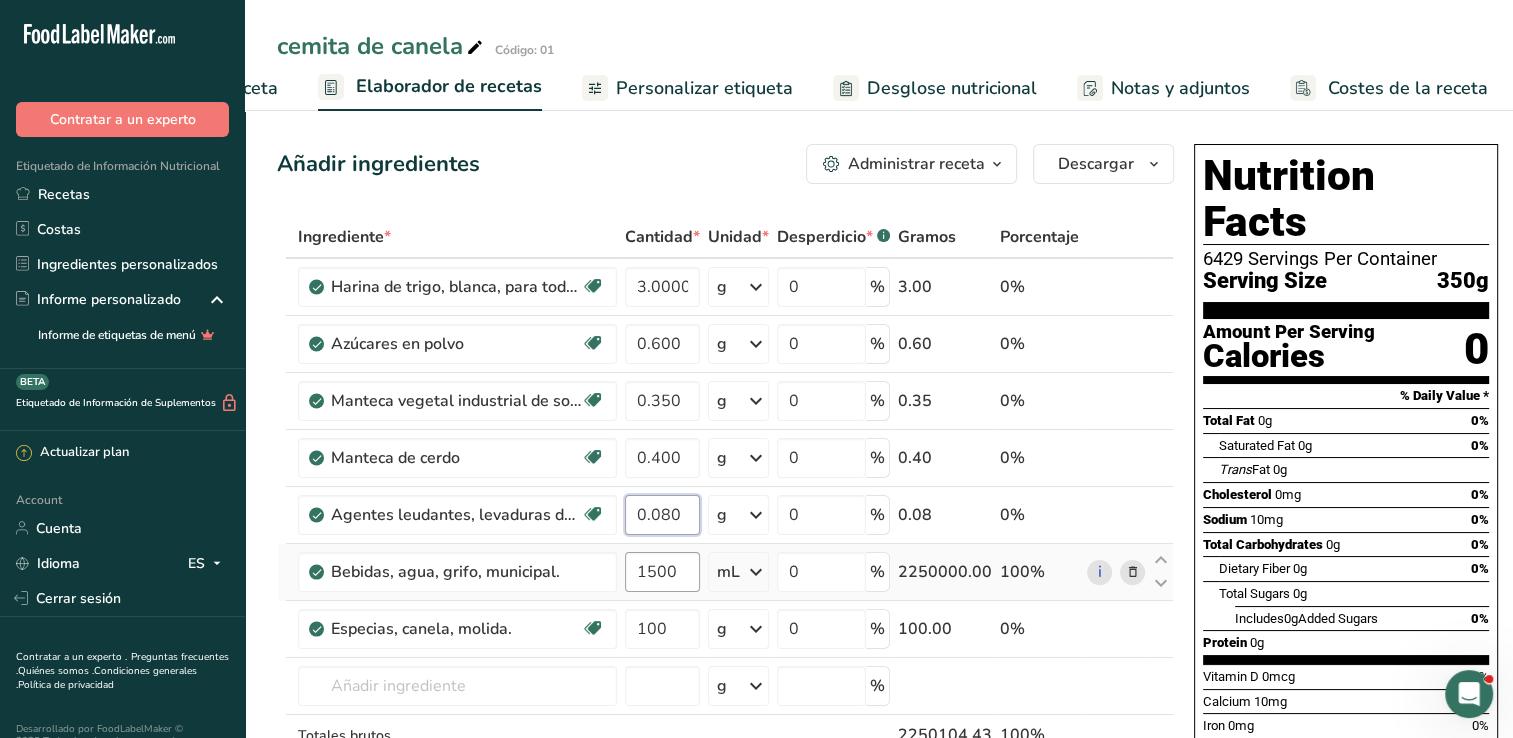 type on "0.080" 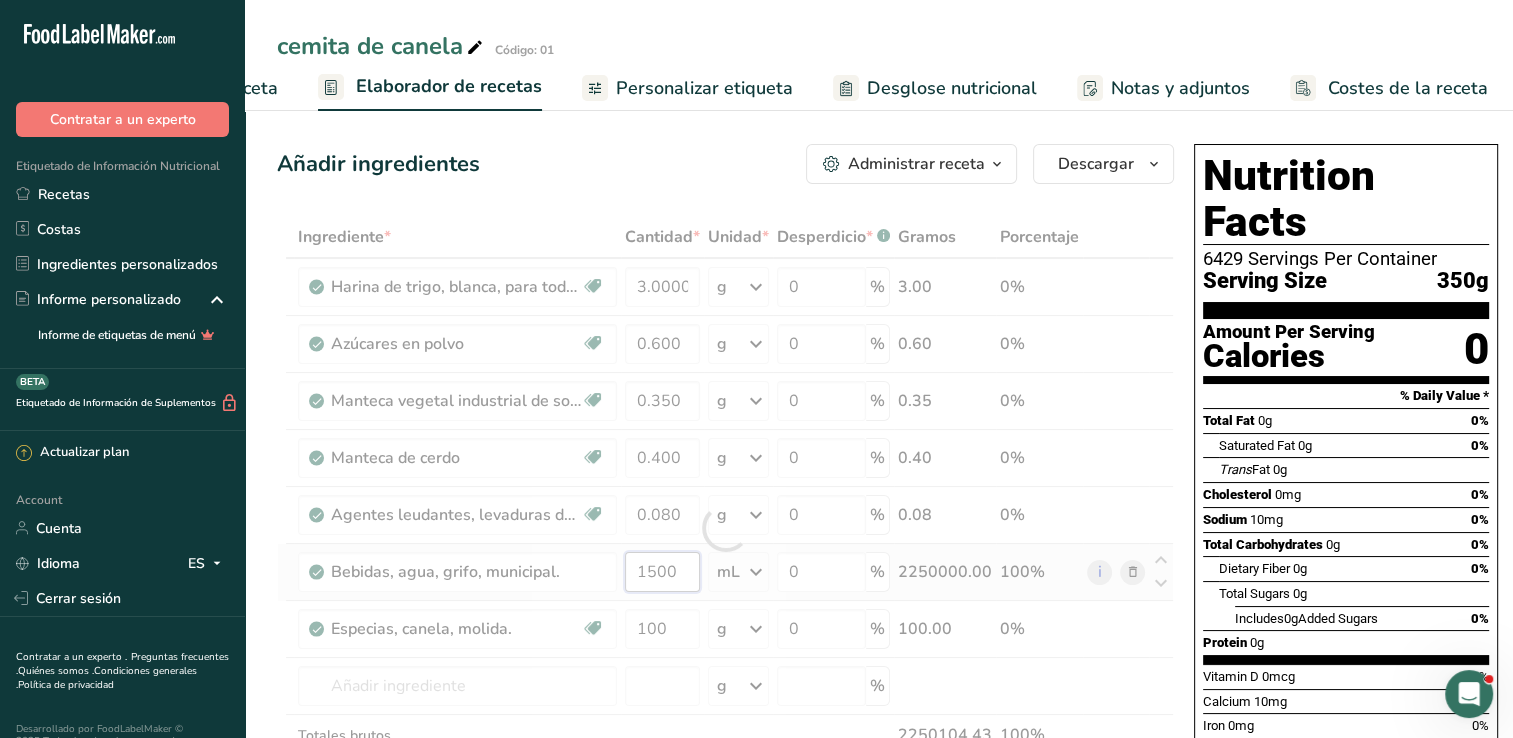 click on "Ingrediente *
Cantidad *
Unidad *
Desperdicio *   .a-a{fill:#347362;}.b-a{fill:#fff;}          Gramos
Porcentaje
Harina de trigo, blanca, para todo uso, con levadura, enriquecida
Libre de lácteos
Vegano
Vegetariano
Libre de soja
3.000001
g
Porciones
1 cup
Unidades de peso
g
kg
mg
Ver más
Unidades de volumen
litro
Las unidades de volumen requieren una conversión de densidad. Si conoce la densidad de su ingrediente, introdúzcala a continuación. De lo contrario, haga clic en "RIA", nuestra asistente regulatoria de IA, quien podrá ayudarle.
lb/pie³
g/cm³
mL" at bounding box center (725, 528) 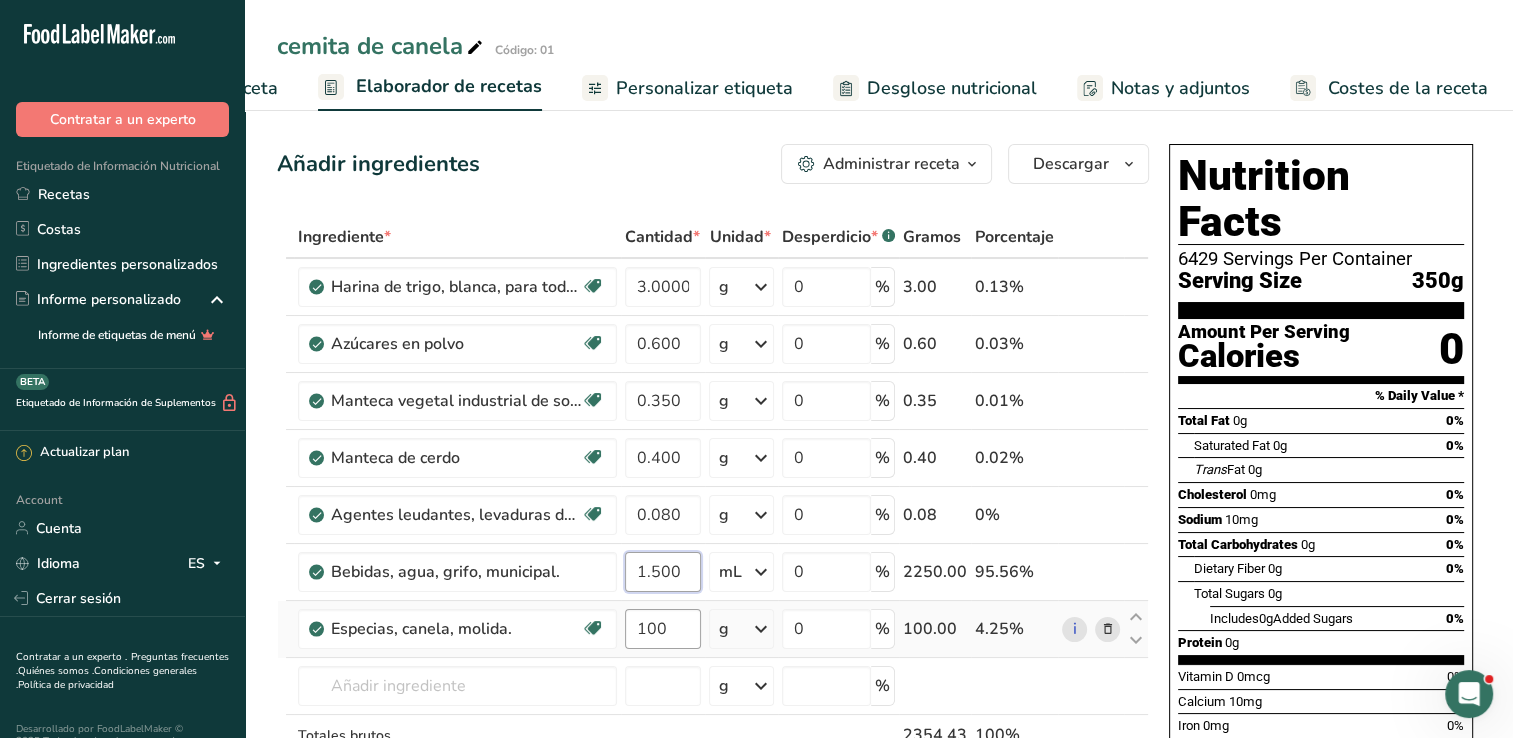 type on "1.500" 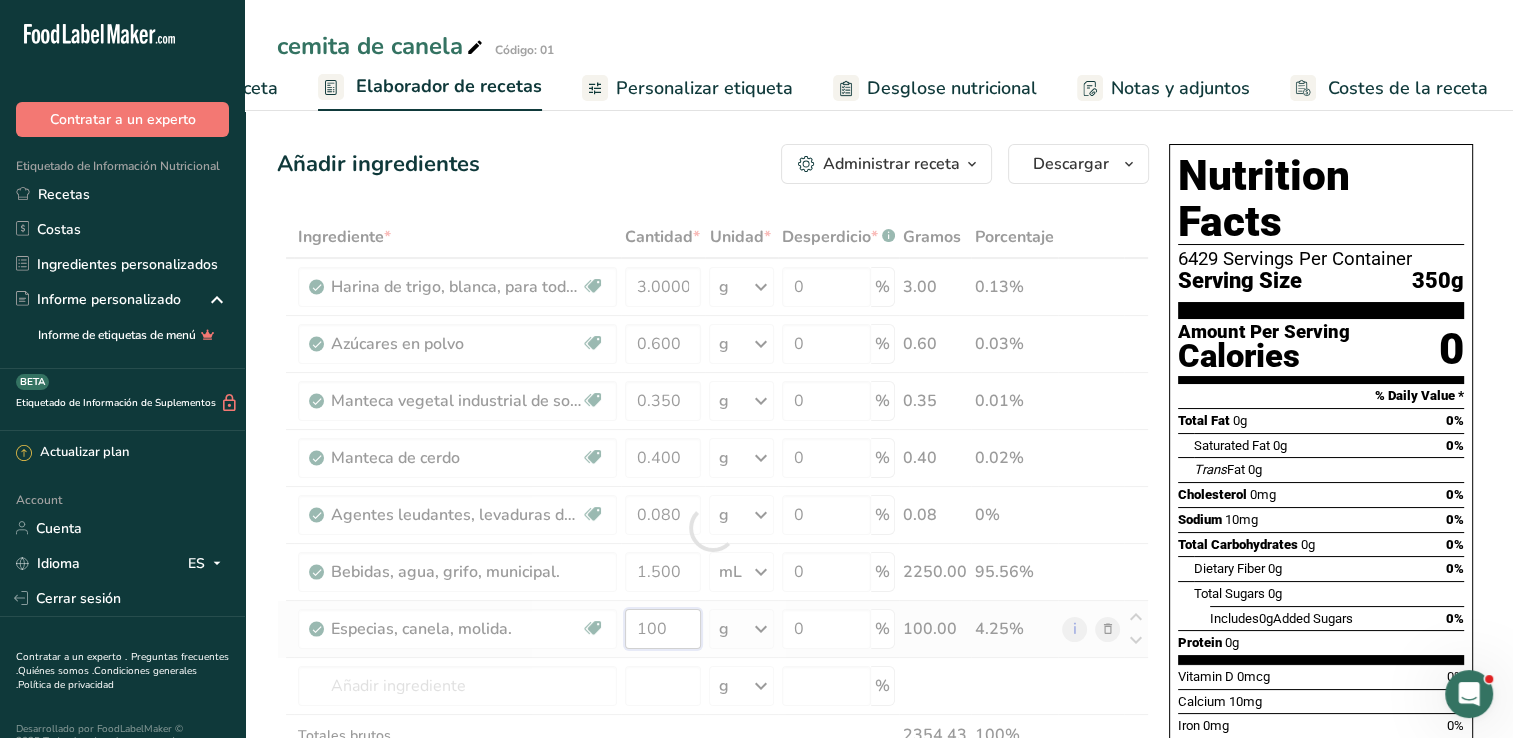 click on "Ingrediente *
Cantidad *
Unidad *
Desperdicio *   .a-a{fill:#347362;}.b-a{fill:#fff;}          Gramos
Porcentaje
Harina de trigo, blanca, para todo uso, con levadura, enriquecida
Libre de lácteos
Vegano
Vegetariano
Libre de soja
3.000001
g
Porciones
1 cup
Unidades de peso
g
kg
mg
Ver más
Unidades de volumen
litro
Las unidades de volumen requieren una conversión de densidad. Si conoce la densidad de su ingrediente, introdúzcala a continuación. De lo contrario, haga clic en "RIA", nuestra asistente regulatoria de IA, quien podrá ayudarle.
lb/pie³
g/cm³
mL" at bounding box center [713, 528] 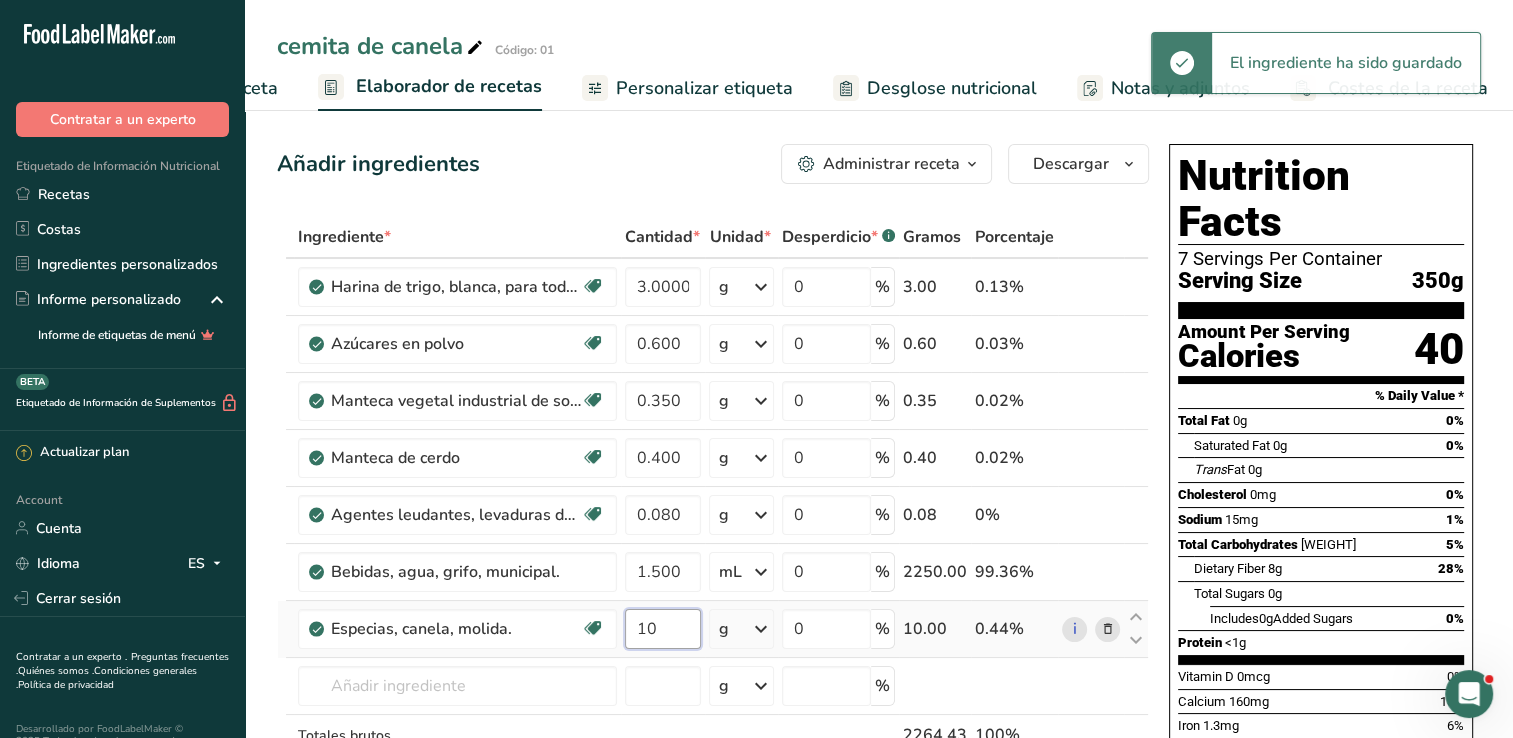 type on "1" 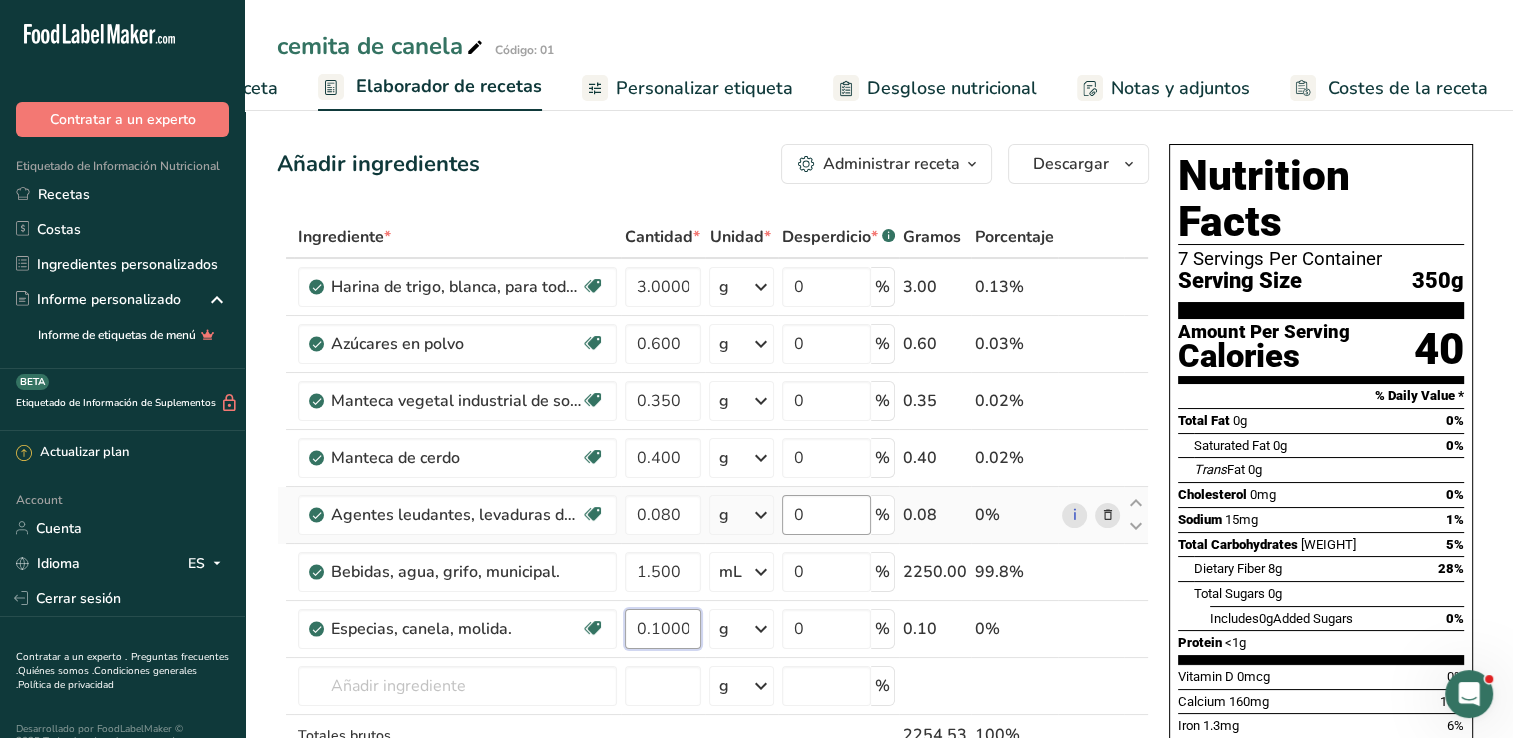 type on "0.100001" 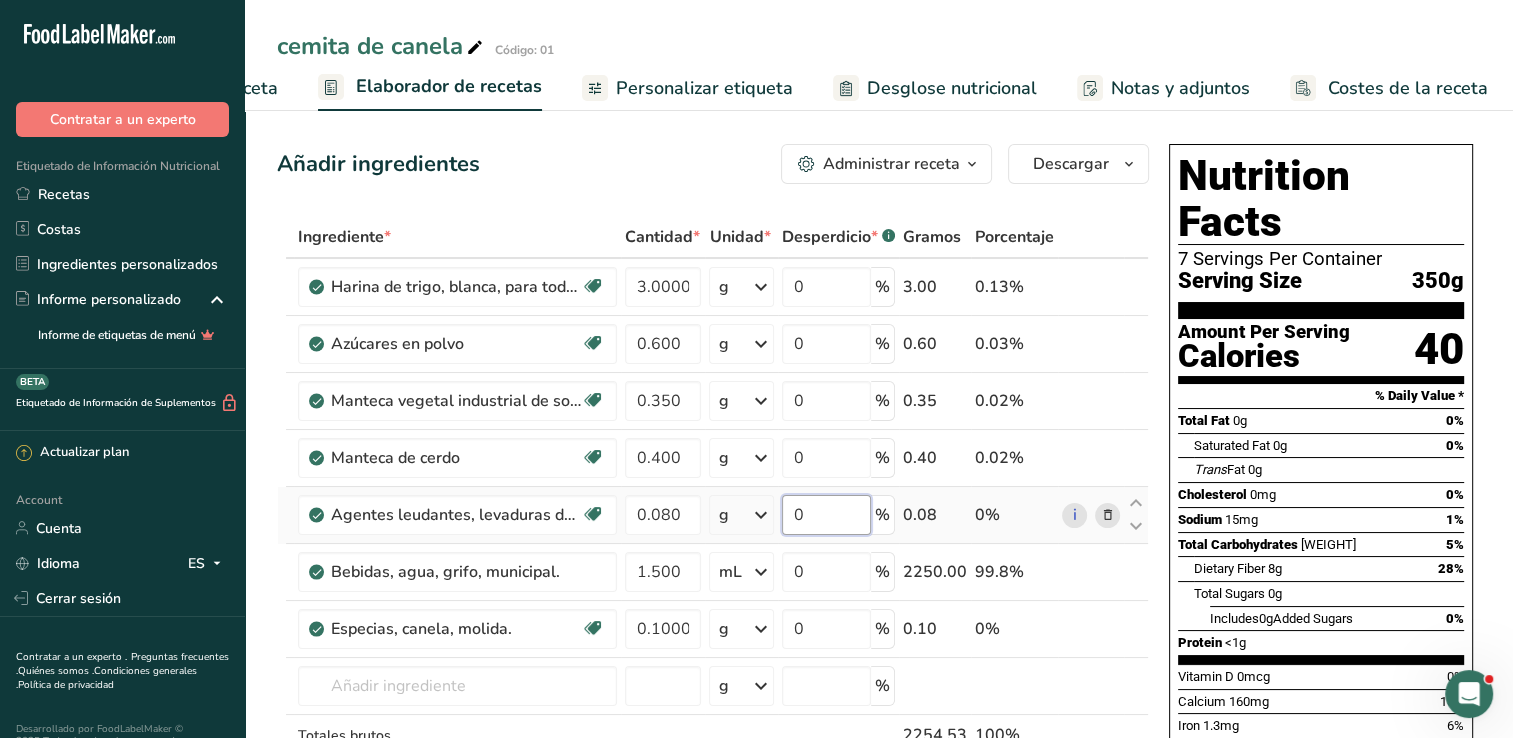 click on "Ingrediente *
Cantidad *
Unidad *
Desperdicio *   .a-a{fill:#347362;}.b-a{fill:#fff;}          Gramos
Porcentaje
Harina de trigo, blanca, para todo uso, con levadura, enriquecida
Libre de lácteos
Vegano
Vegetariano
Libre de soja
3.000001
g
Porciones
1 cup
Unidades de peso
g
kg
mg
Ver más
Unidades de volumen
litro
Las unidades de volumen requieren una conversión de densidad. Si conoce la densidad de su ingrediente, introdúzcala a continuación. De lo contrario, haga clic en "RIA", nuestra asistente regulatoria de IA, quien podrá ayudarle.
lb/pie³
g/cm³
mL" at bounding box center (713, 528) 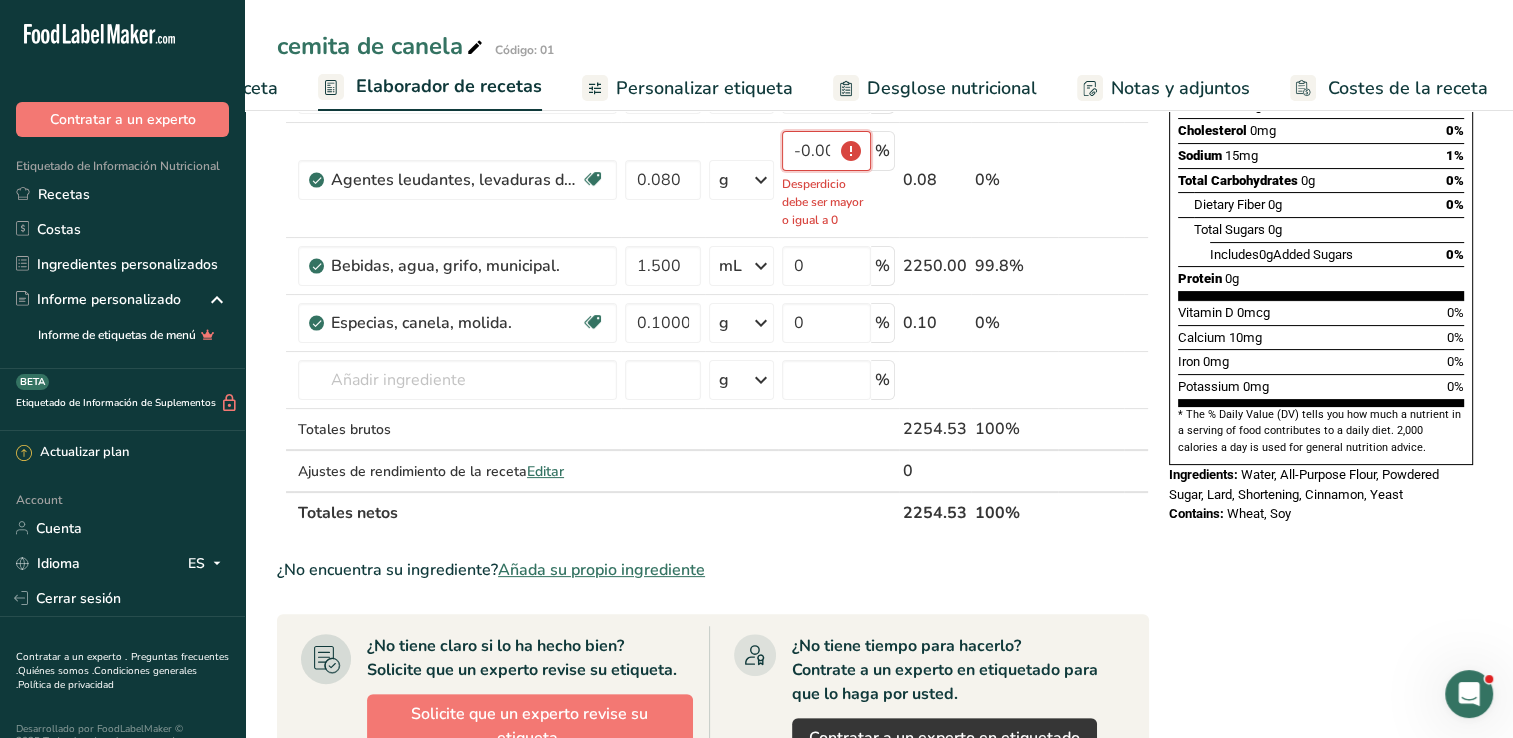 scroll, scrollTop: 400, scrollLeft: 0, axis: vertical 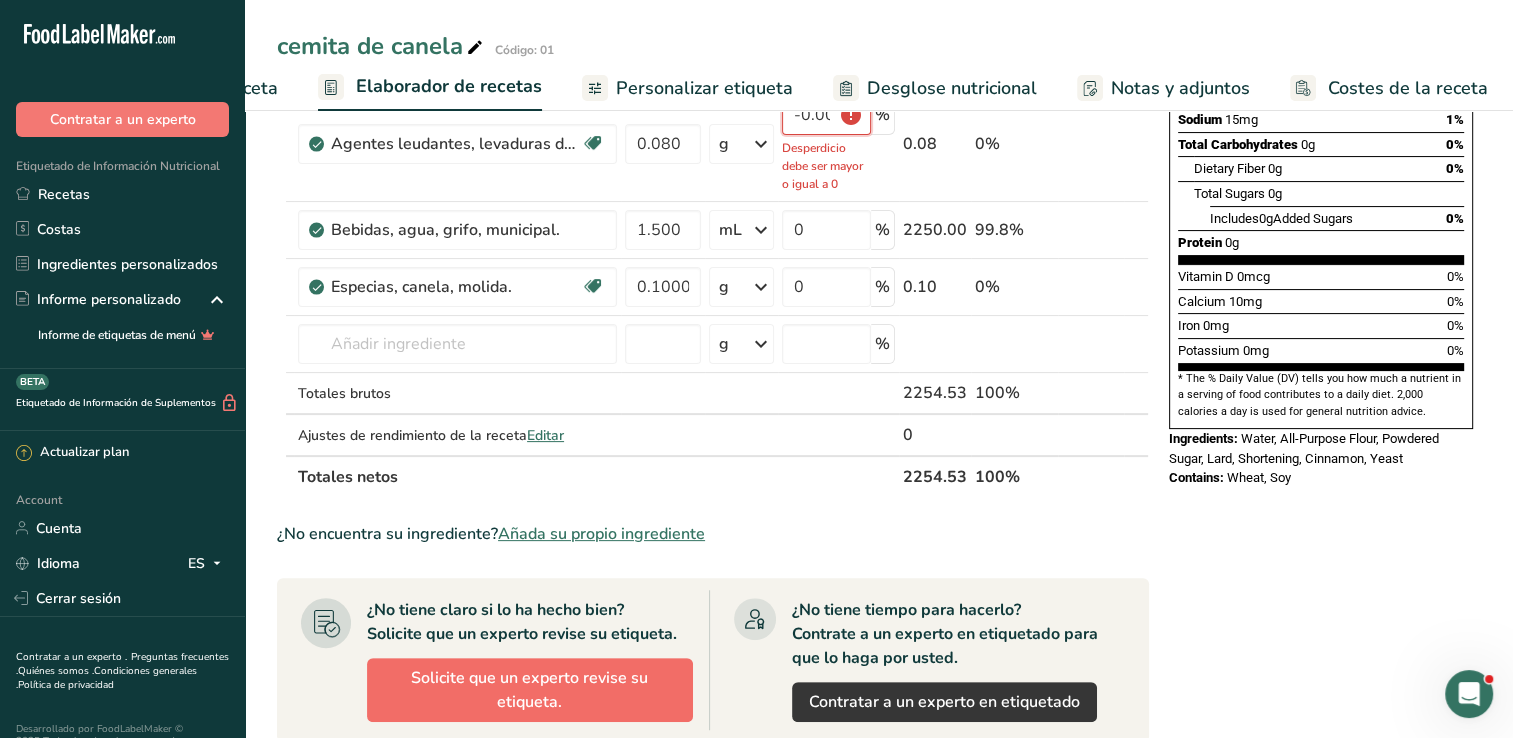 type on "-0.000001" 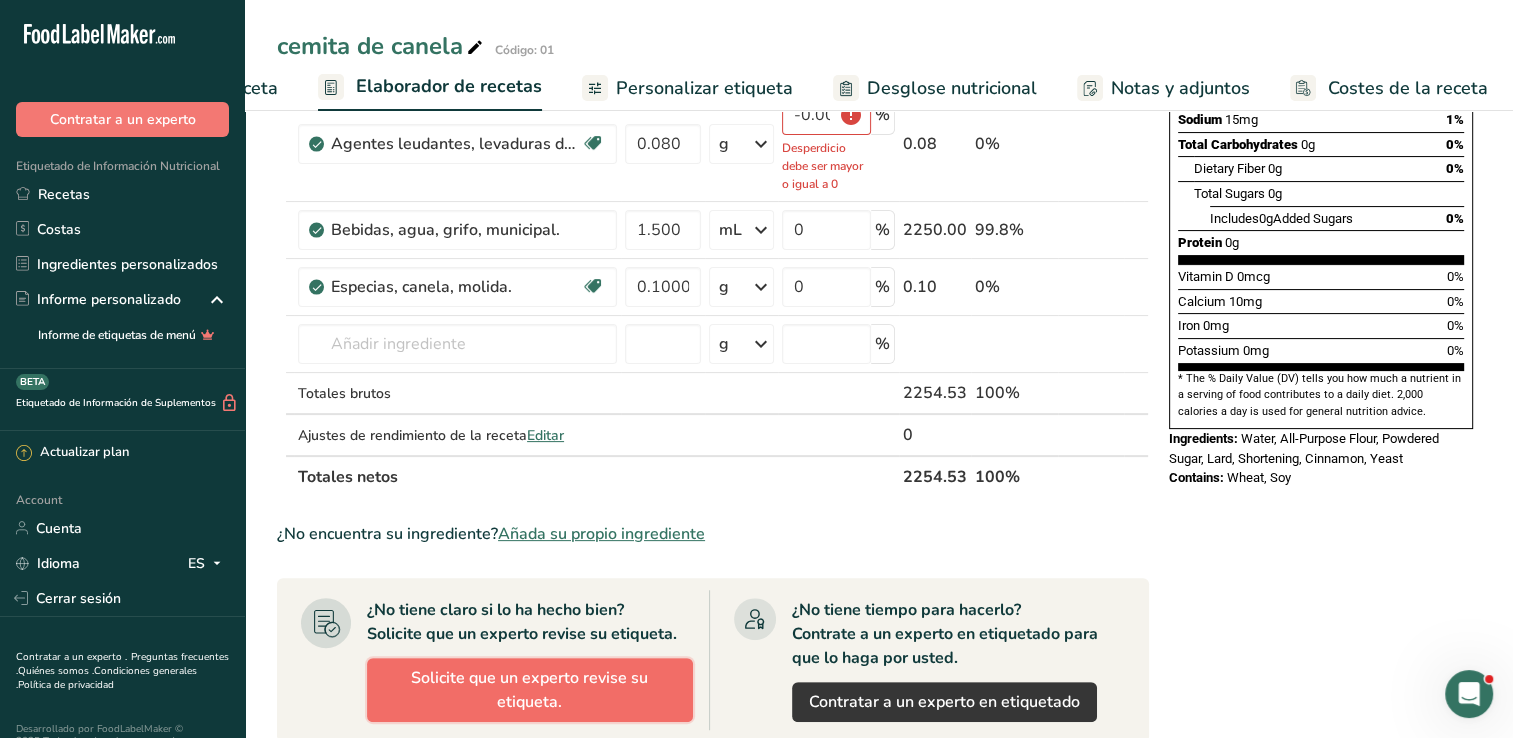 click on "Solicite que un experto revise su etiqueta." at bounding box center [530, 690] 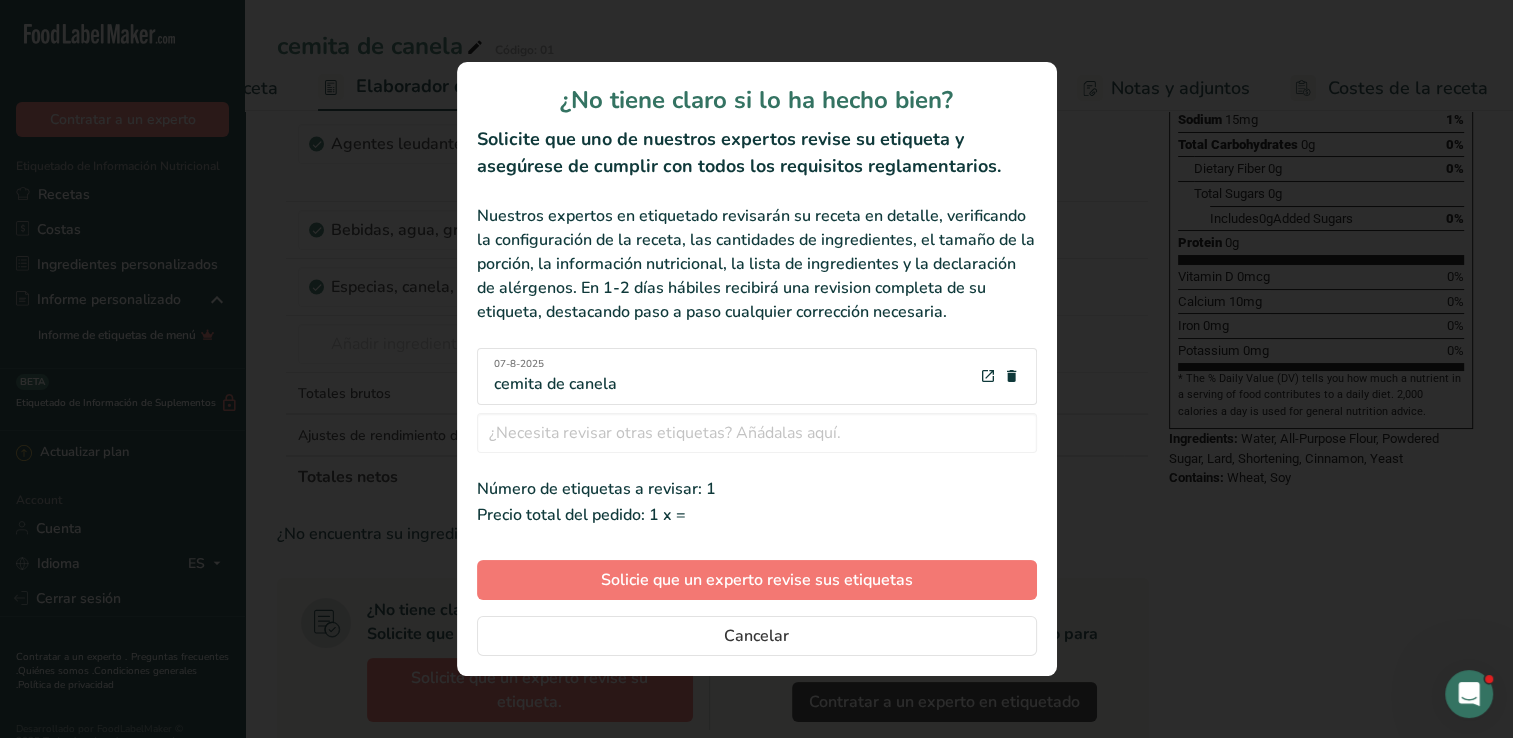 scroll, scrollTop: 0, scrollLeft: 216, axis: horizontal 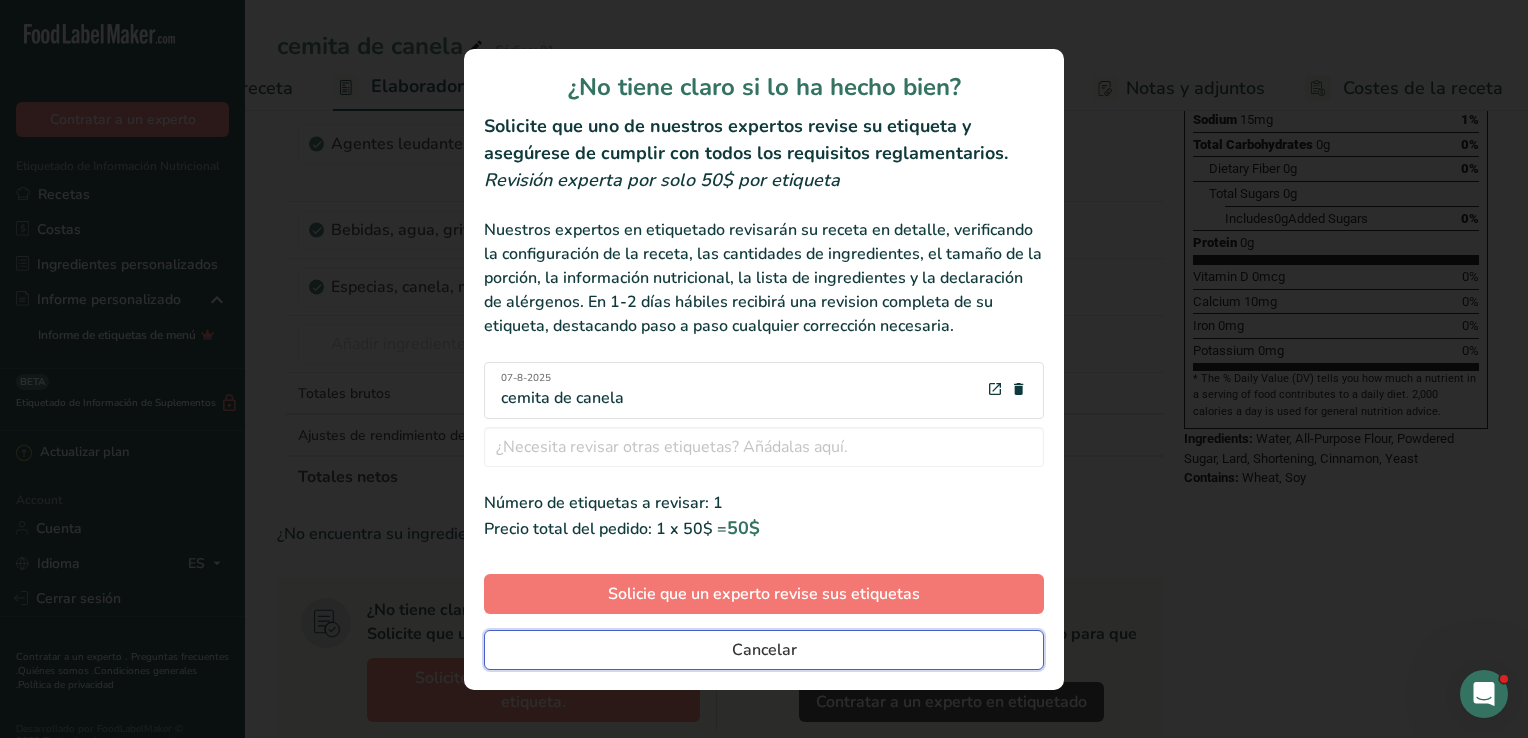 click on "Cancelar" at bounding box center [764, 650] 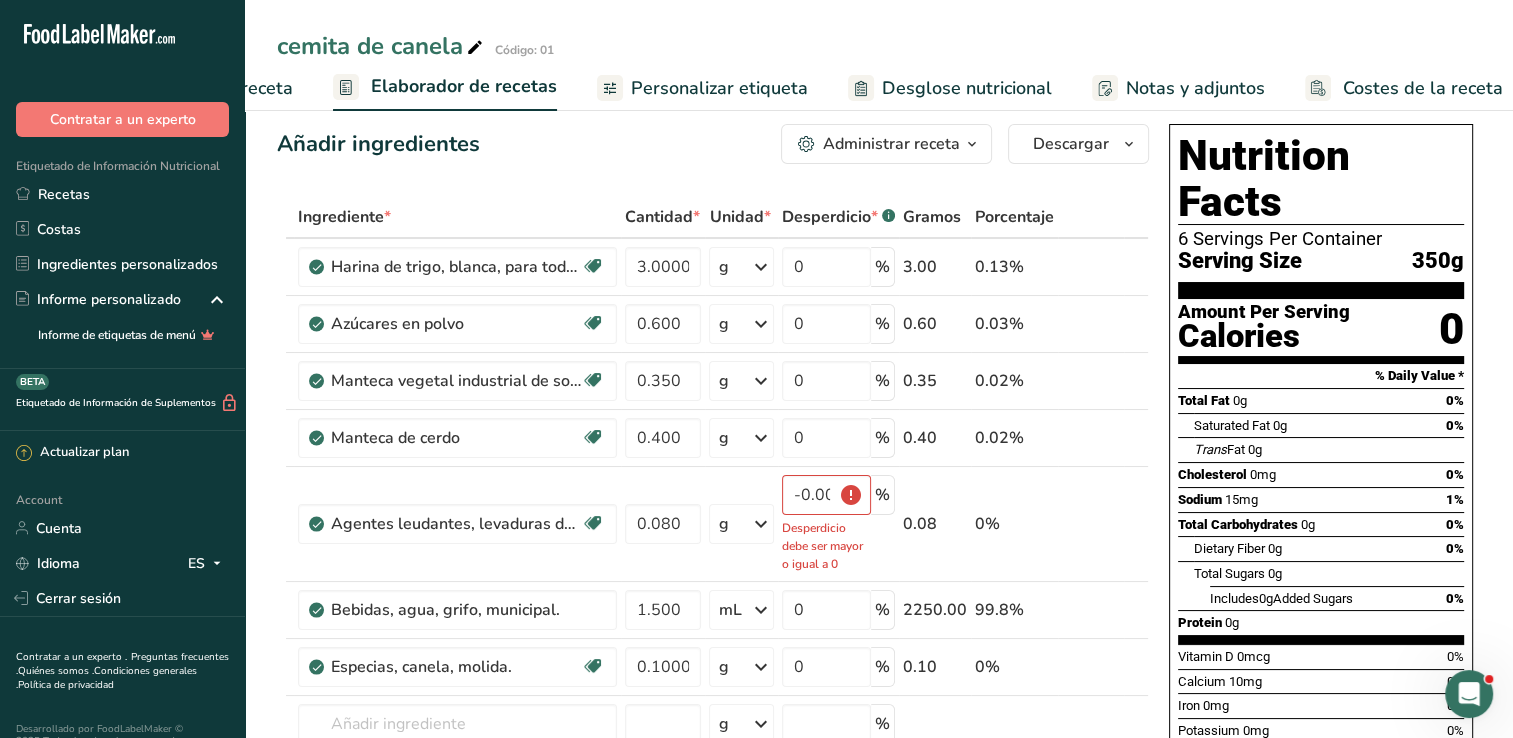 scroll, scrollTop: 0, scrollLeft: 0, axis: both 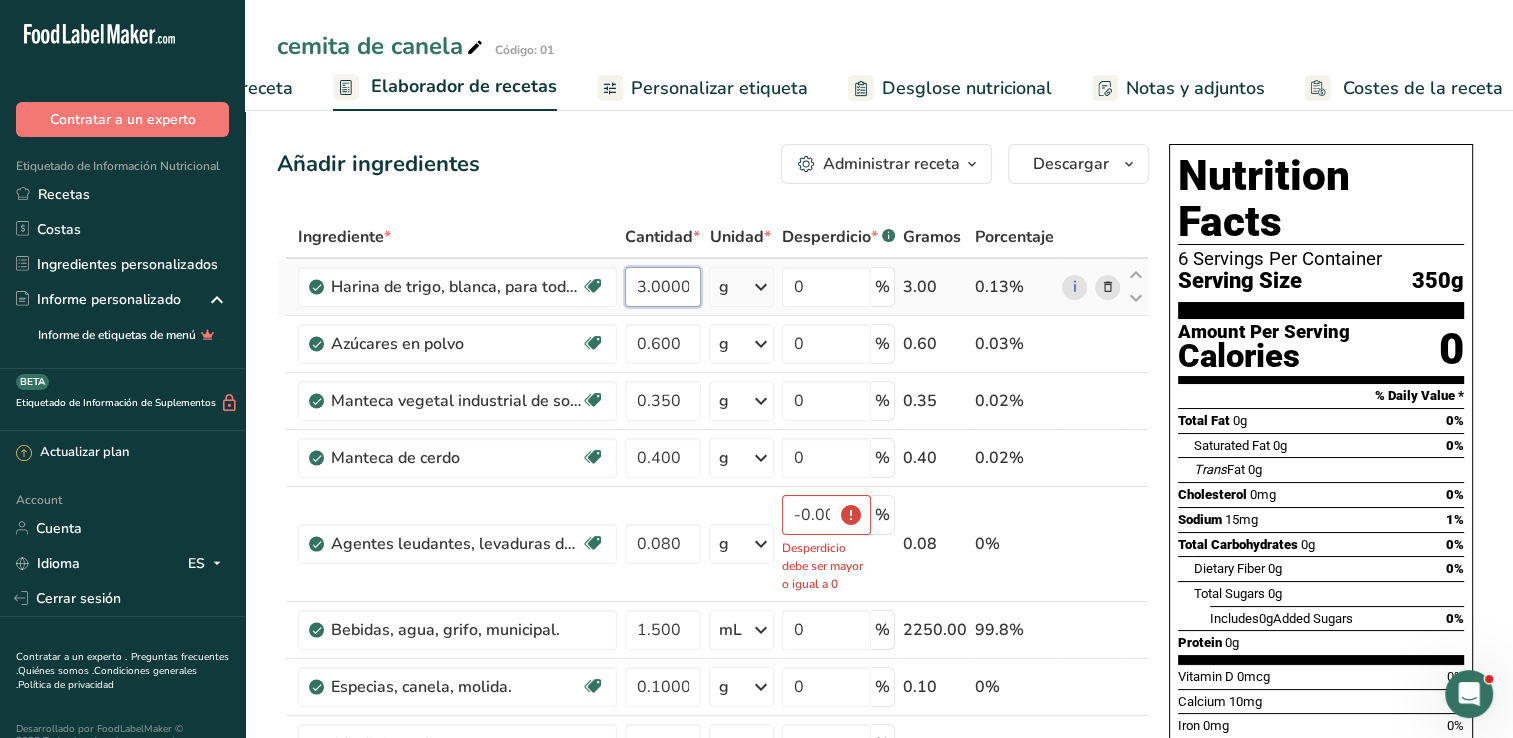 click on "3.000001" at bounding box center (663, 287) 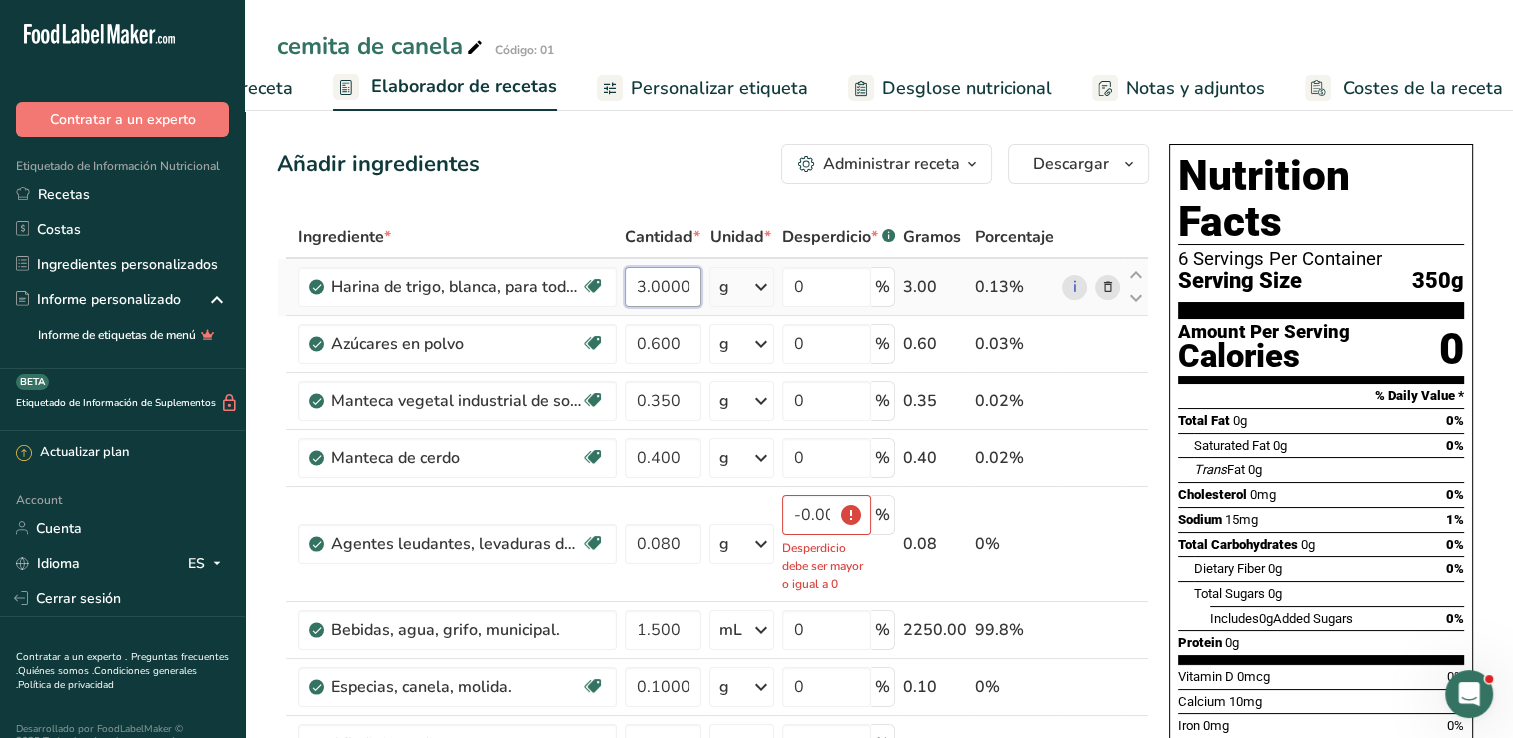 click on "3.000001" at bounding box center (663, 287) 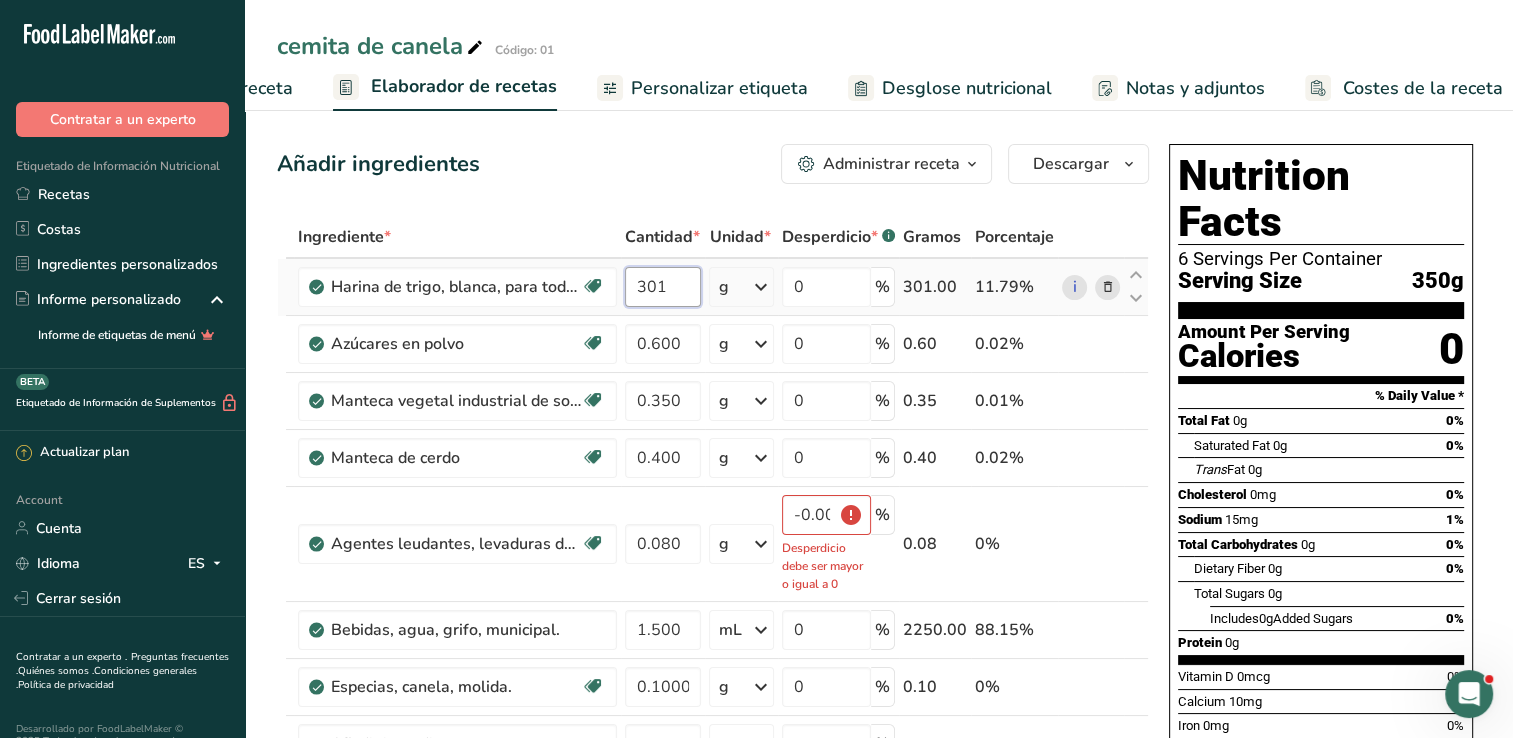 type on "1" 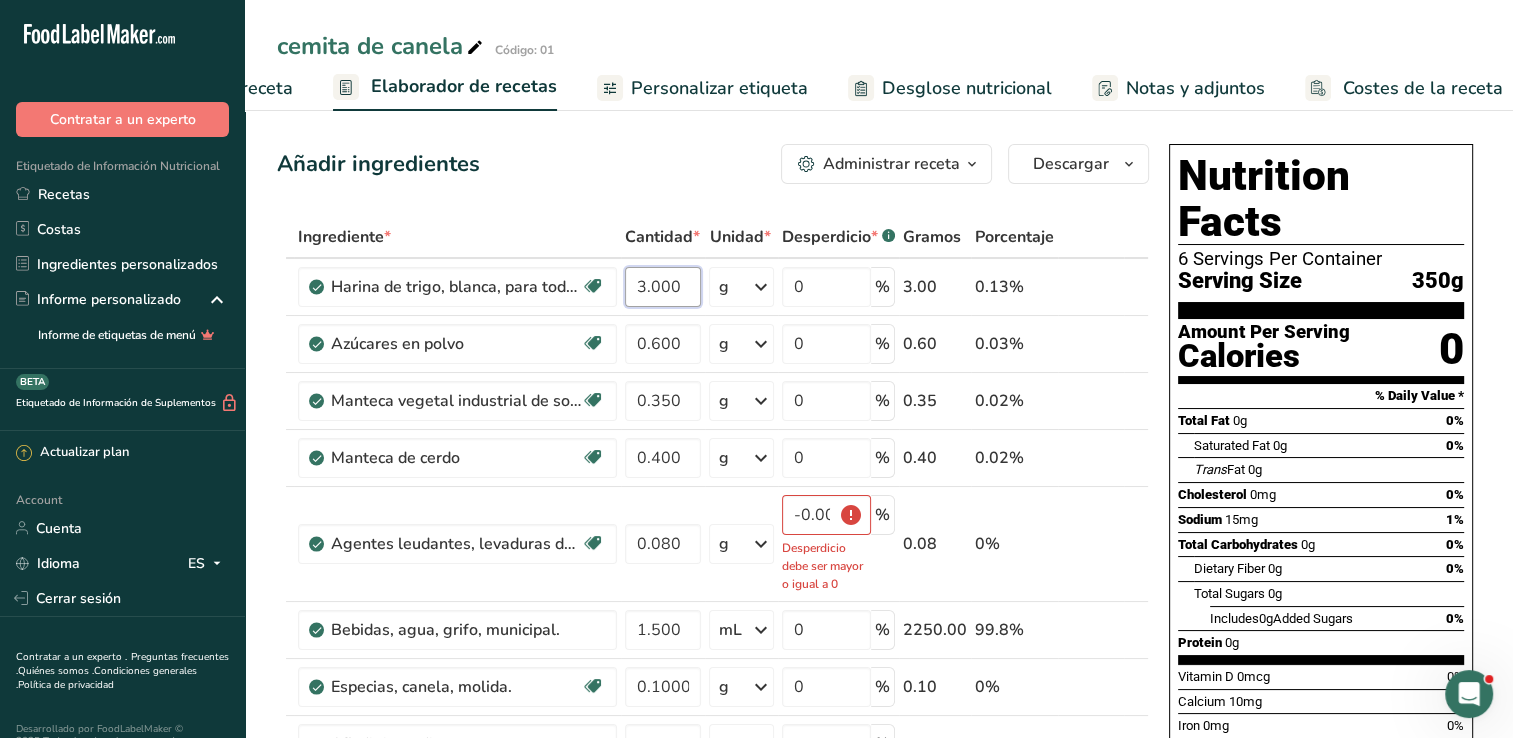 type on "3.000" 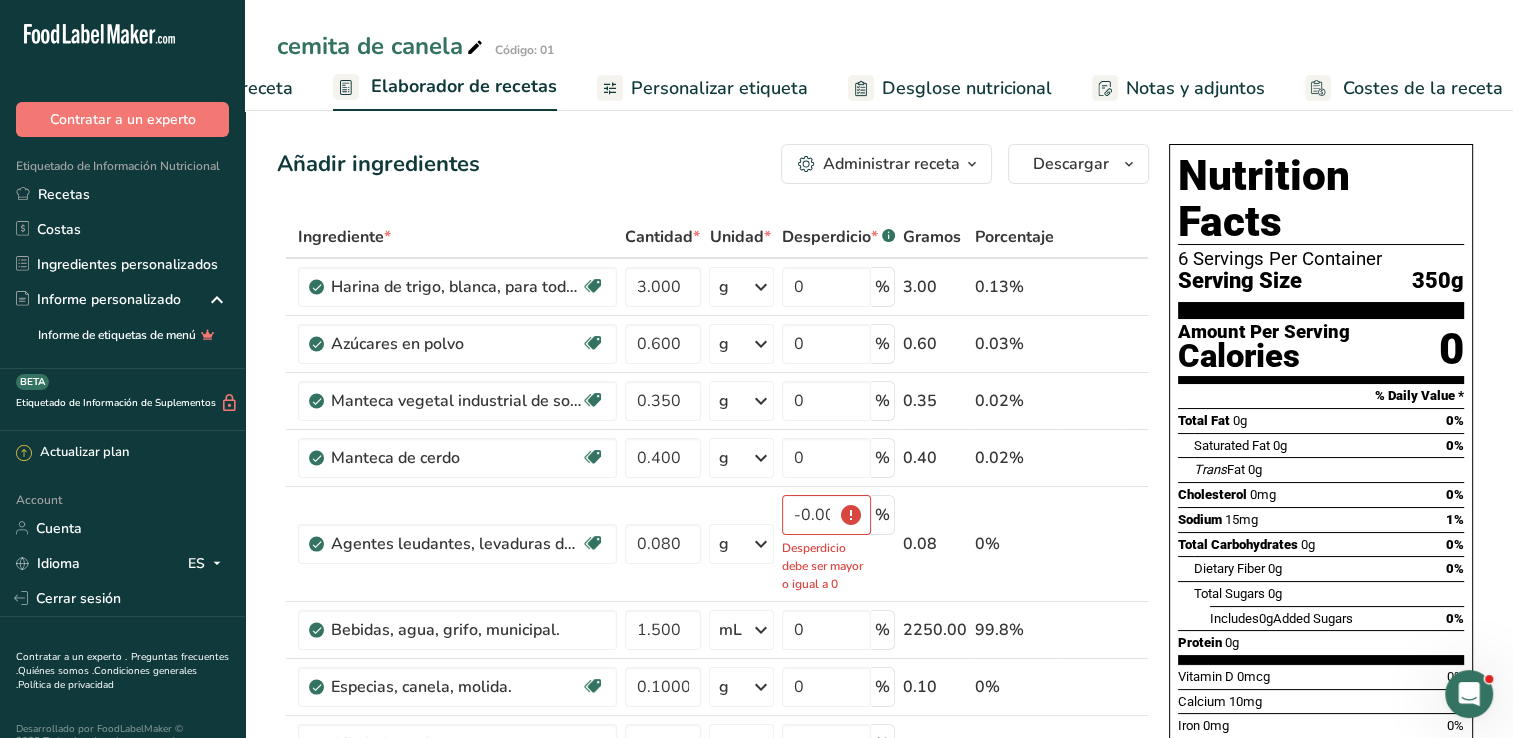 click on "Añadir ingredientes
Administrar receta         Eliminar receta           Duplicar receta             Escalar receta             Guardar como subreceta   .a-a{fill:#347362;}.b-a{fill:#fff;}                               Desglose nutricional                 Tarjeta de la receta
Novedad
Informe de patrón de aminoácidos             Historial de actividad
Descargar
Elija su estilo de etiqueta preferido
Etiqueta estándar FDA
Etiqueta estándar FDA
El formato más común para etiquetas de información nutricional en cumplimiento con el tipo de letra, estilo y requisitos de la FDA.
Etiqueta tabular FDA
Un formato de etiqueta conforme a las regulaciones de la FDA presentado en una disposición tabular (horizontal).
Etiqueta lineal FDA" at bounding box center [719, 847] 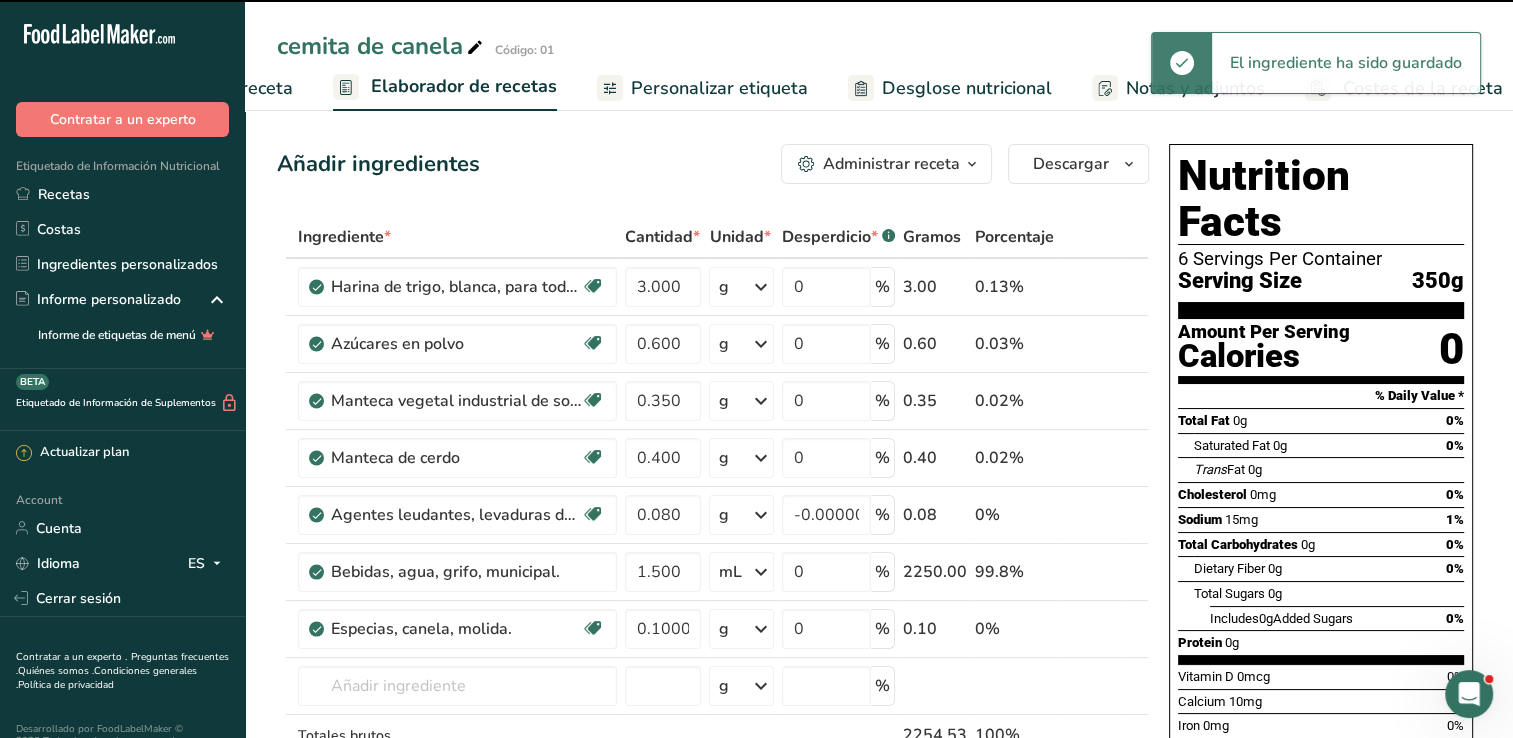 type on "0" 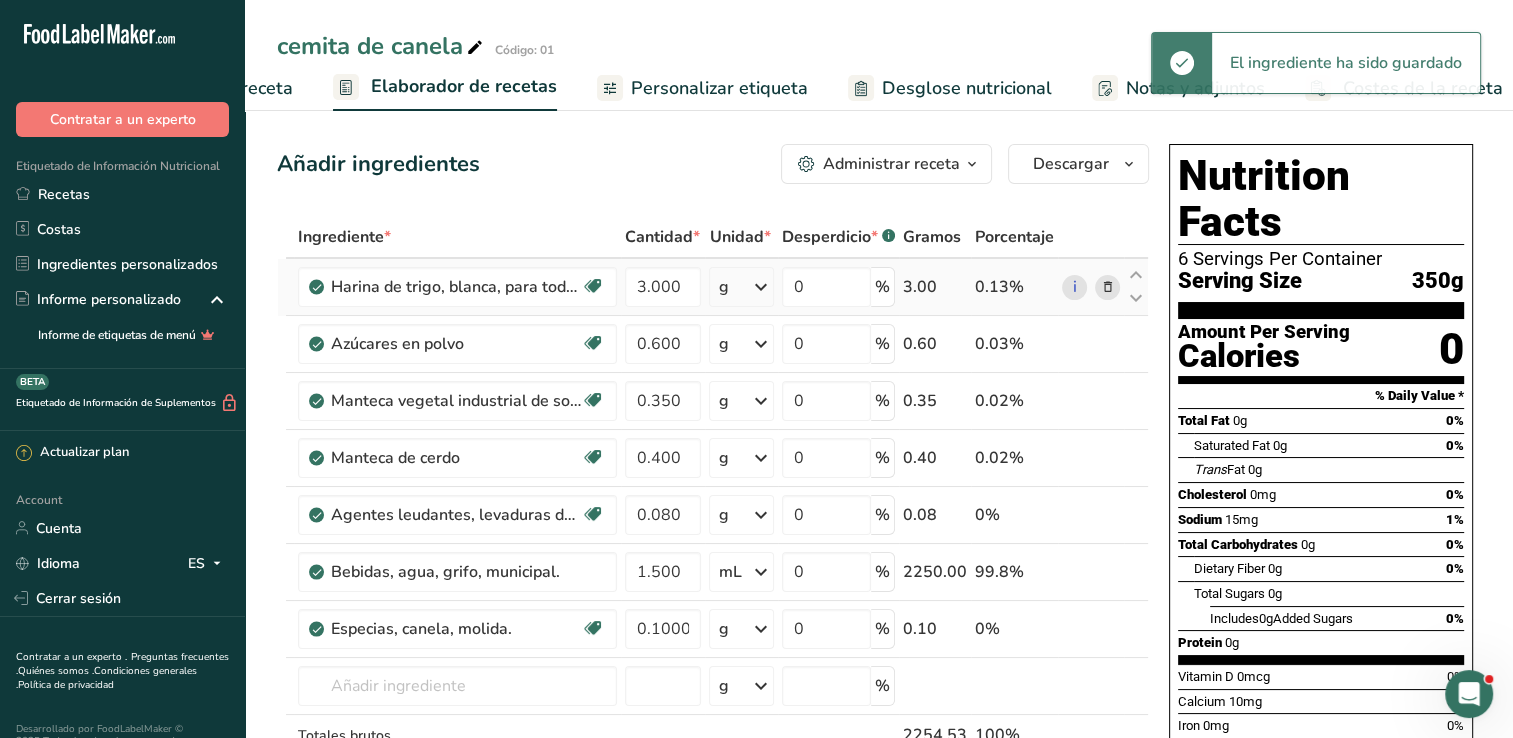click at bounding box center [761, 287] 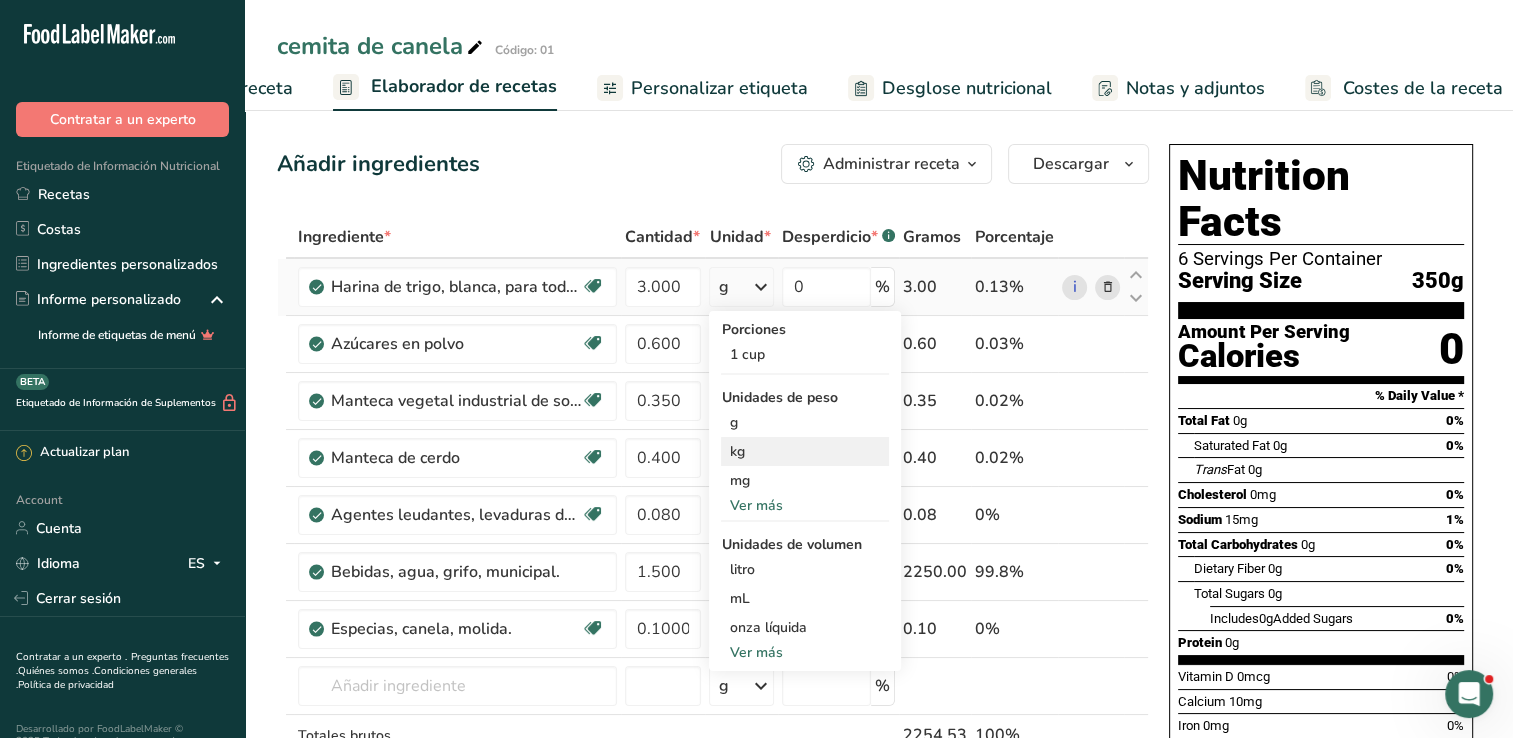 click on "kg" at bounding box center [805, 451] 